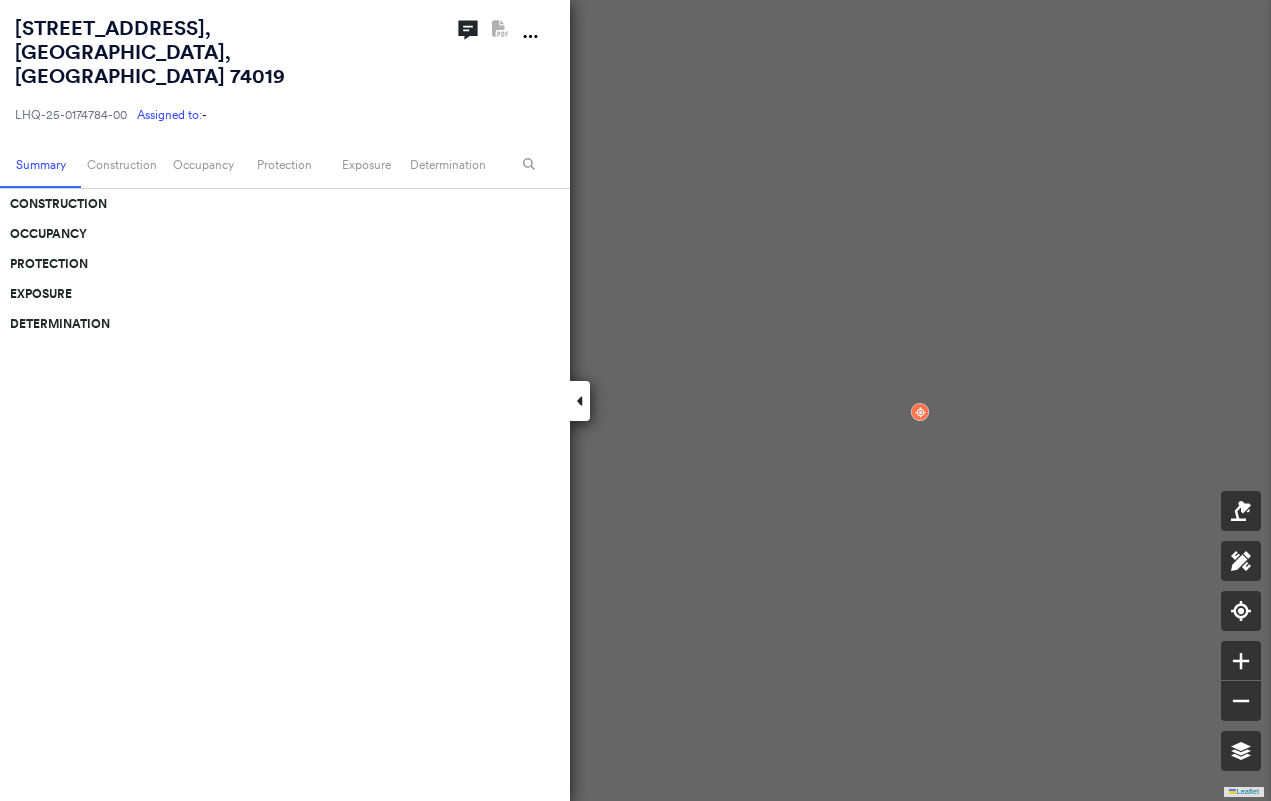scroll, scrollTop: 0, scrollLeft: 0, axis: both 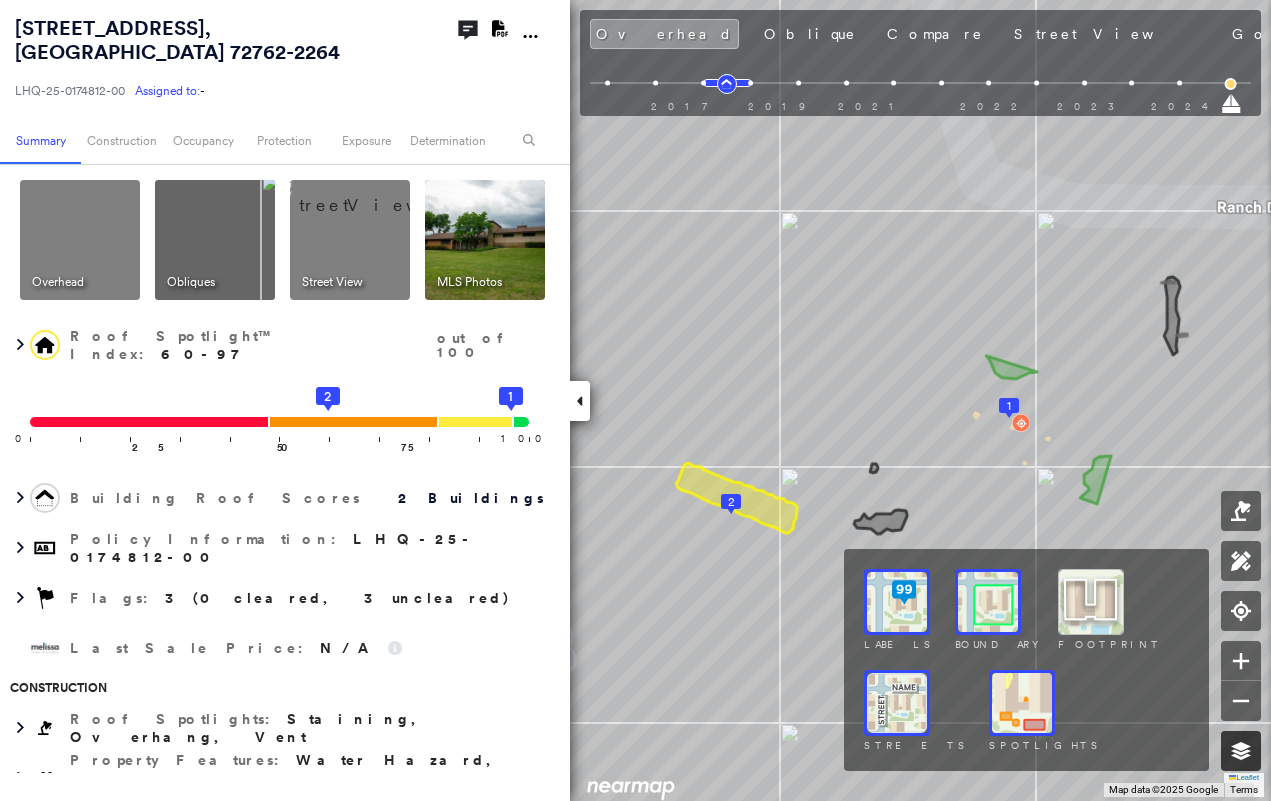 click at bounding box center (1241, 751) 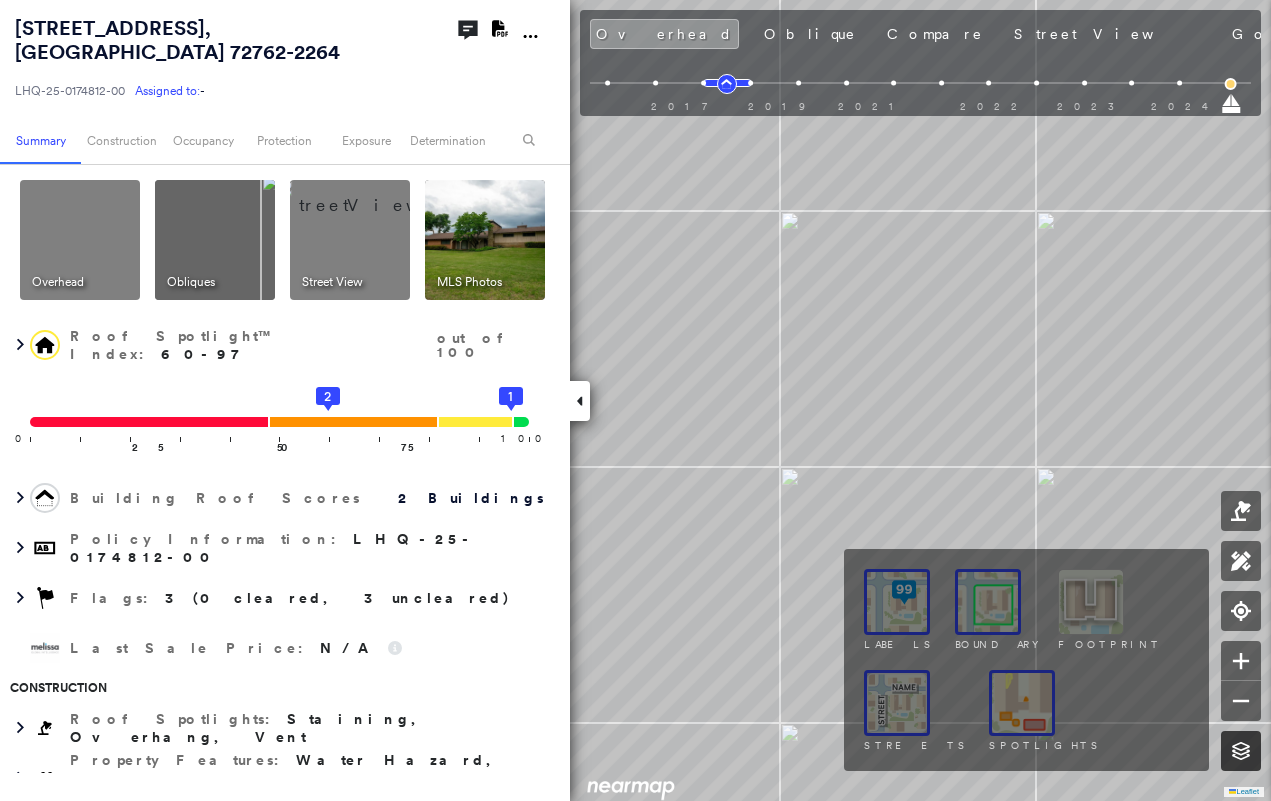 click at bounding box center (1241, 751) 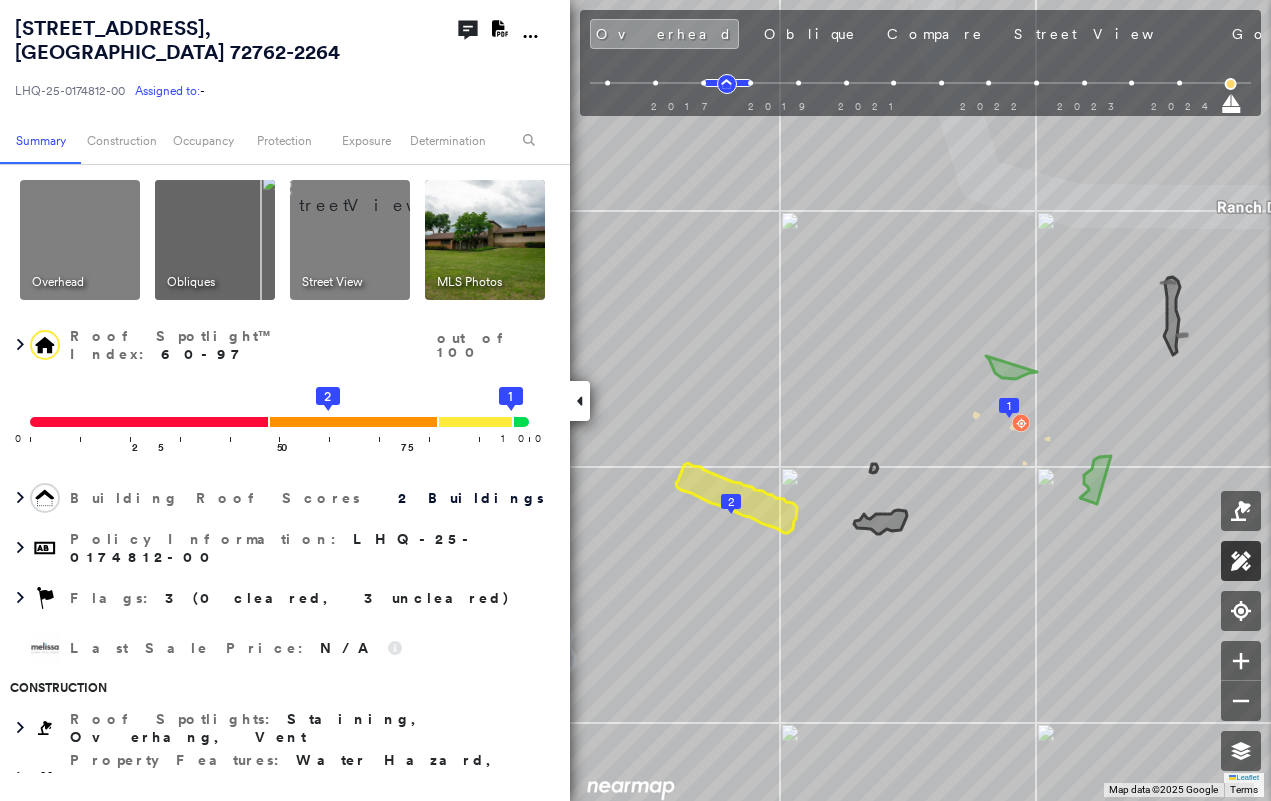 click 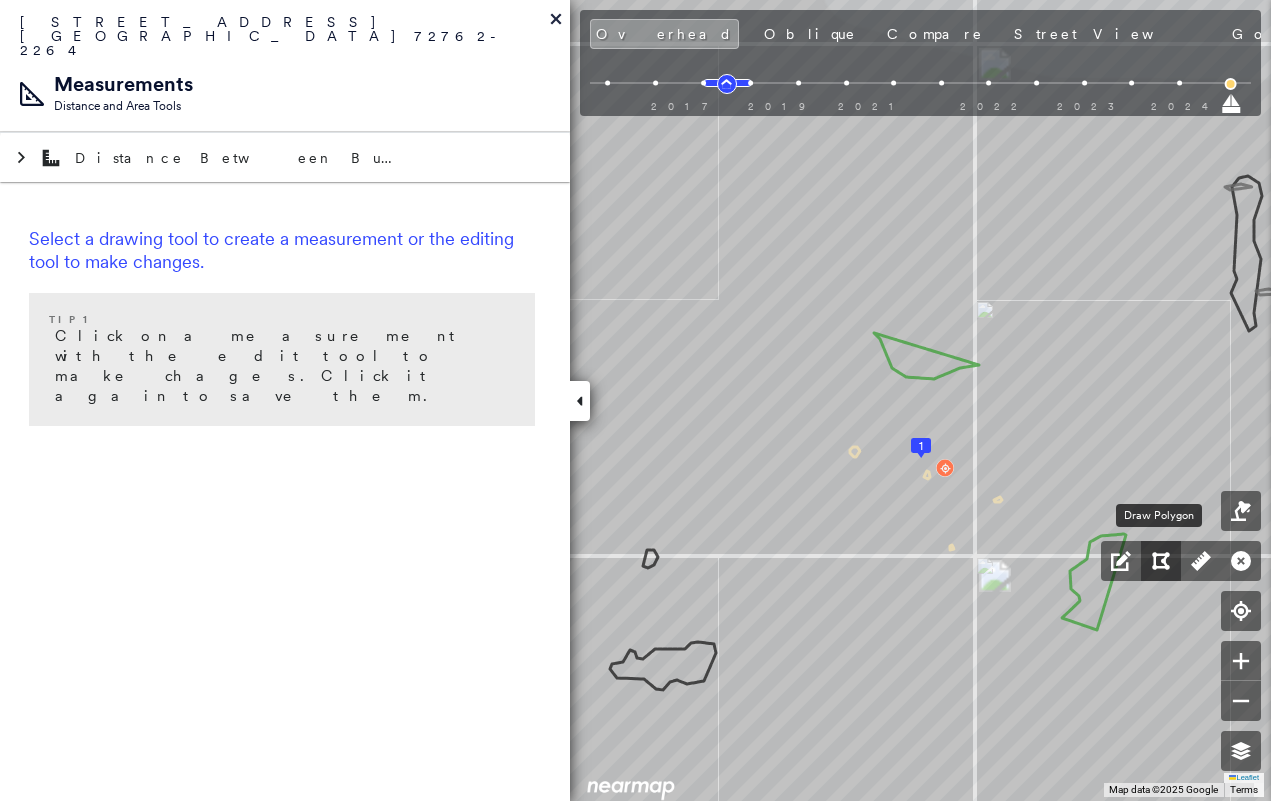 click 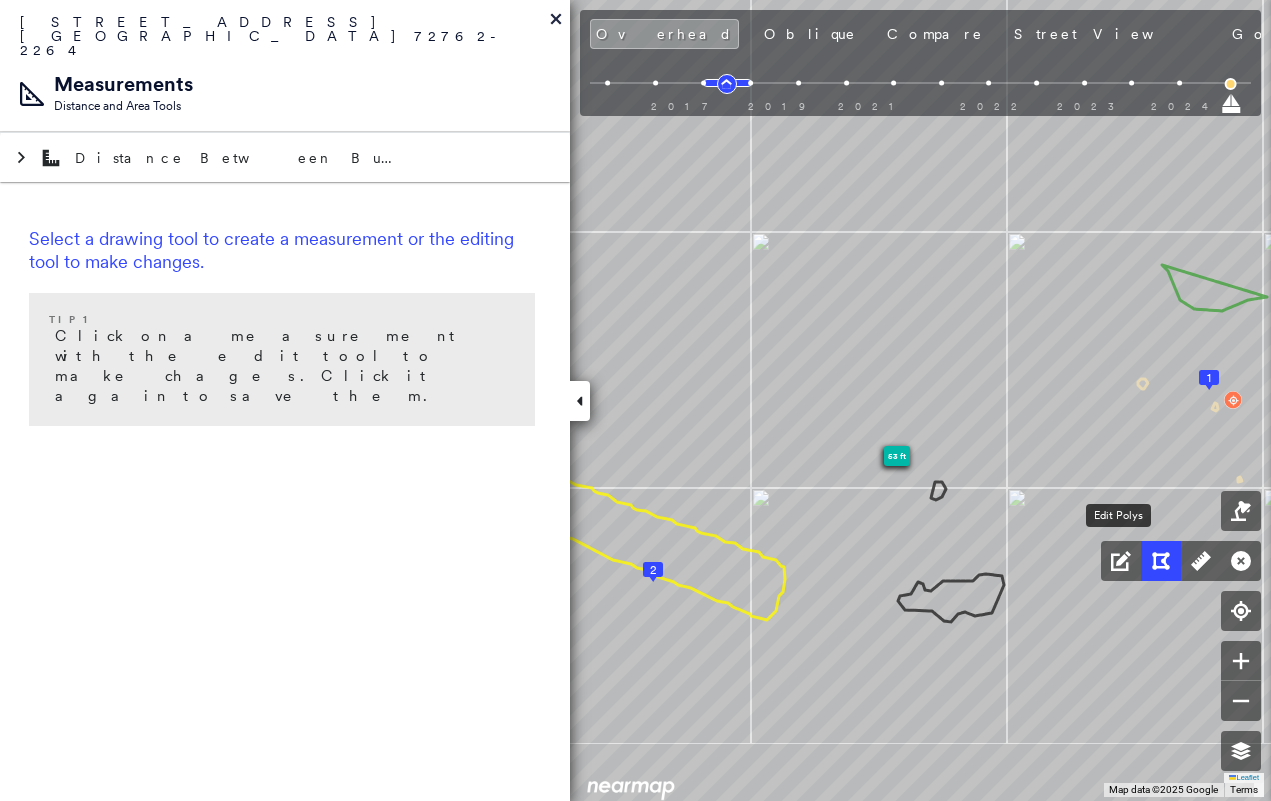 drag, startPoint x: 1018, startPoint y: 580, endPoint x: 1162, endPoint y: 541, distance: 149.1878 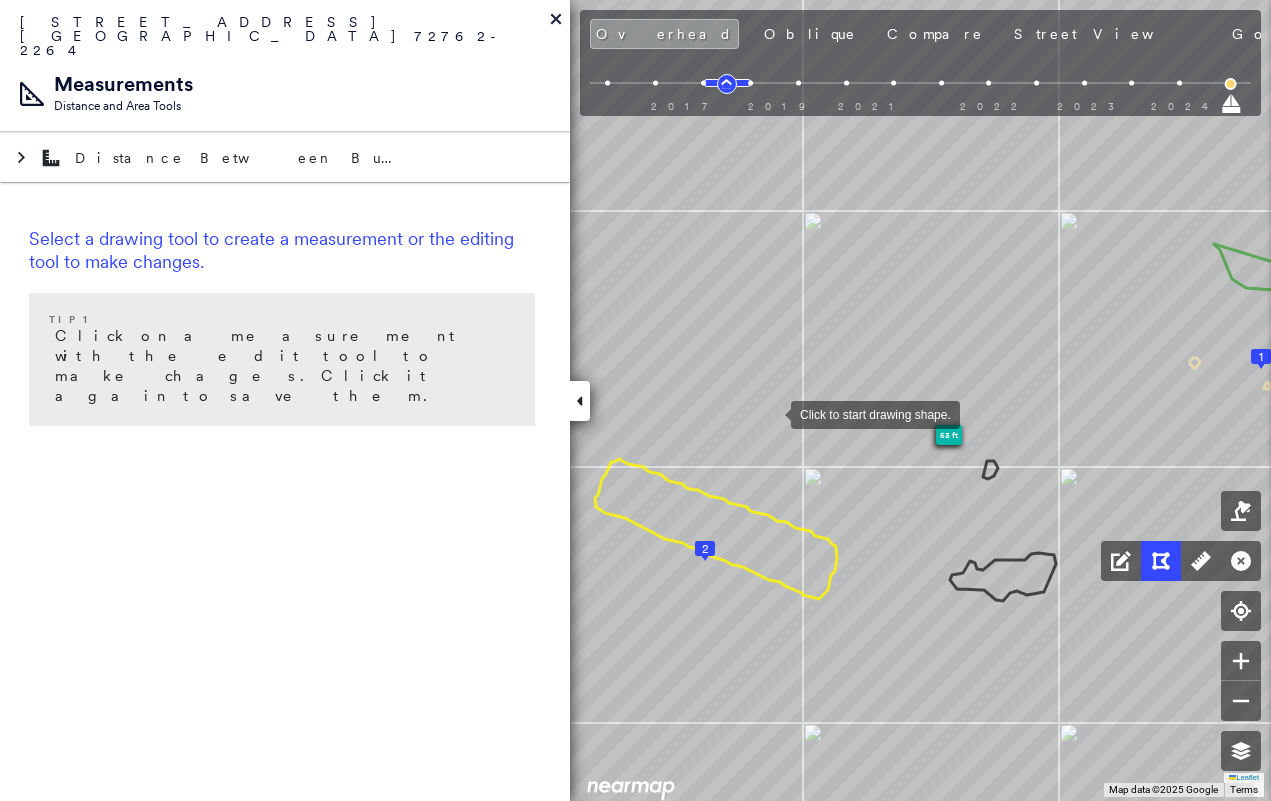 click at bounding box center (771, 413) 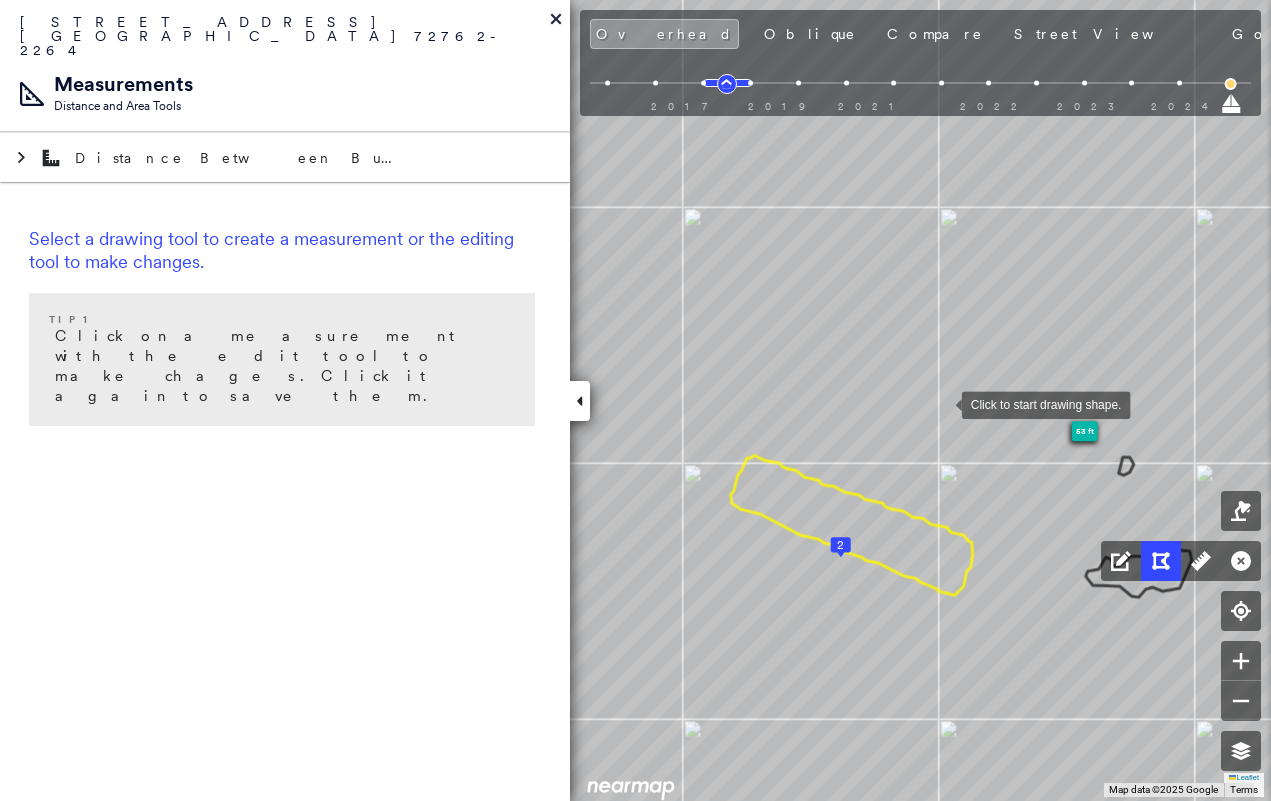 click at bounding box center (942, 403) 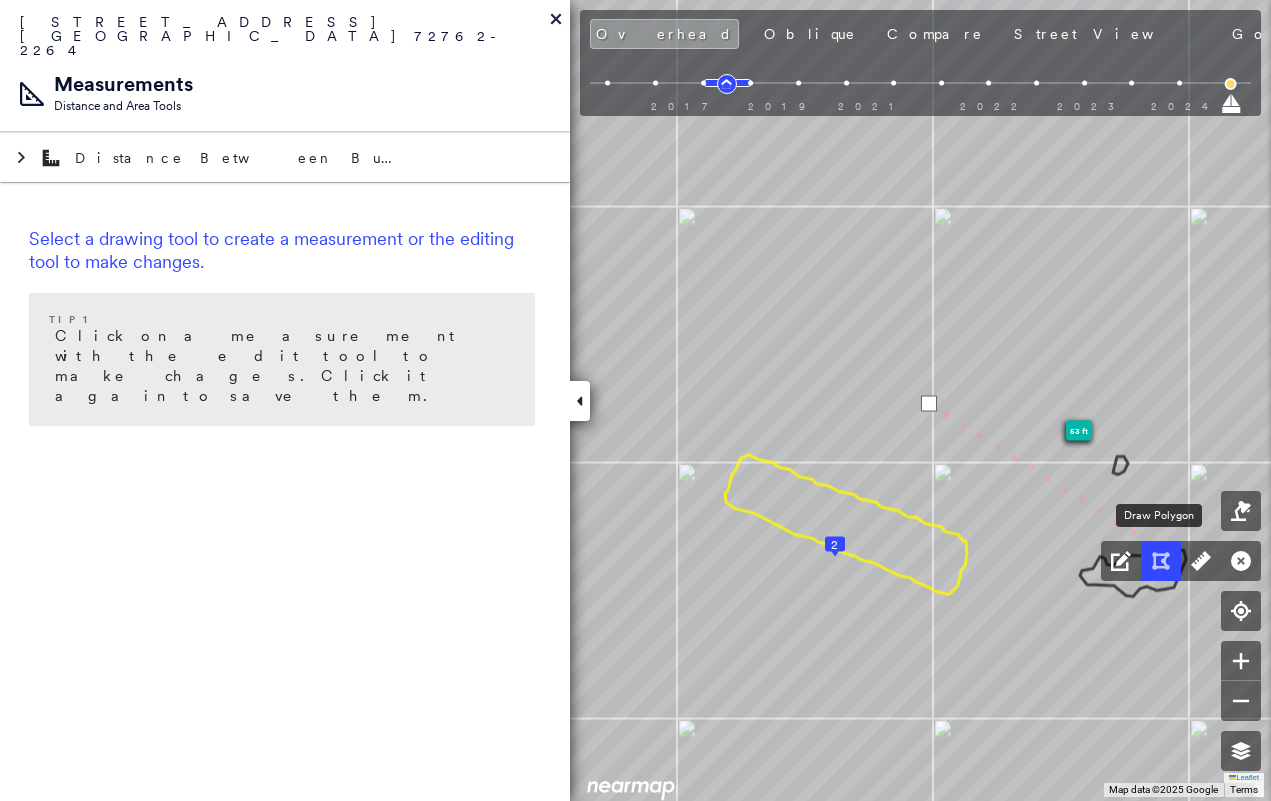 click 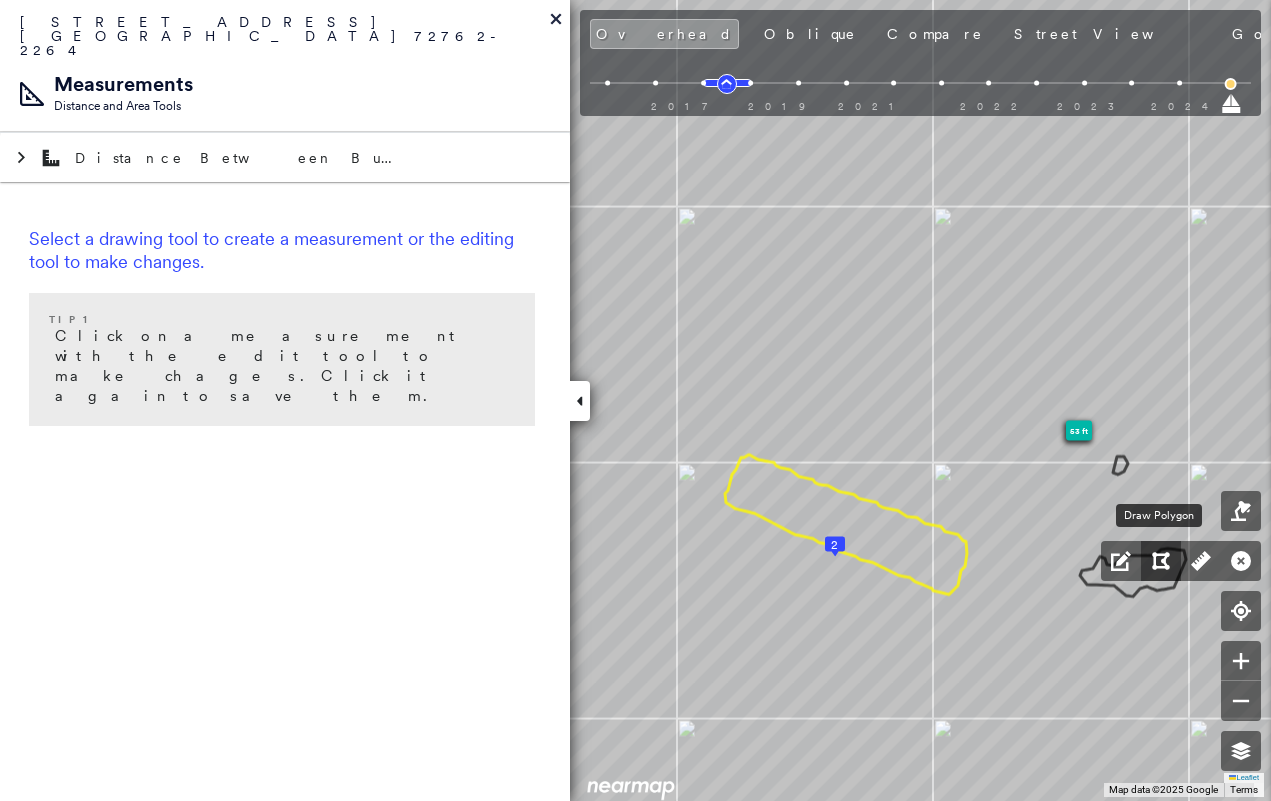 click 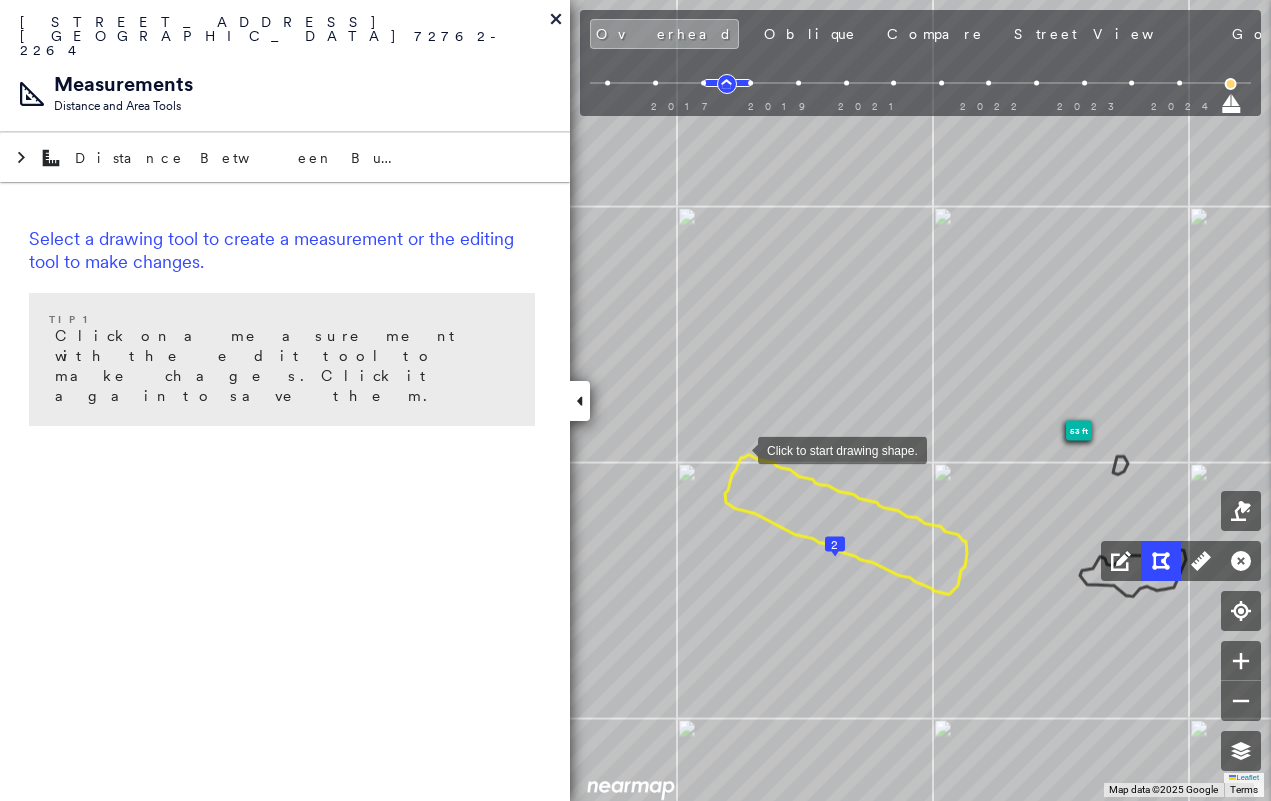 click at bounding box center (738, 449) 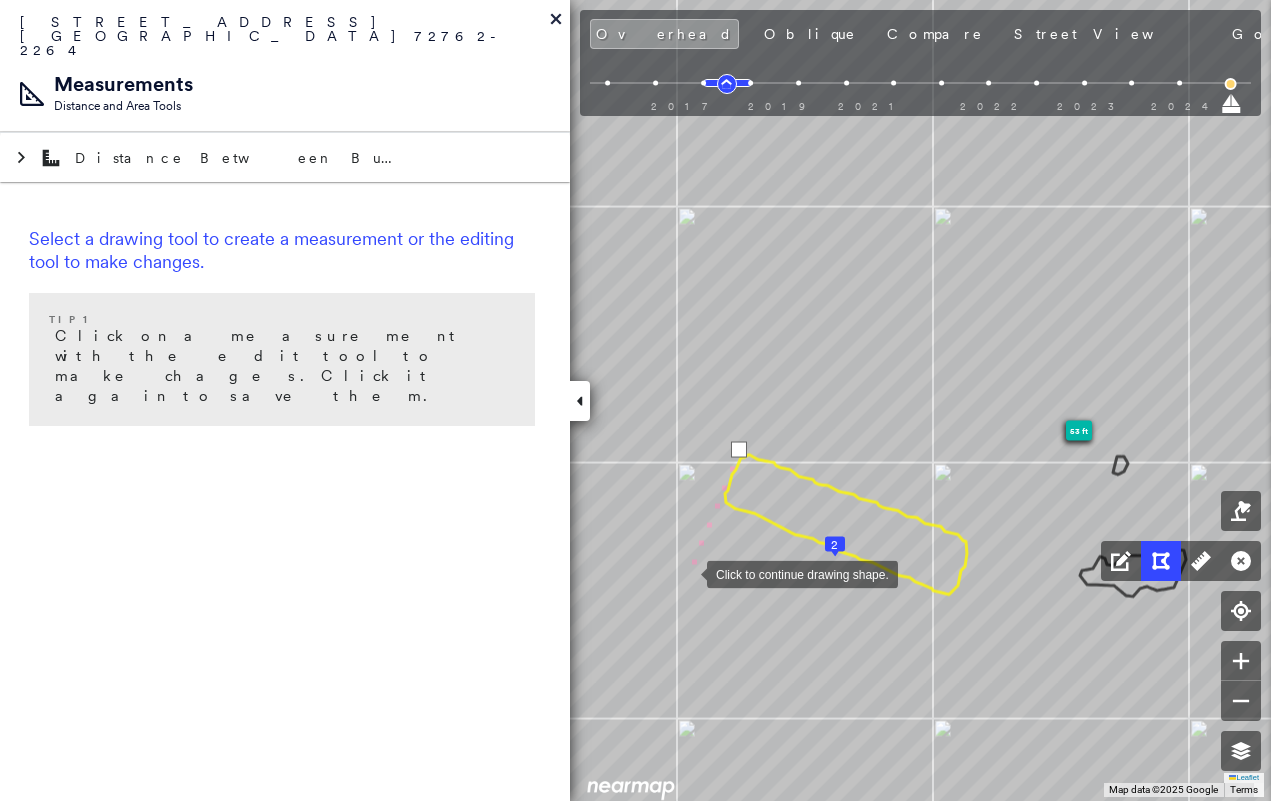 click at bounding box center [687, 573] 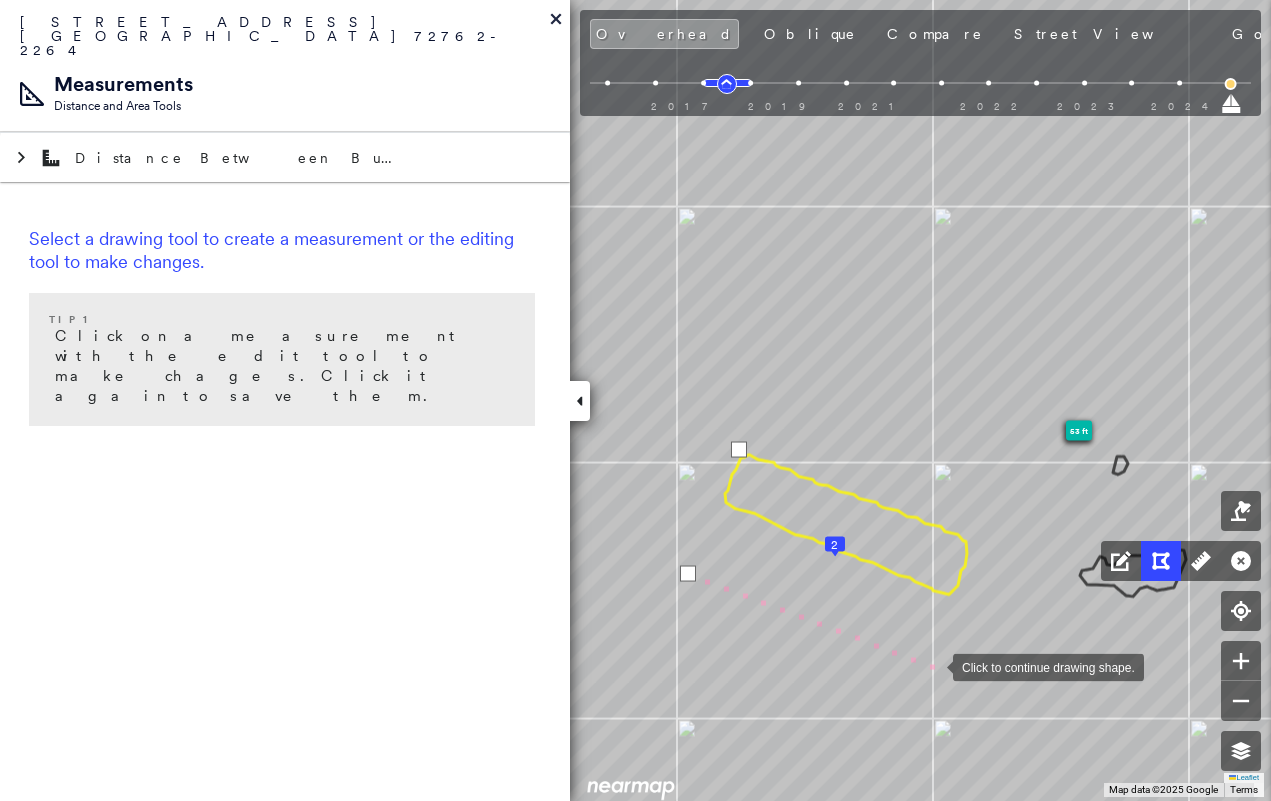 click at bounding box center (933, 666) 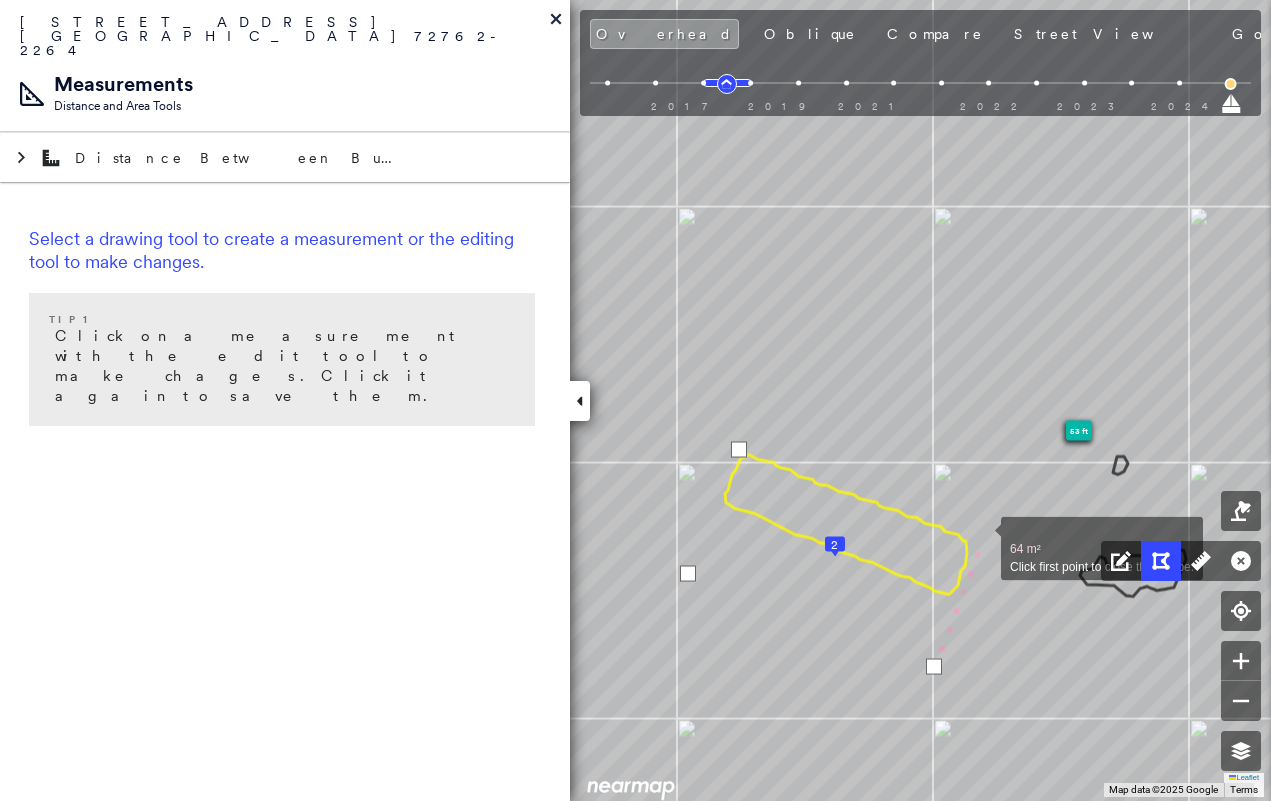 click at bounding box center (981, 538) 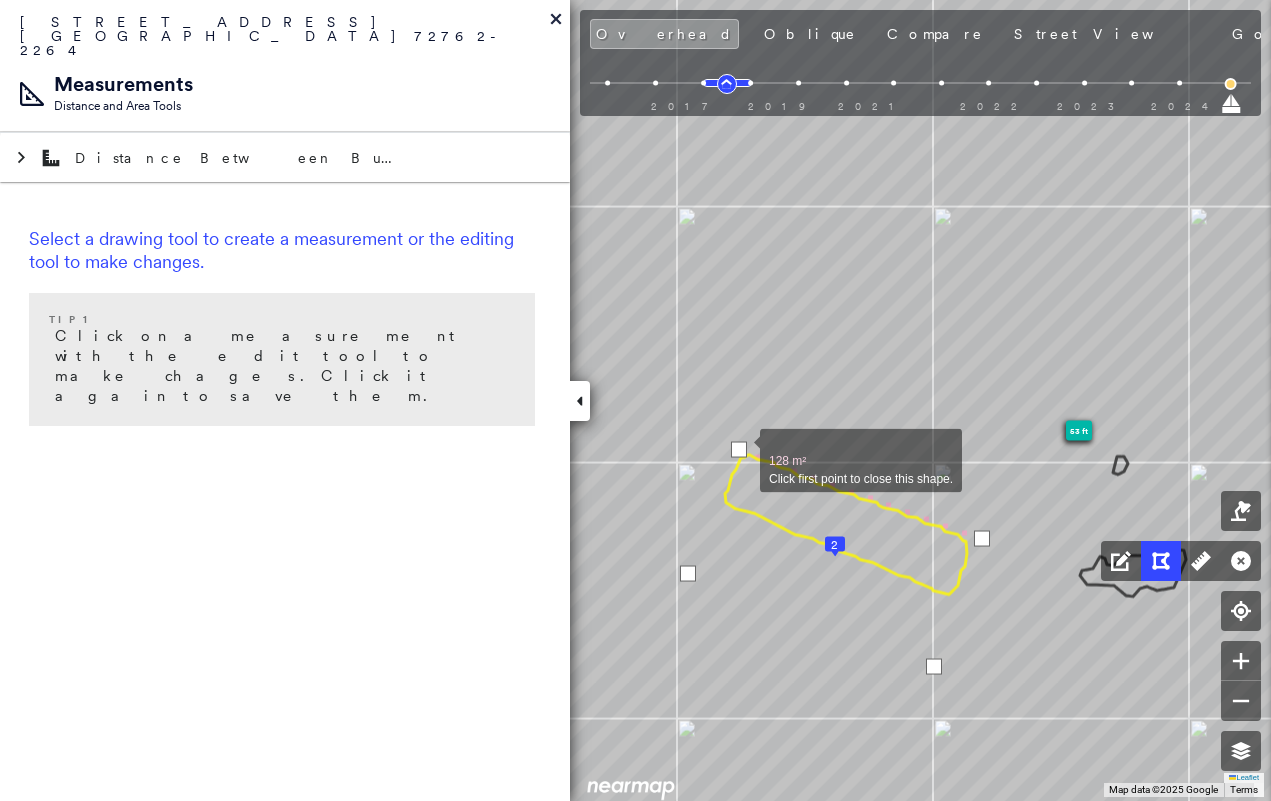 click at bounding box center (739, 450) 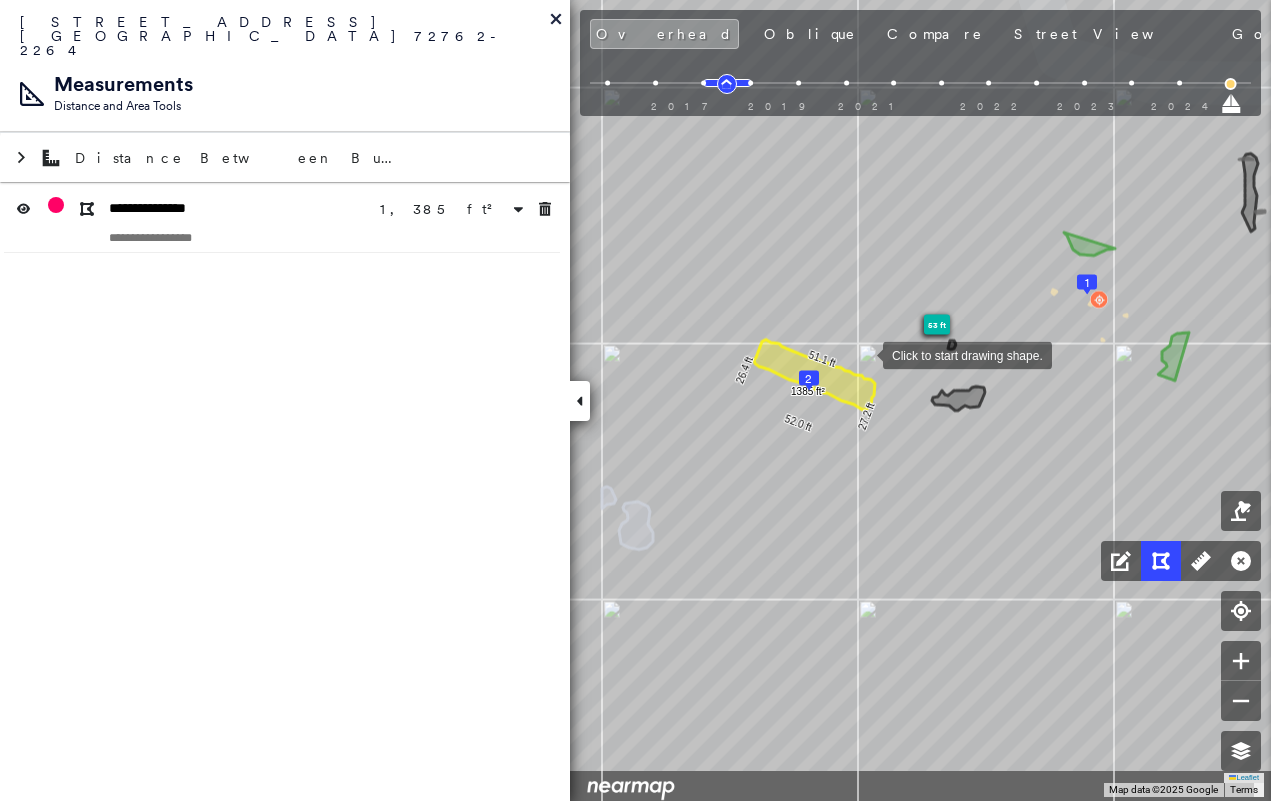 drag, startPoint x: 872, startPoint y: 370, endPoint x: 829, endPoint y: 303, distance: 79.61156 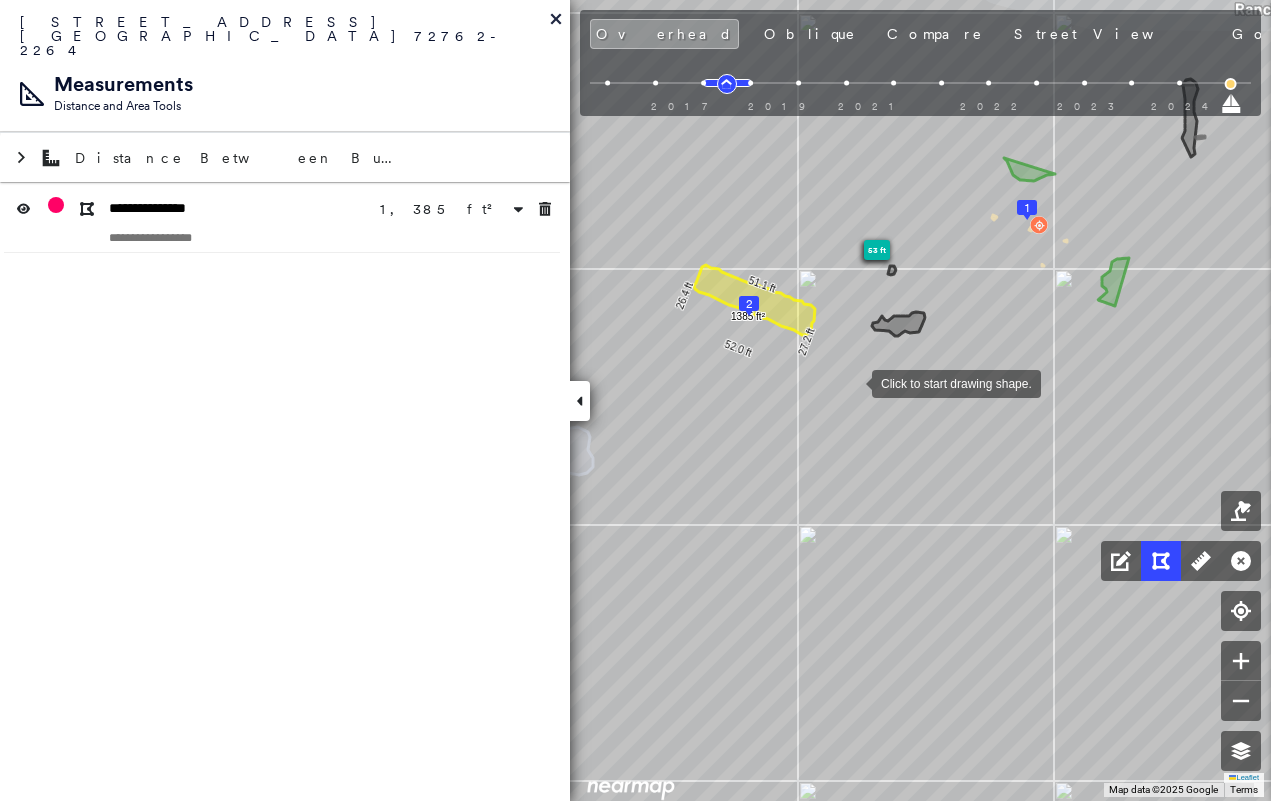drag, startPoint x: 868, startPoint y: 392, endPoint x: 763, endPoint y: 348, distance: 113.84639 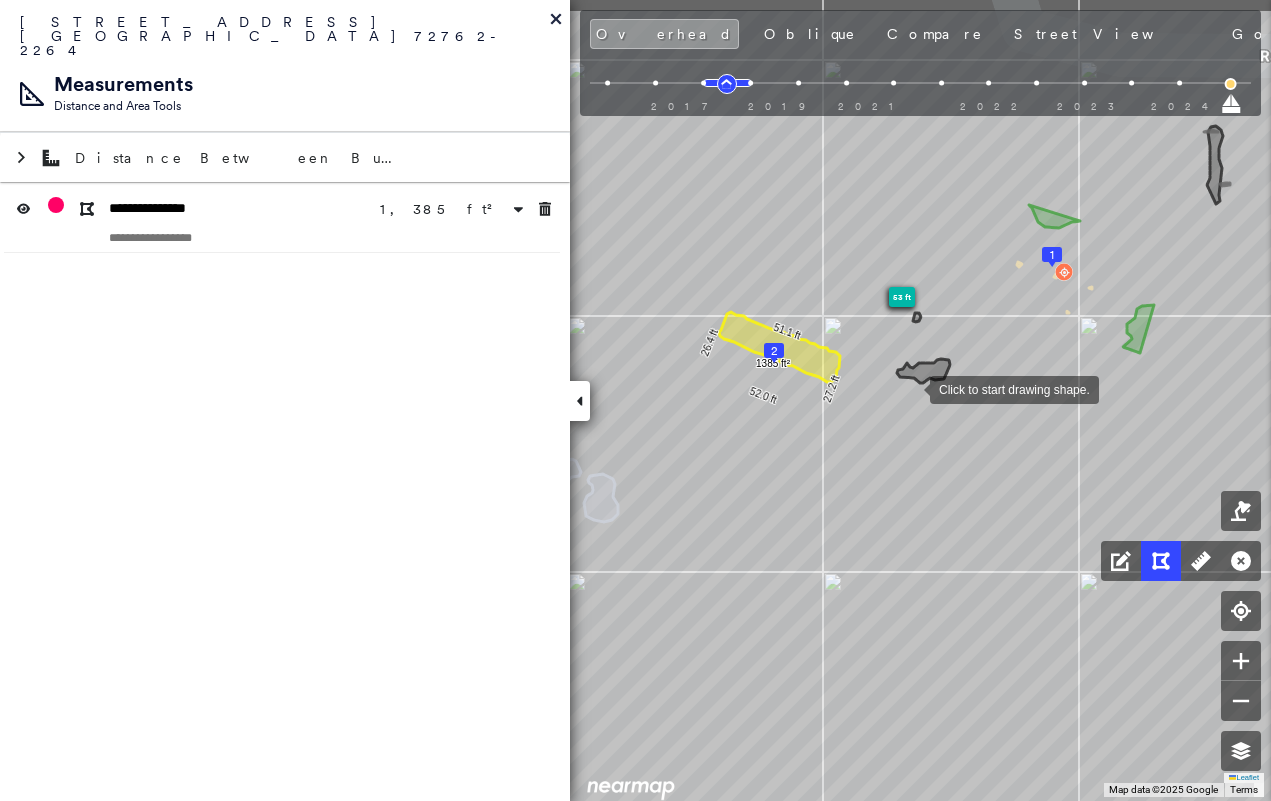 drag, startPoint x: 779, startPoint y: 297, endPoint x: 940, endPoint y: 436, distance: 212.70168 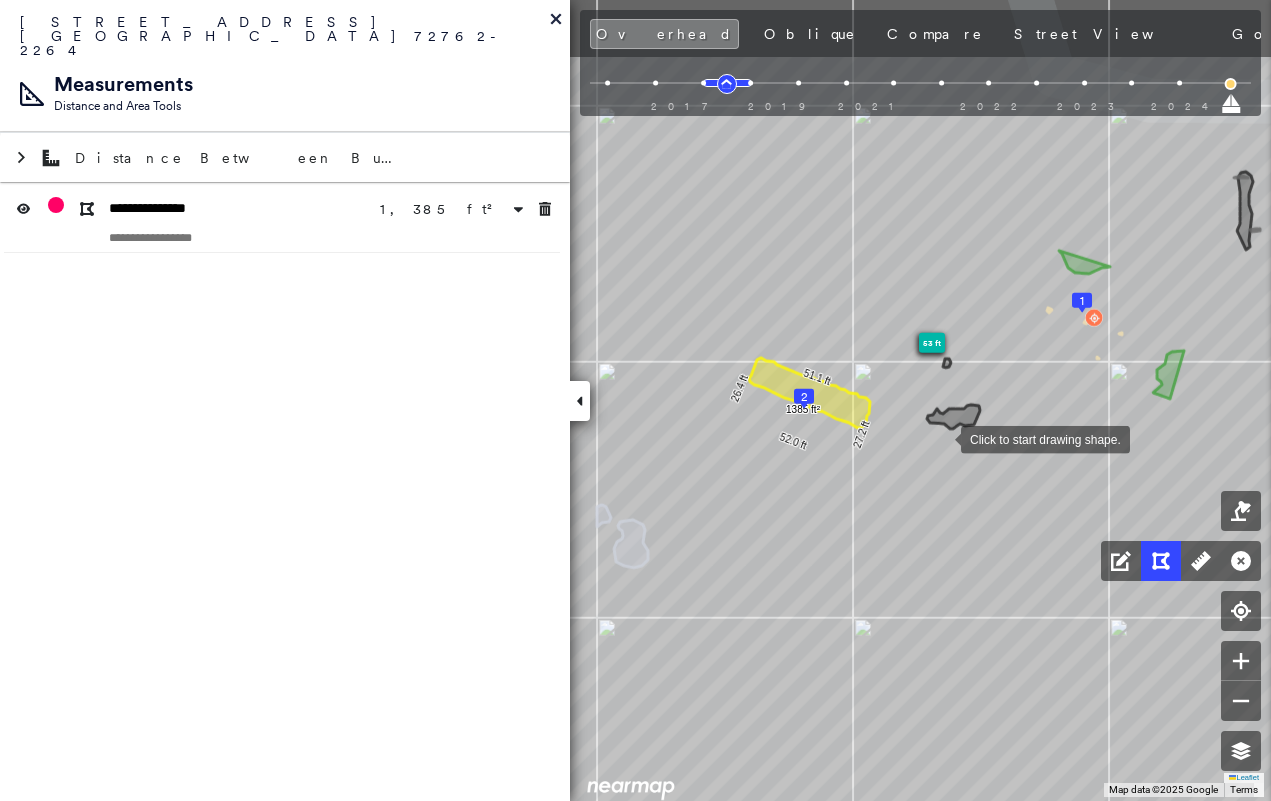click at bounding box center (941, 438) 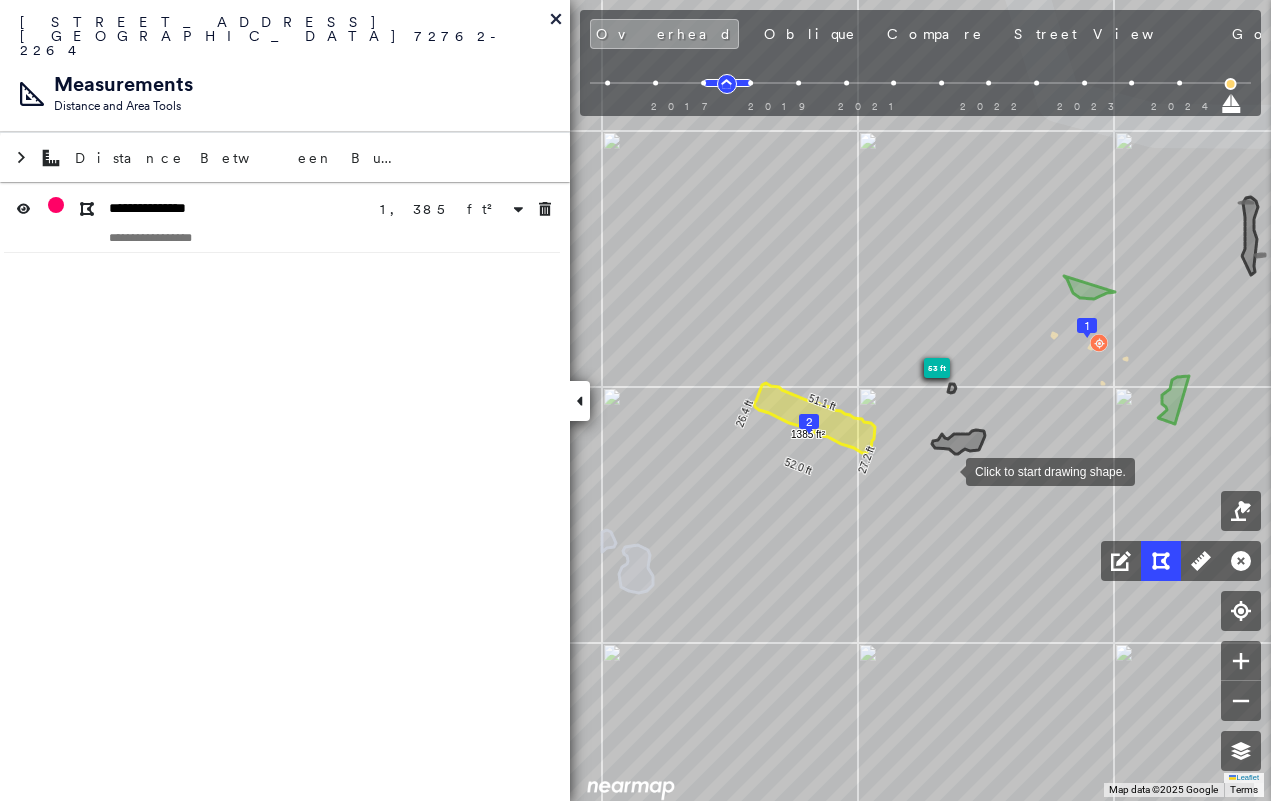 click at bounding box center (946, 470) 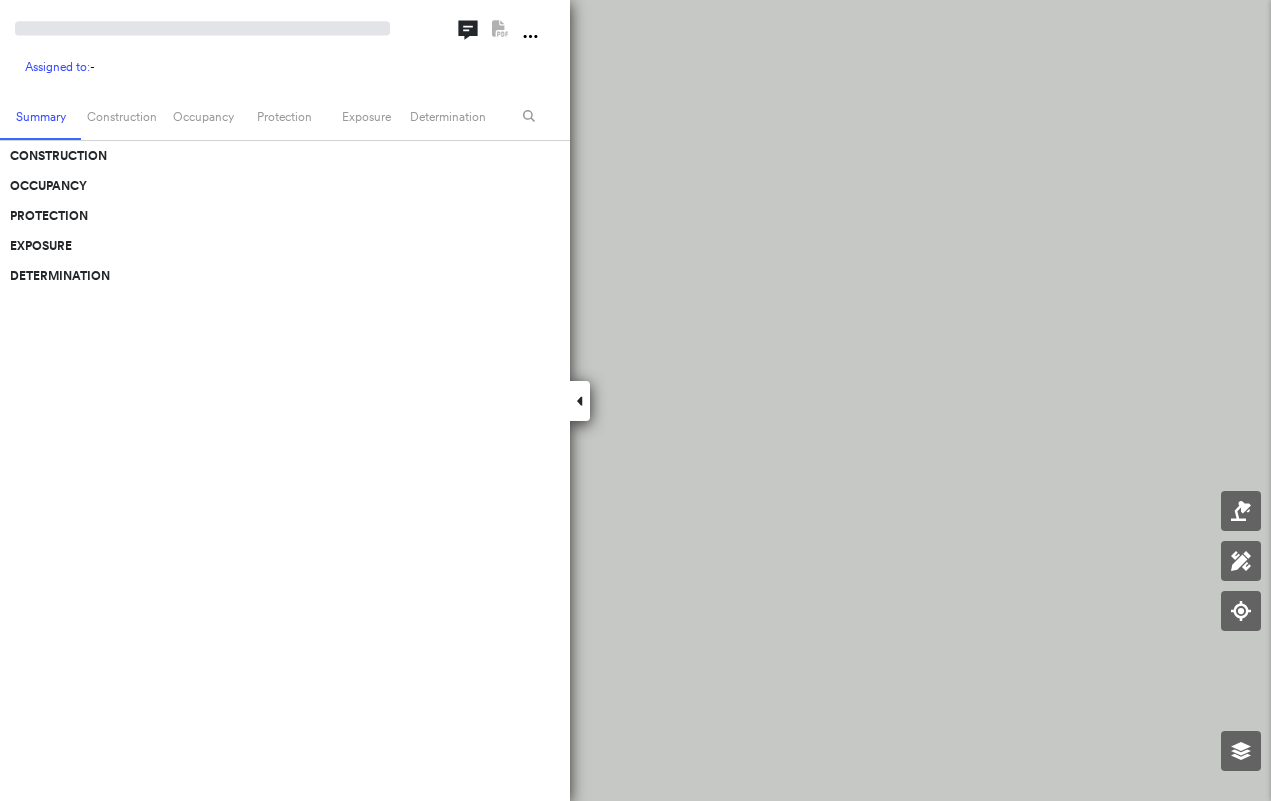 scroll, scrollTop: 0, scrollLeft: 0, axis: both 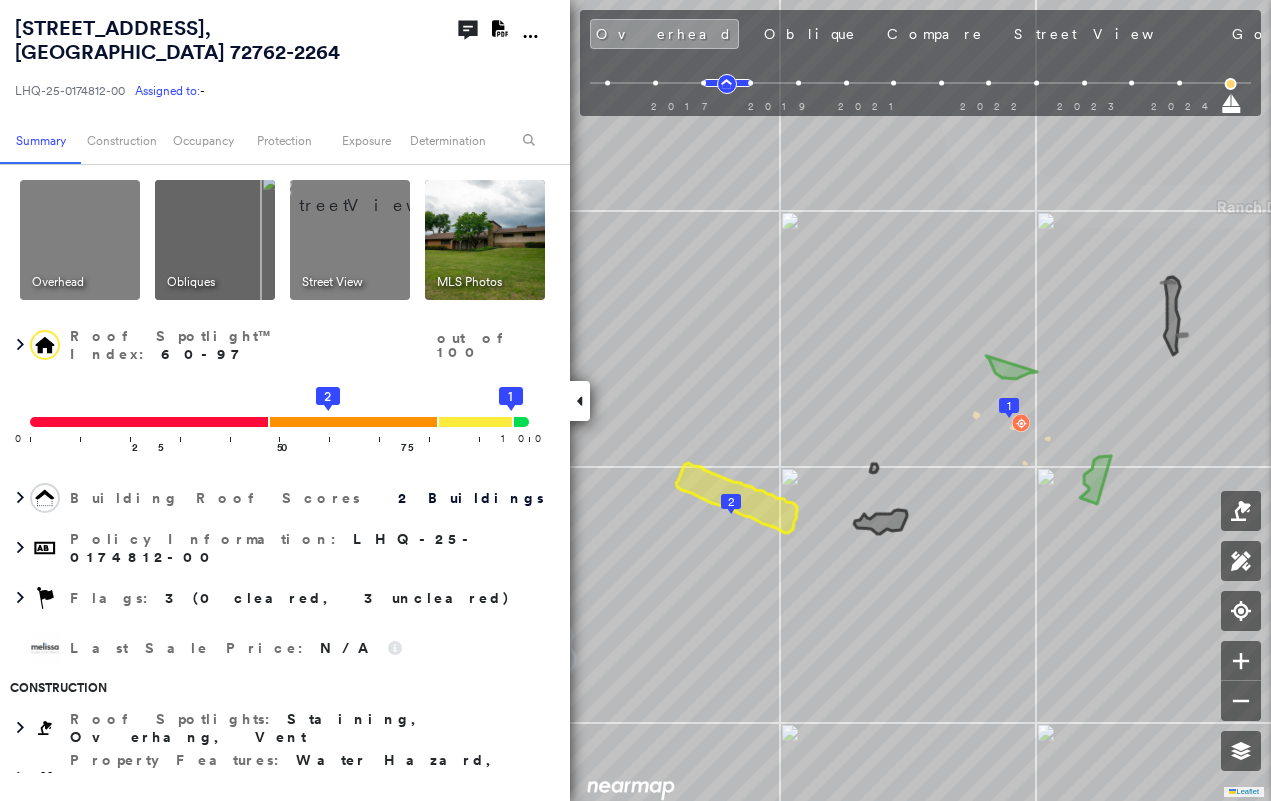 click at bounding box center (580, 401) 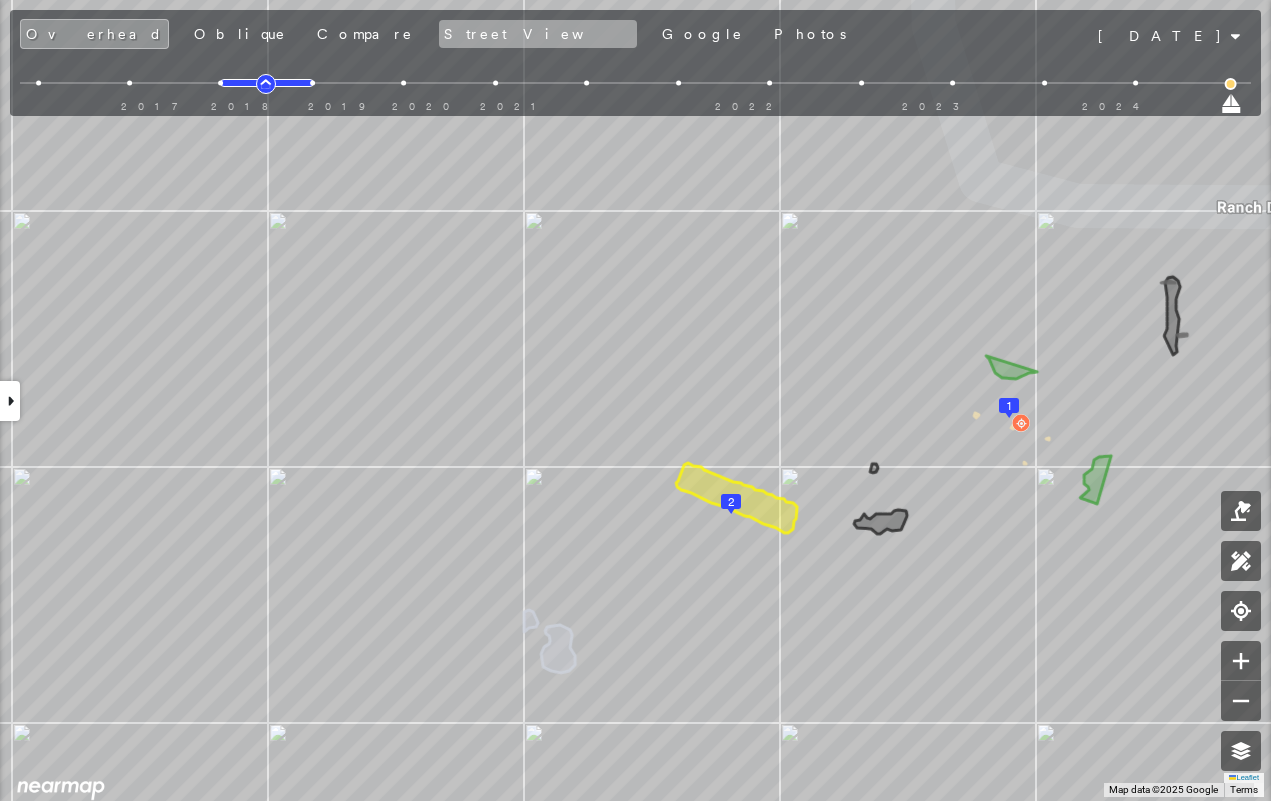 click on "Street View" at bounding box center [538, 34] 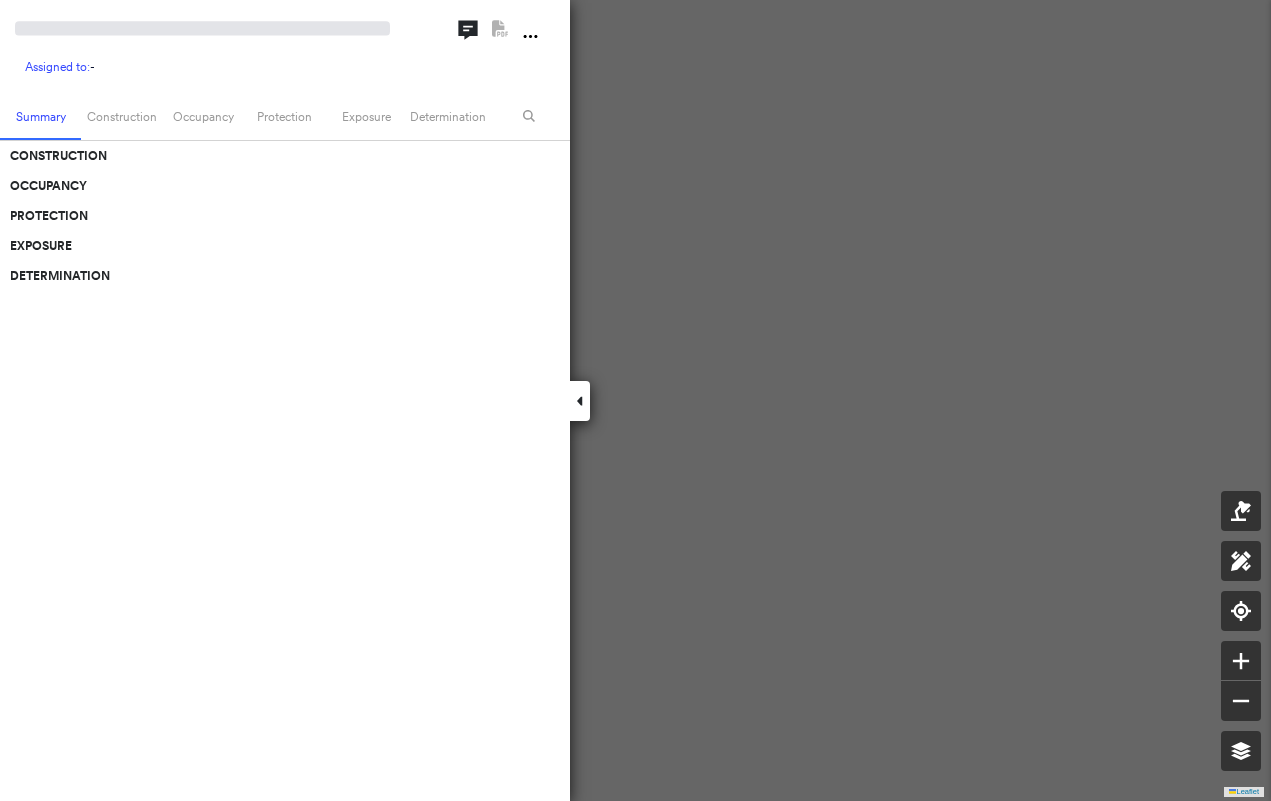 scroll, scrollTop: 0, scrollLeft: 0, axis: both 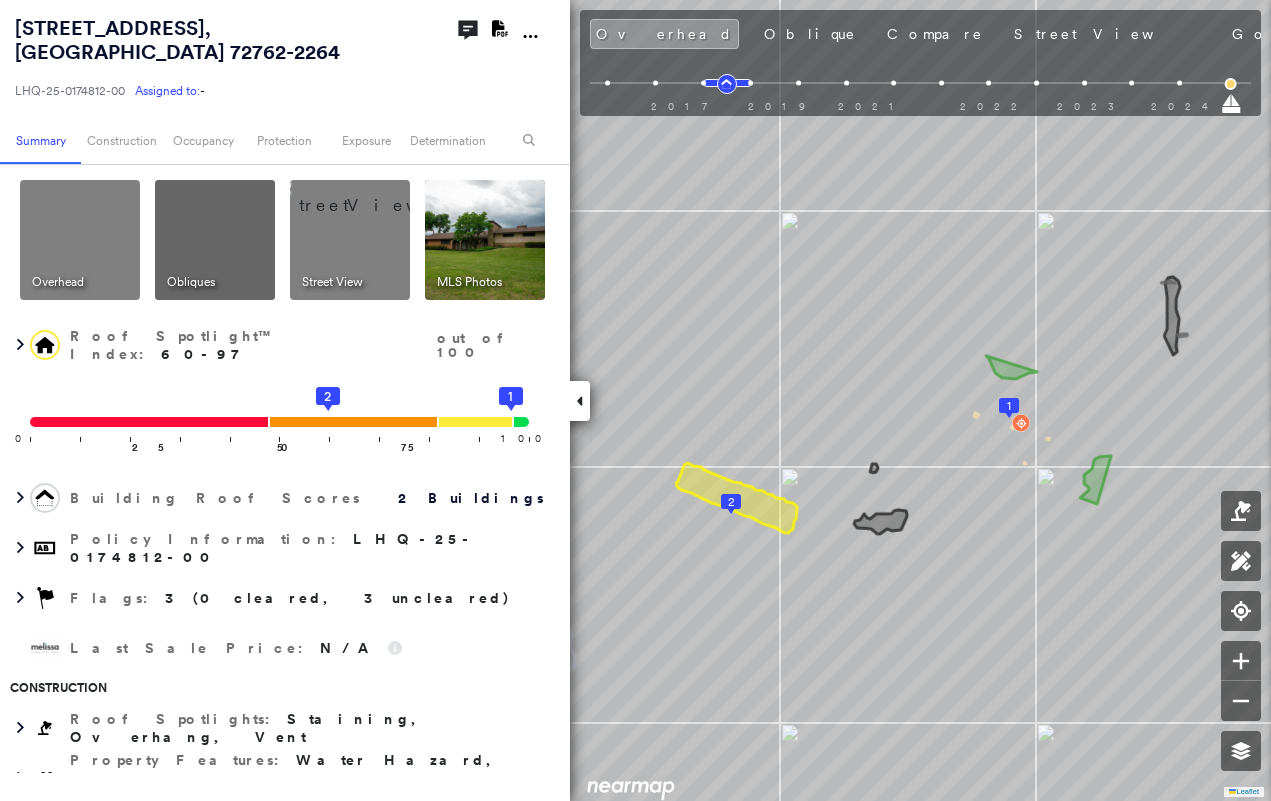 click on "Photos" at bounding box center (1380, 34) 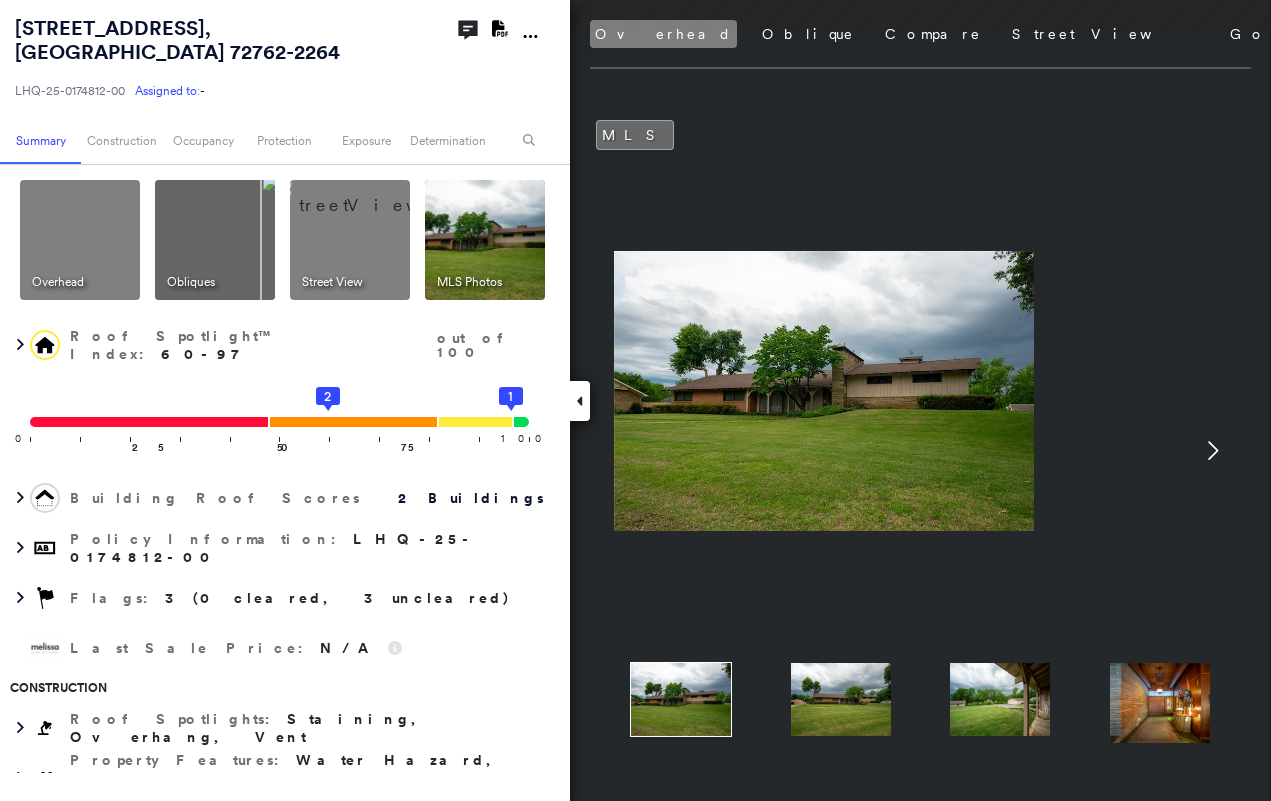 click on "Overhead" at bounding box center [663, 34] 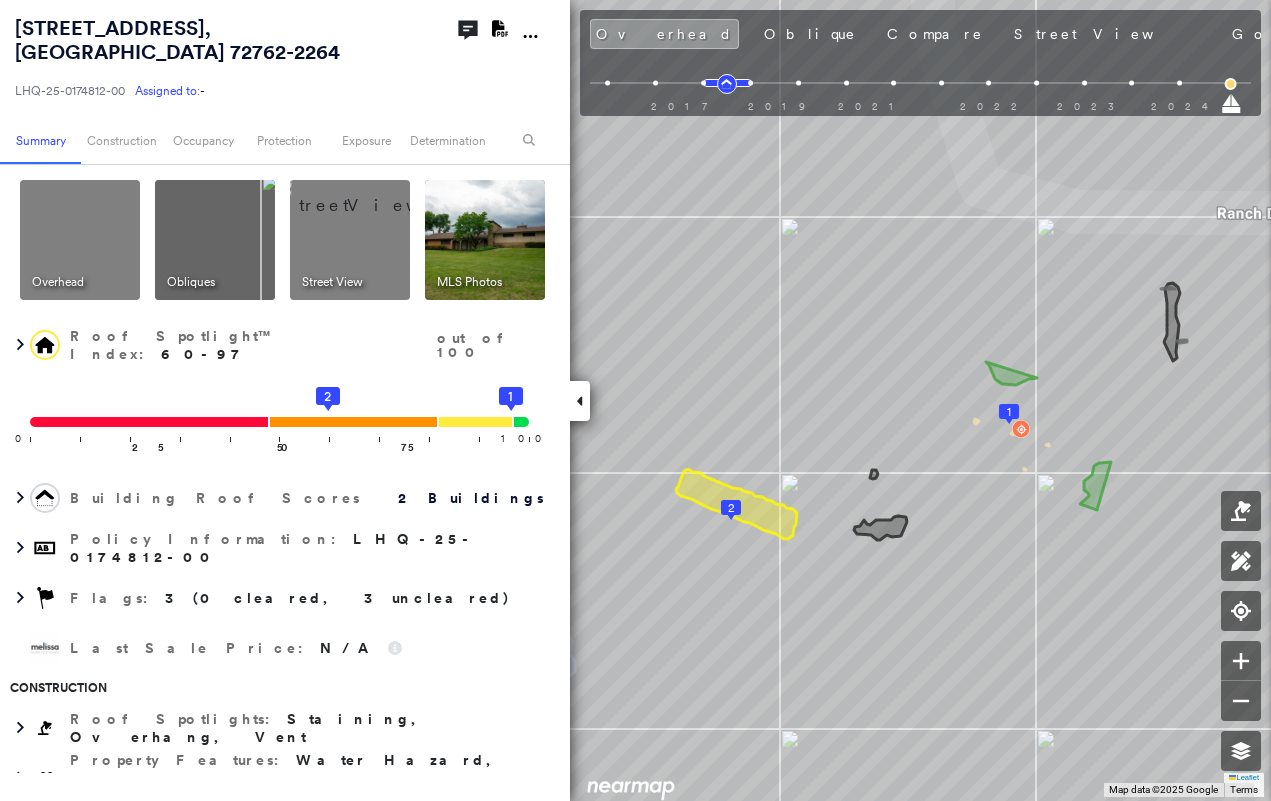 click on "Photos" at bounding box center (1380, 34) 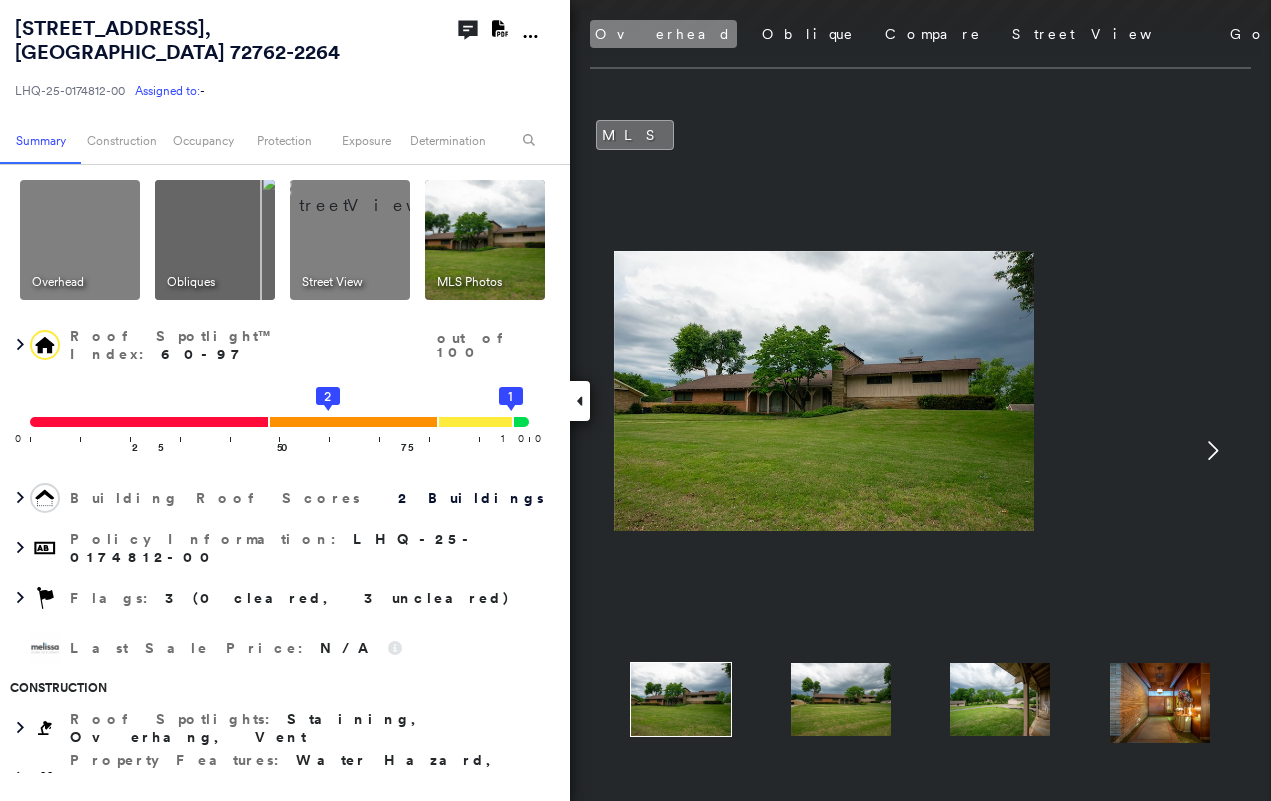 click on "Overhead" at bounding box center [663, 34] 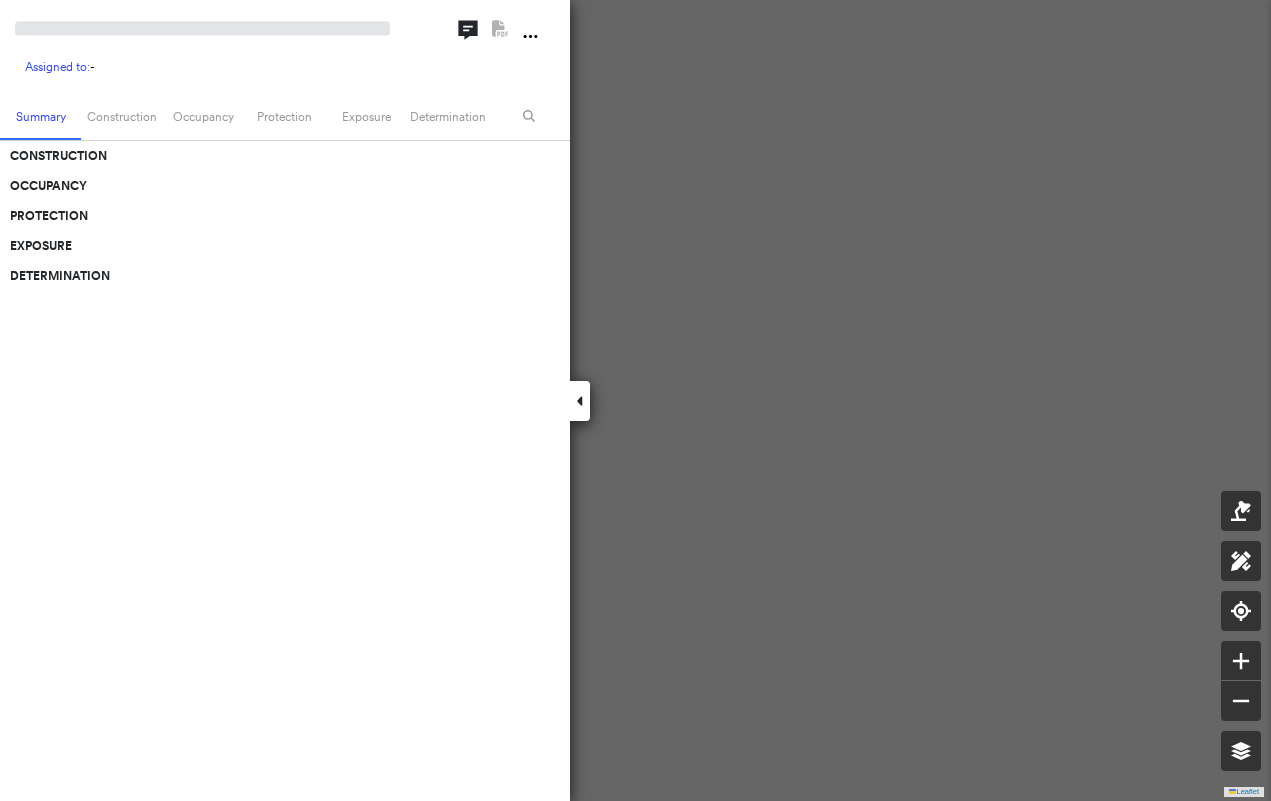 scroll, scrollTop: 0, scrollLeft: 0, axis: both 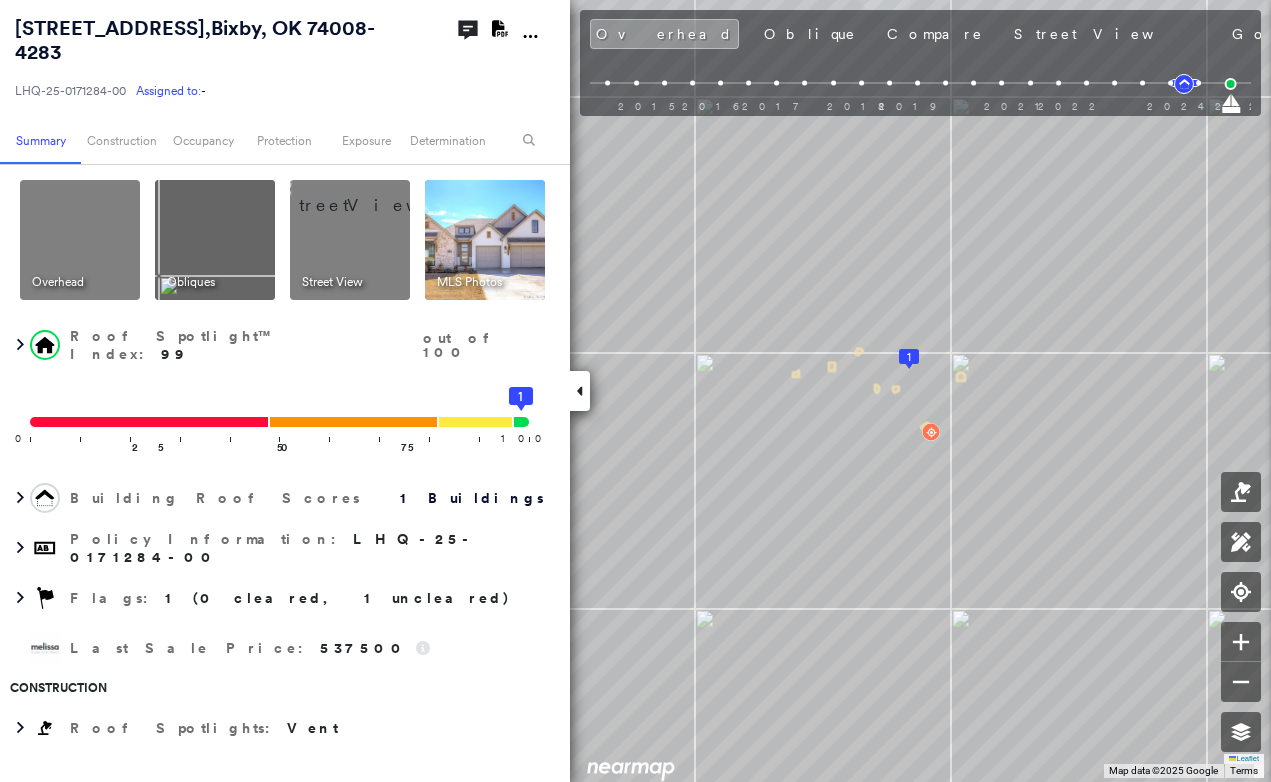 click on "Photos" at bounding box center [1380, 34] 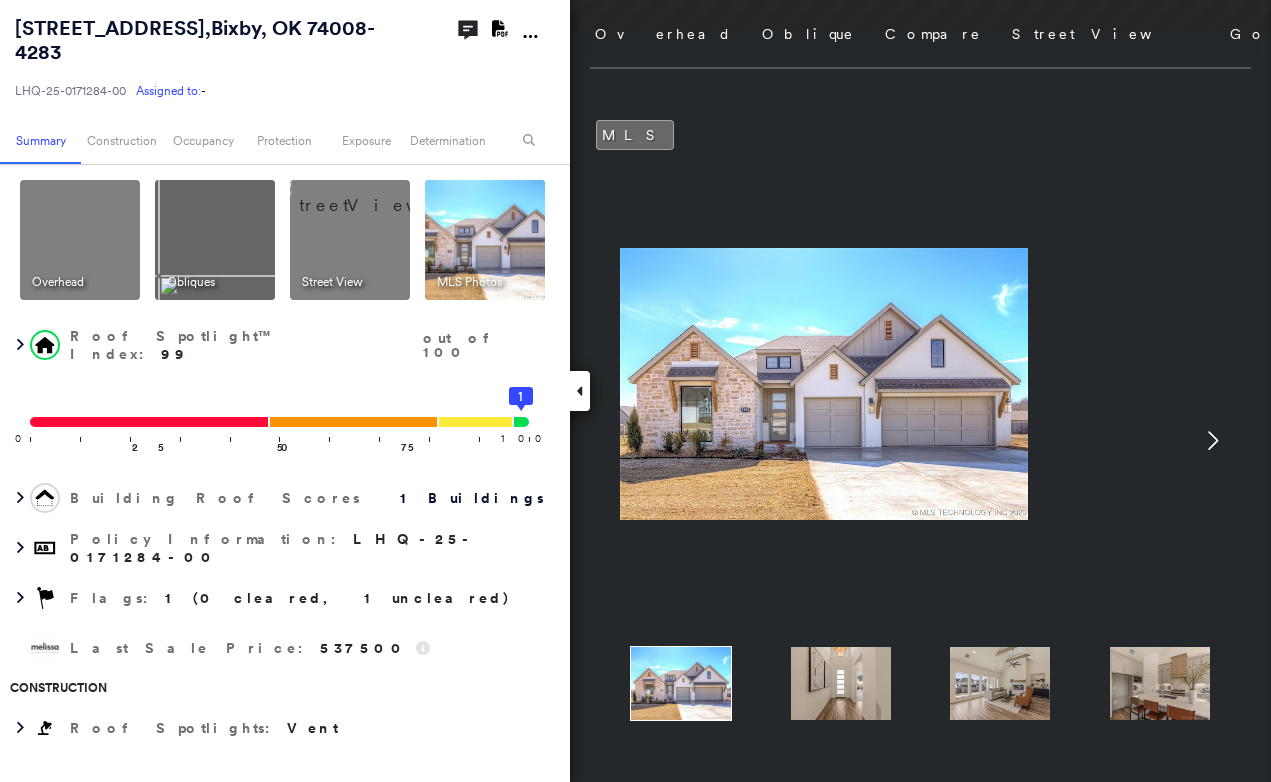 click 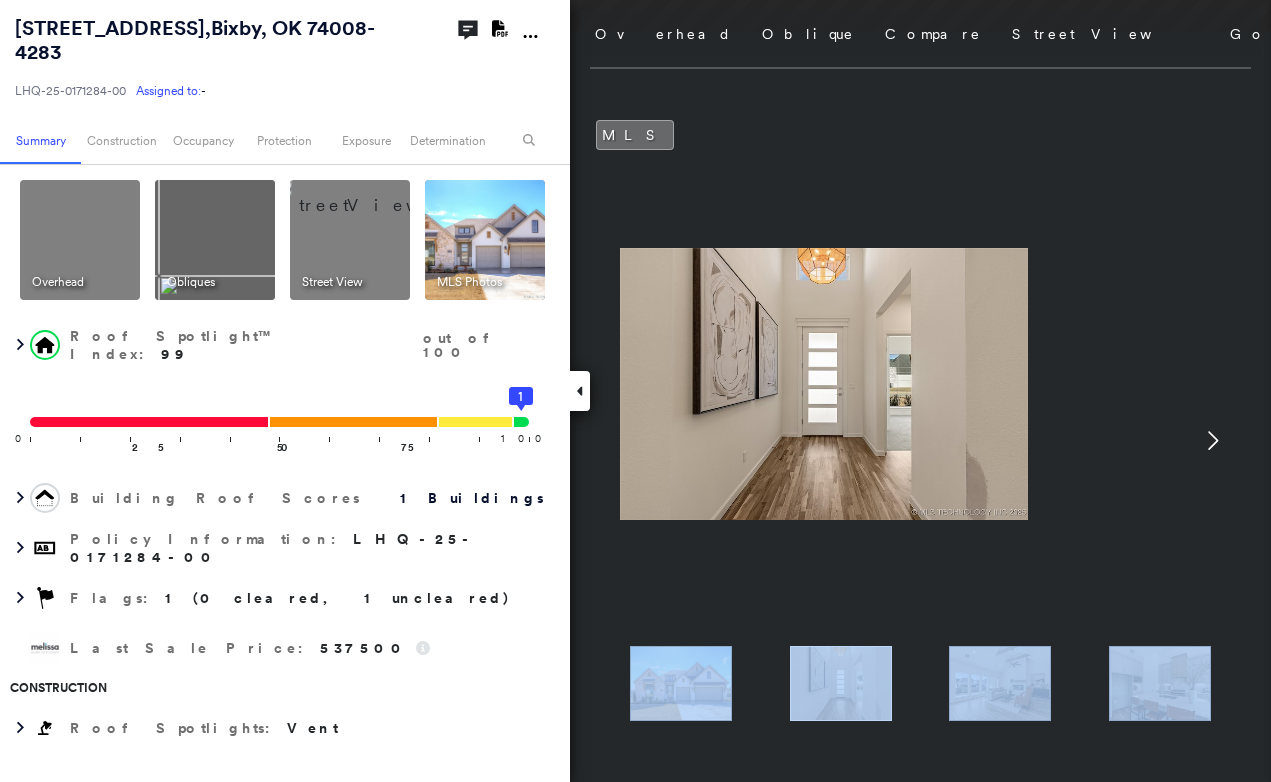 click 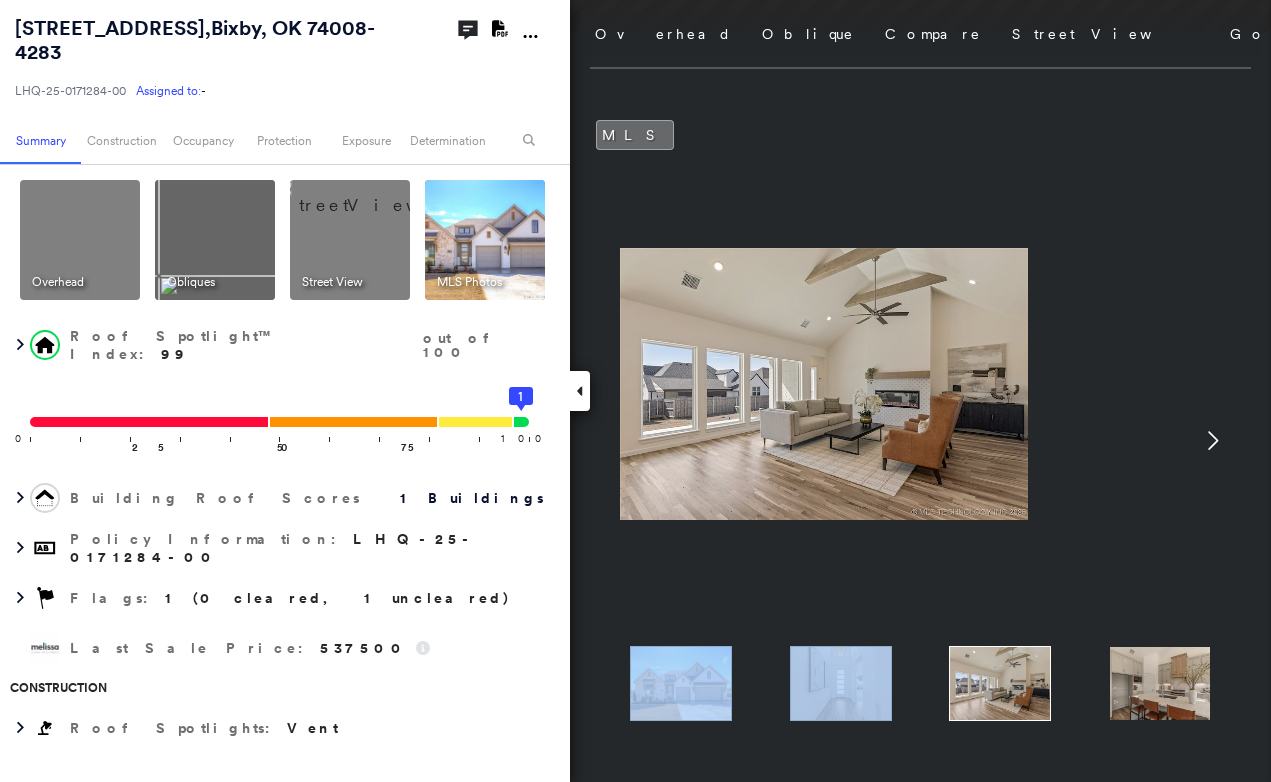 click 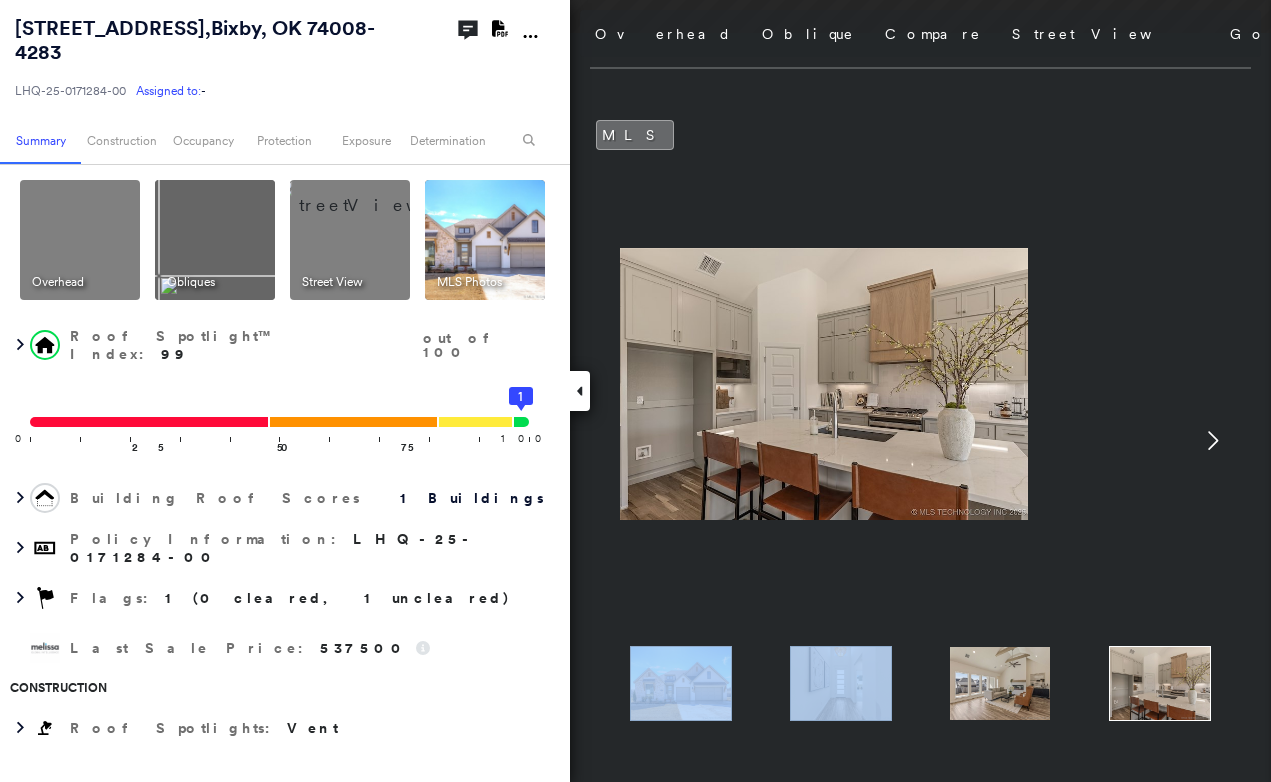 click 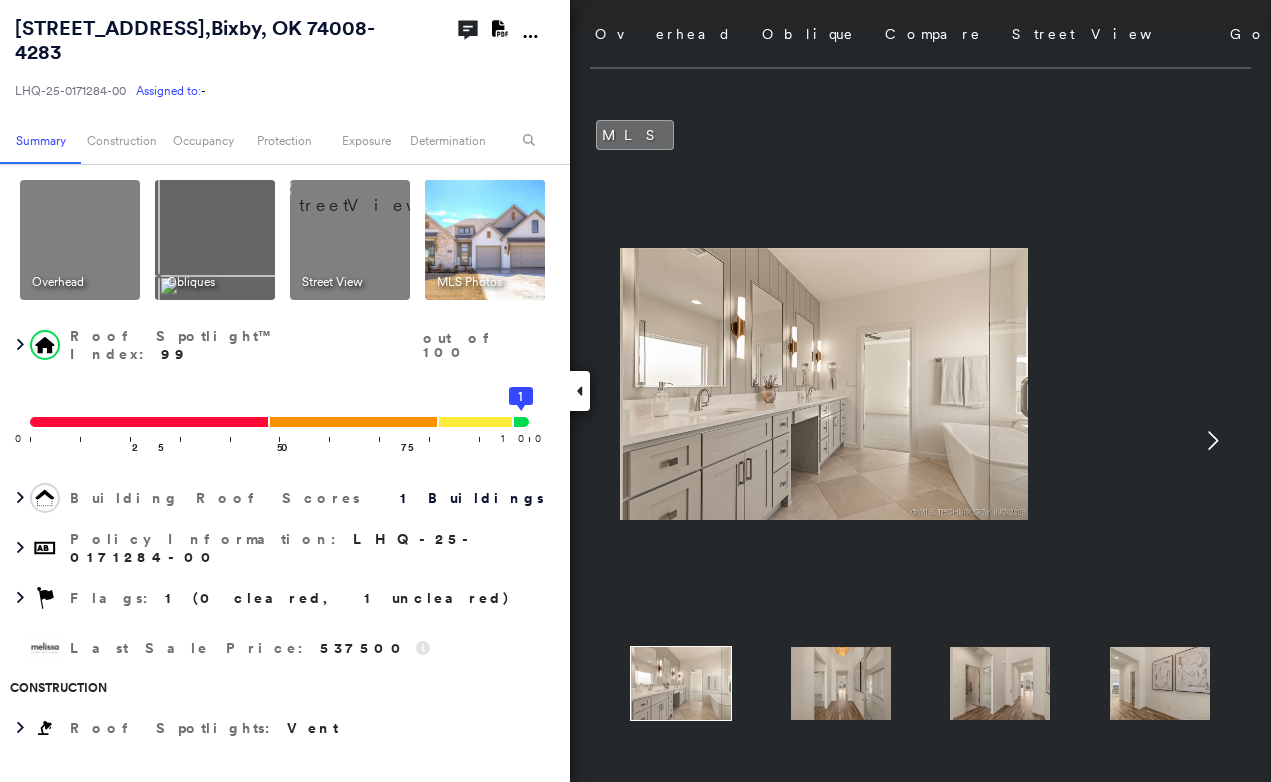 click 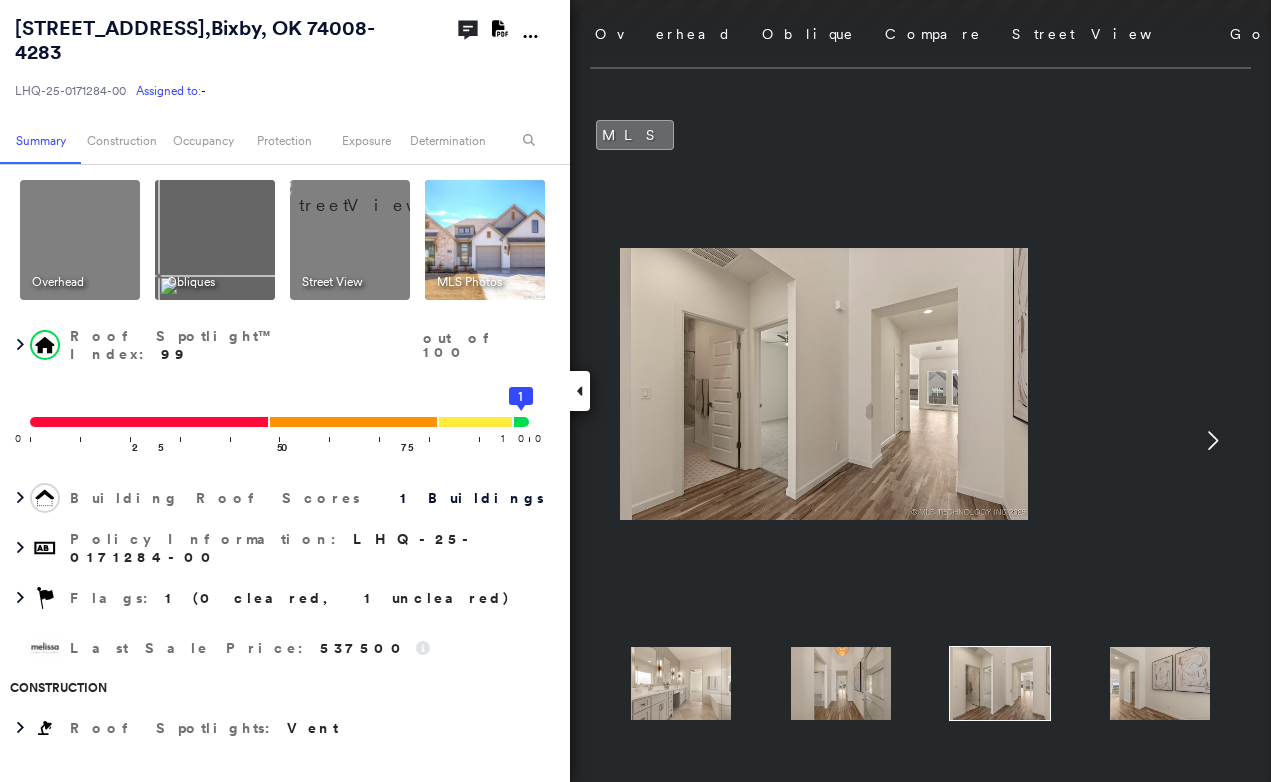 click 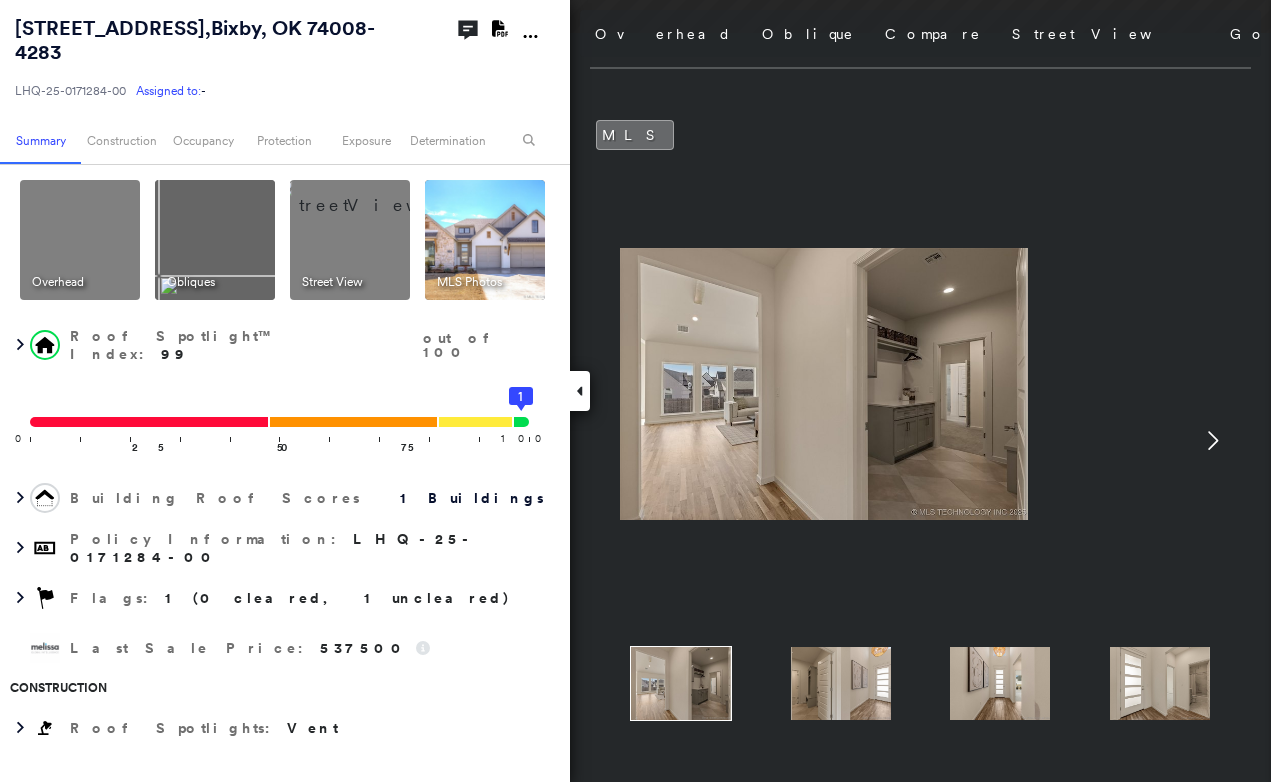 click 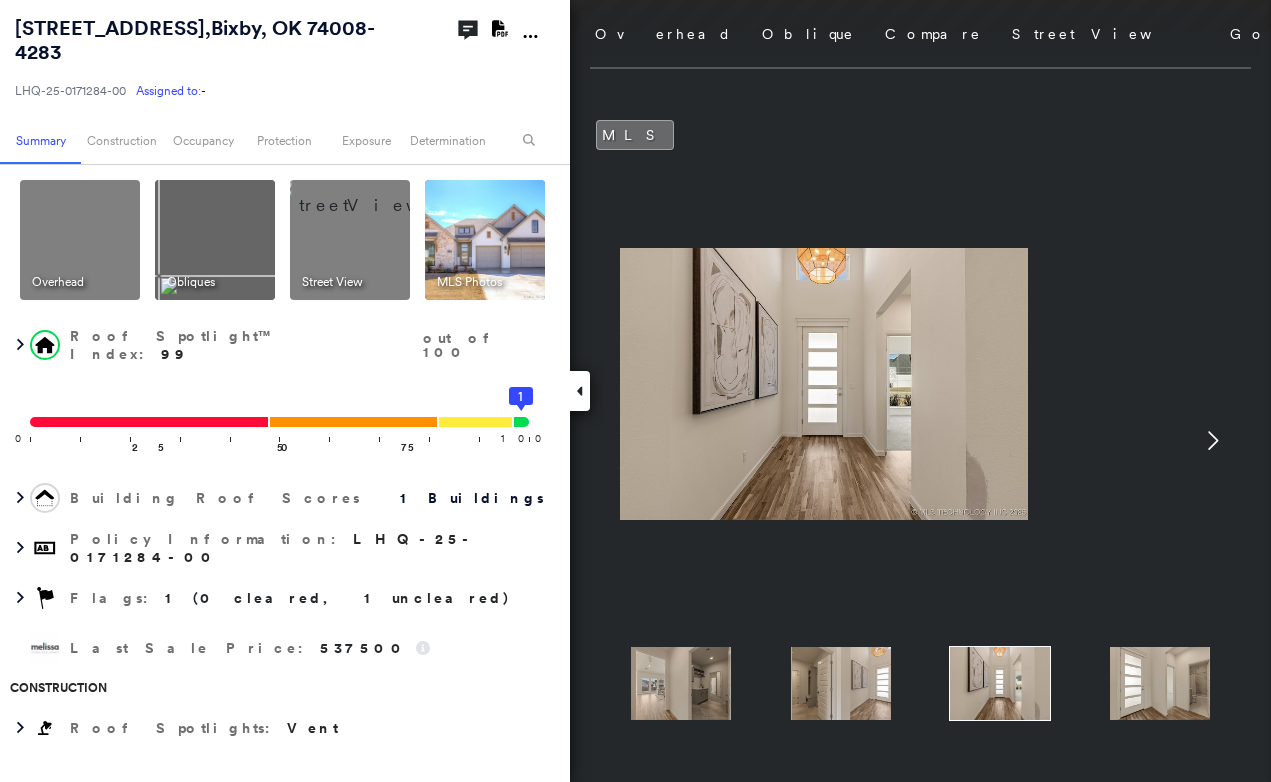 click 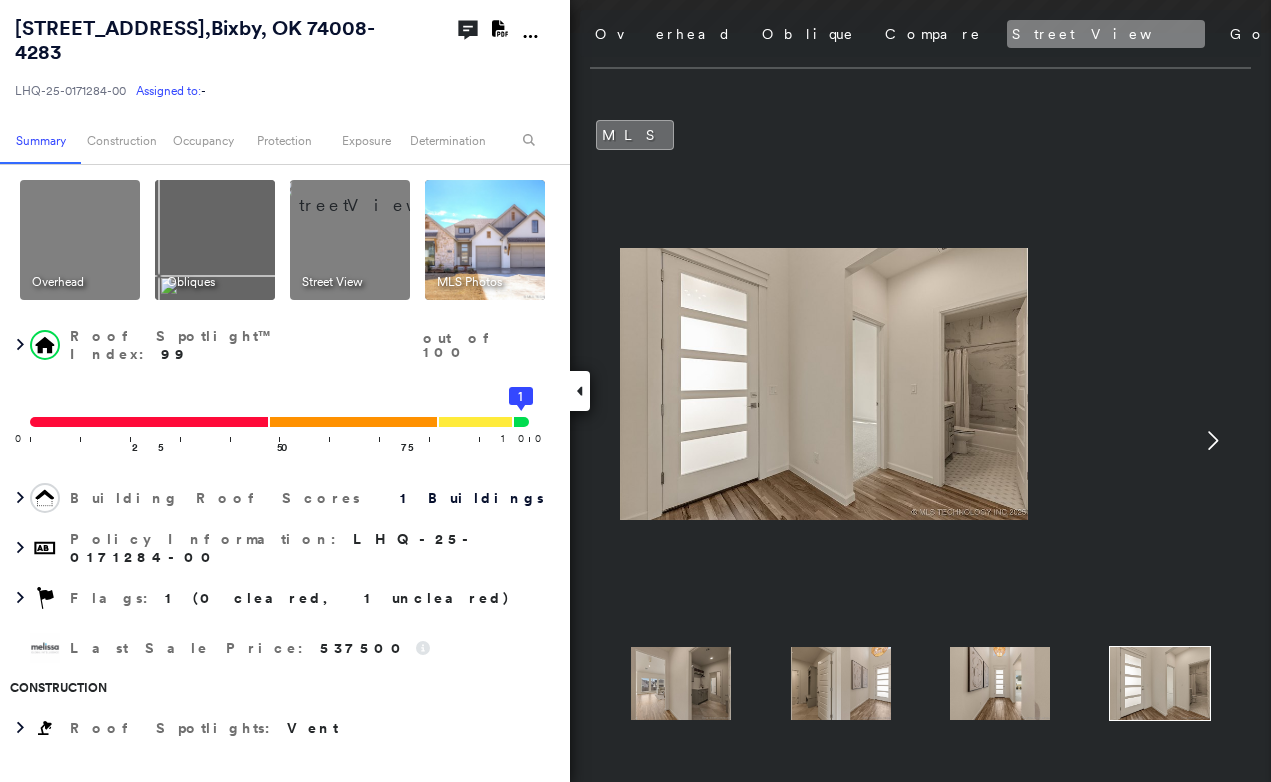 click on "Street View" at bounding box center [1106, 34] 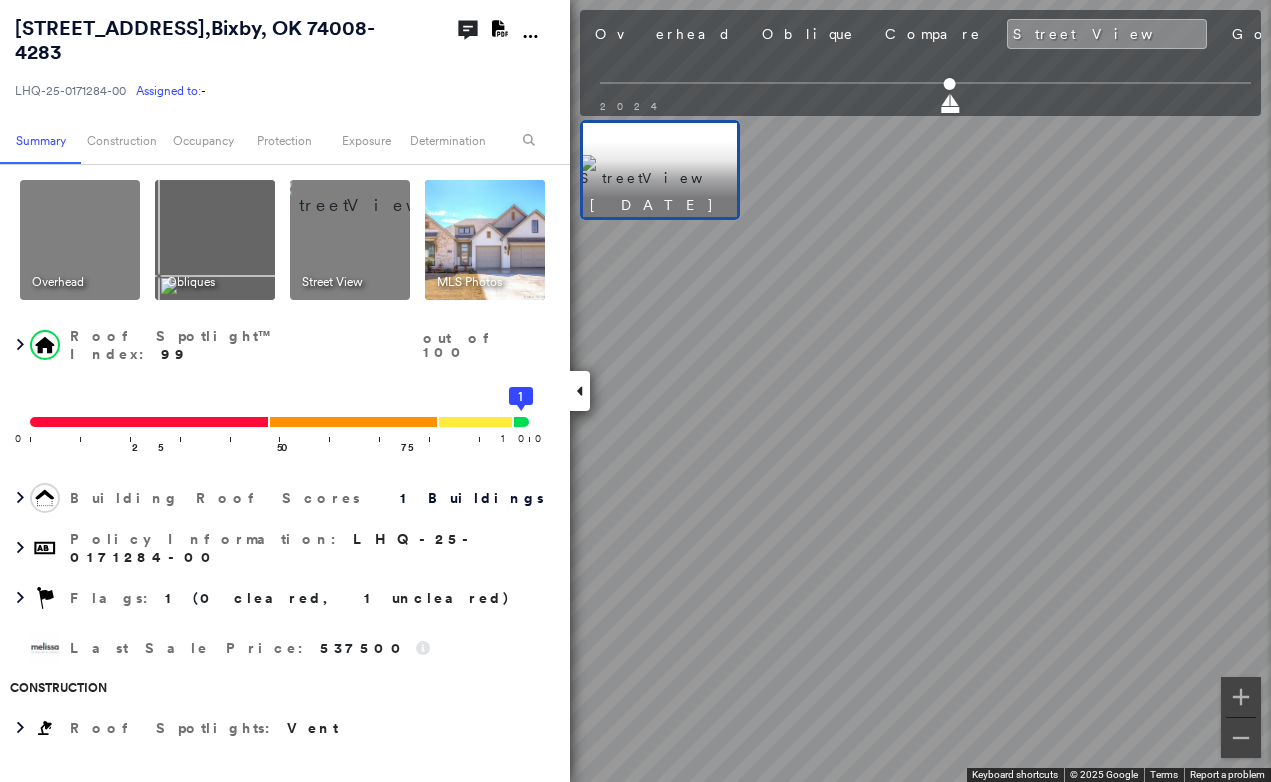 click on "2024" at bounding box center (920, 86) 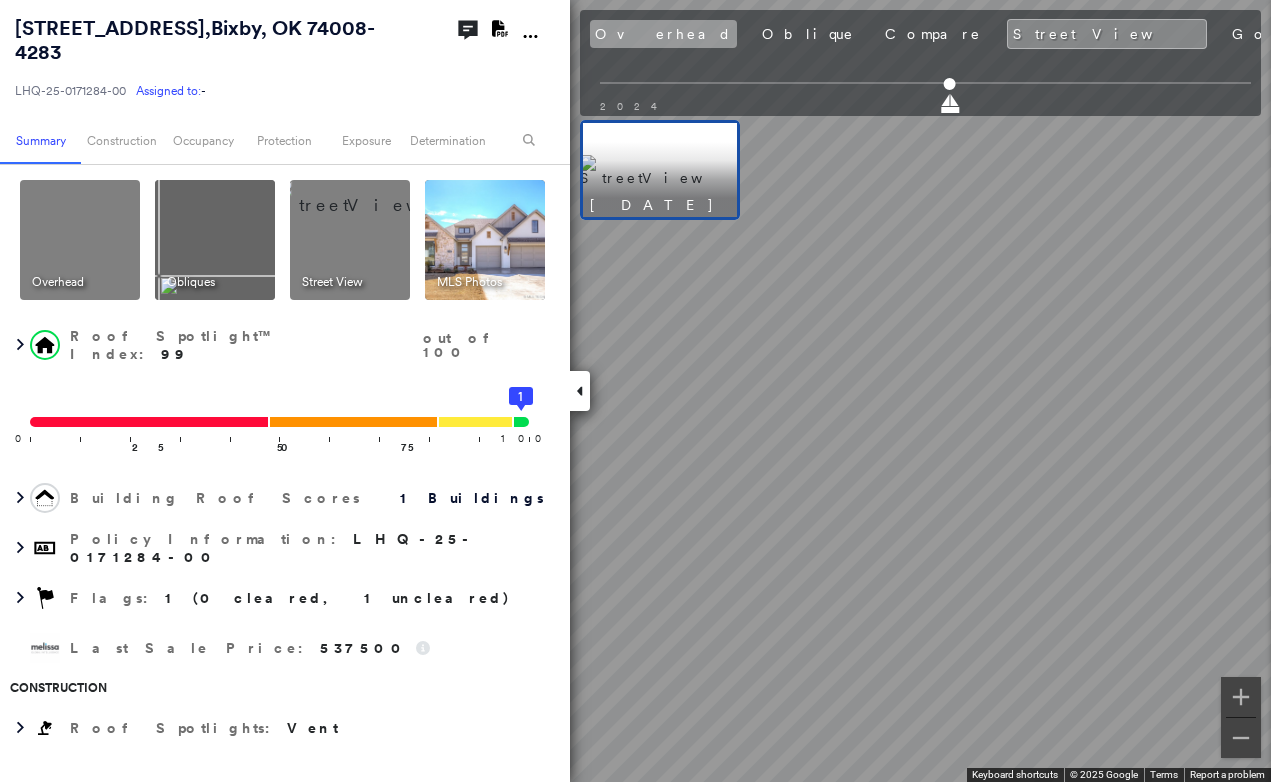 click on "Overhead" at bounding box center [663, 34] 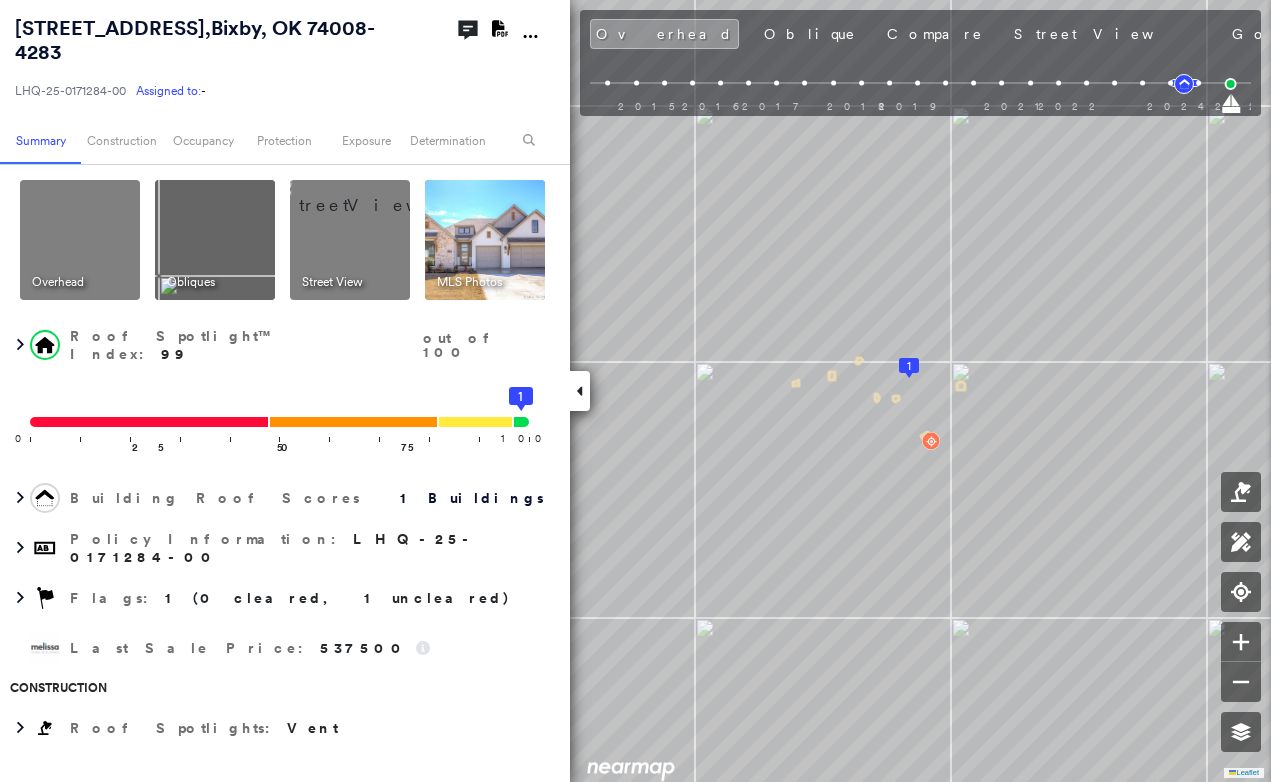 click on "Photos" at bounding box center (1380, 34) 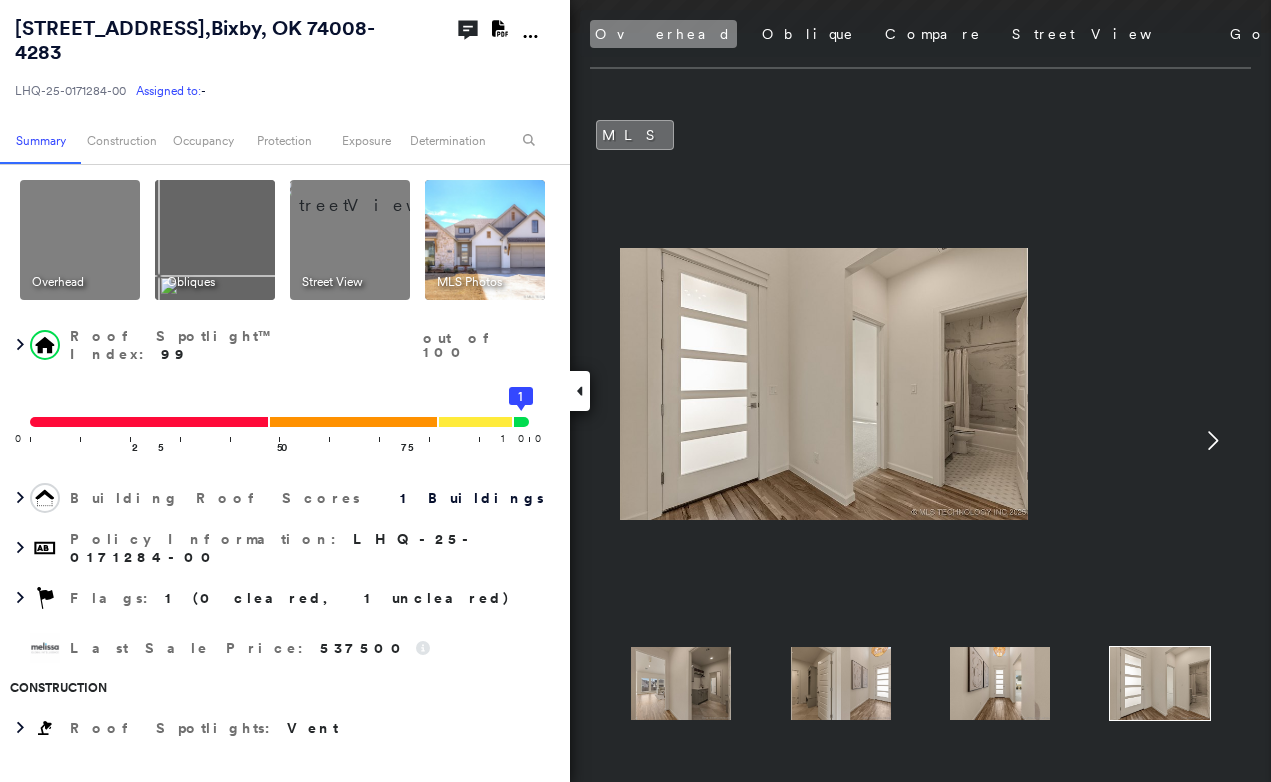 click on "Overhead" at bounding box center [663, 34] 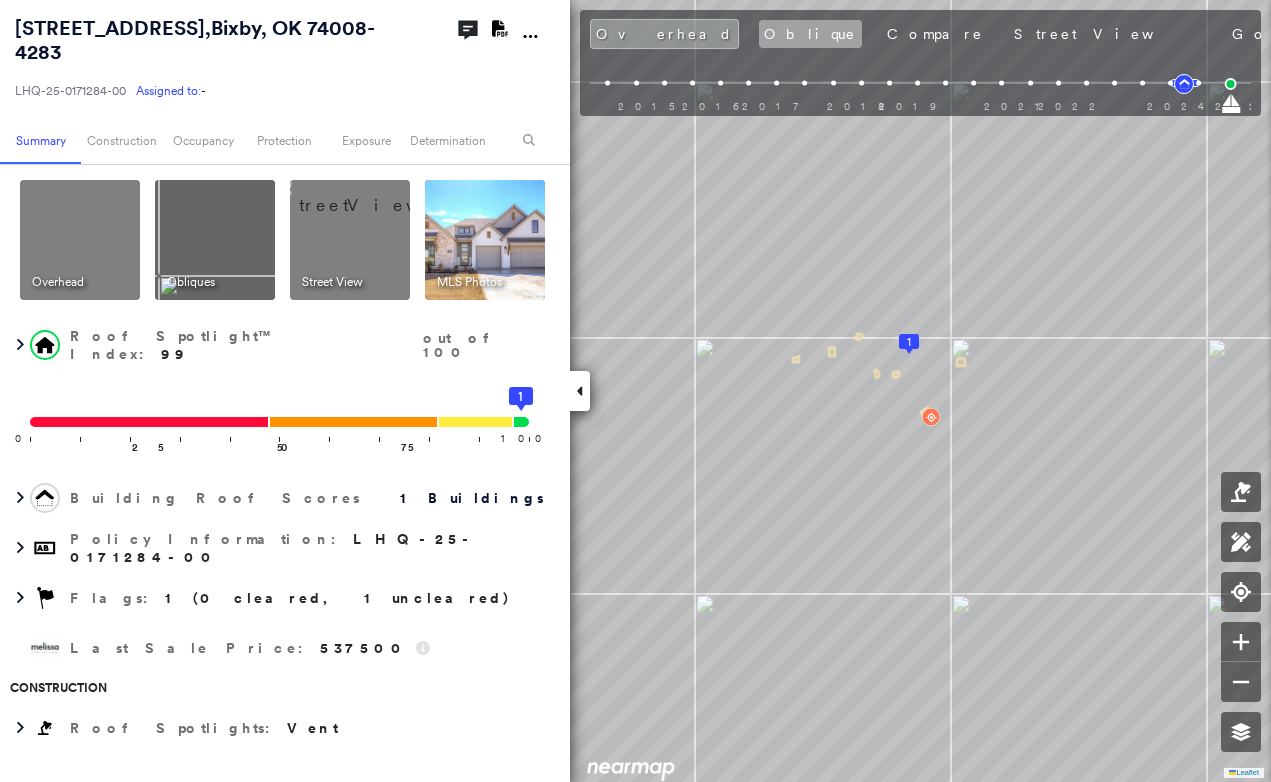 click on "Oblique" at bounding box center (810, 34) 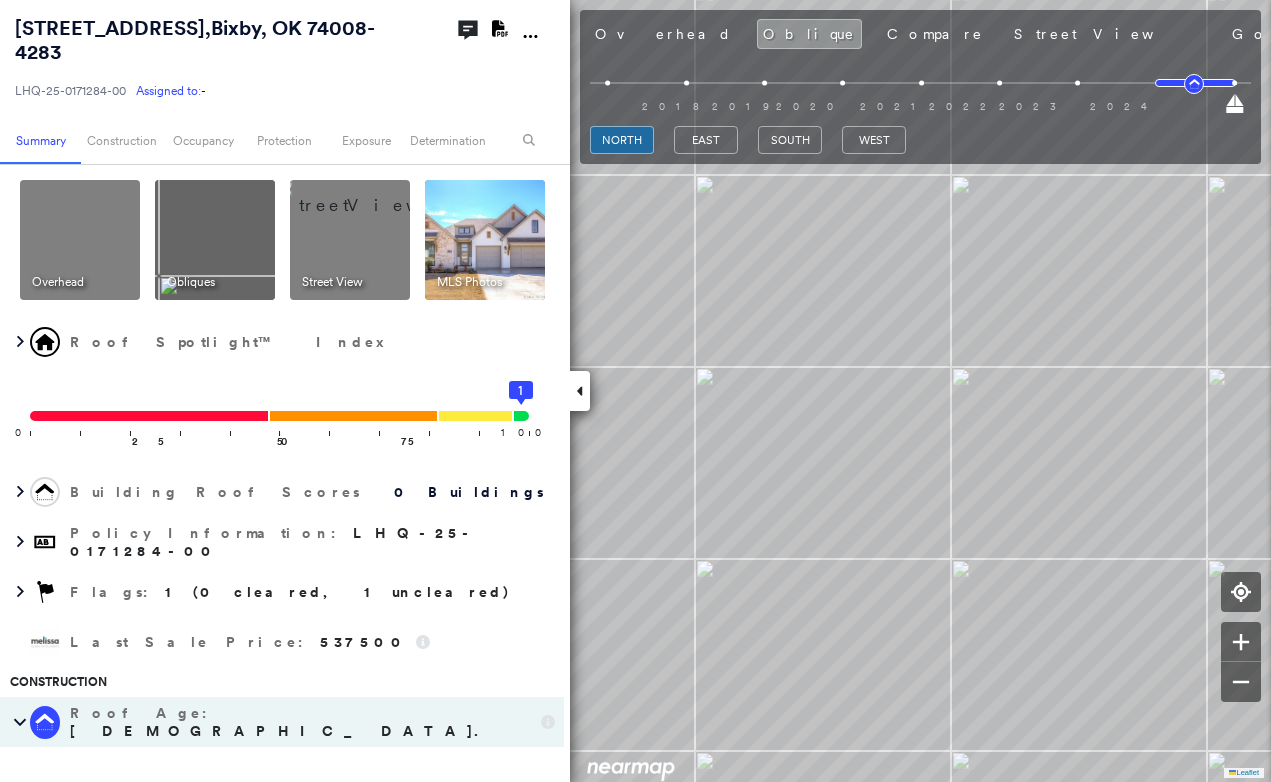 click on "[GEOGRAPHIC_DATA]" at bounding box center [920, 140] 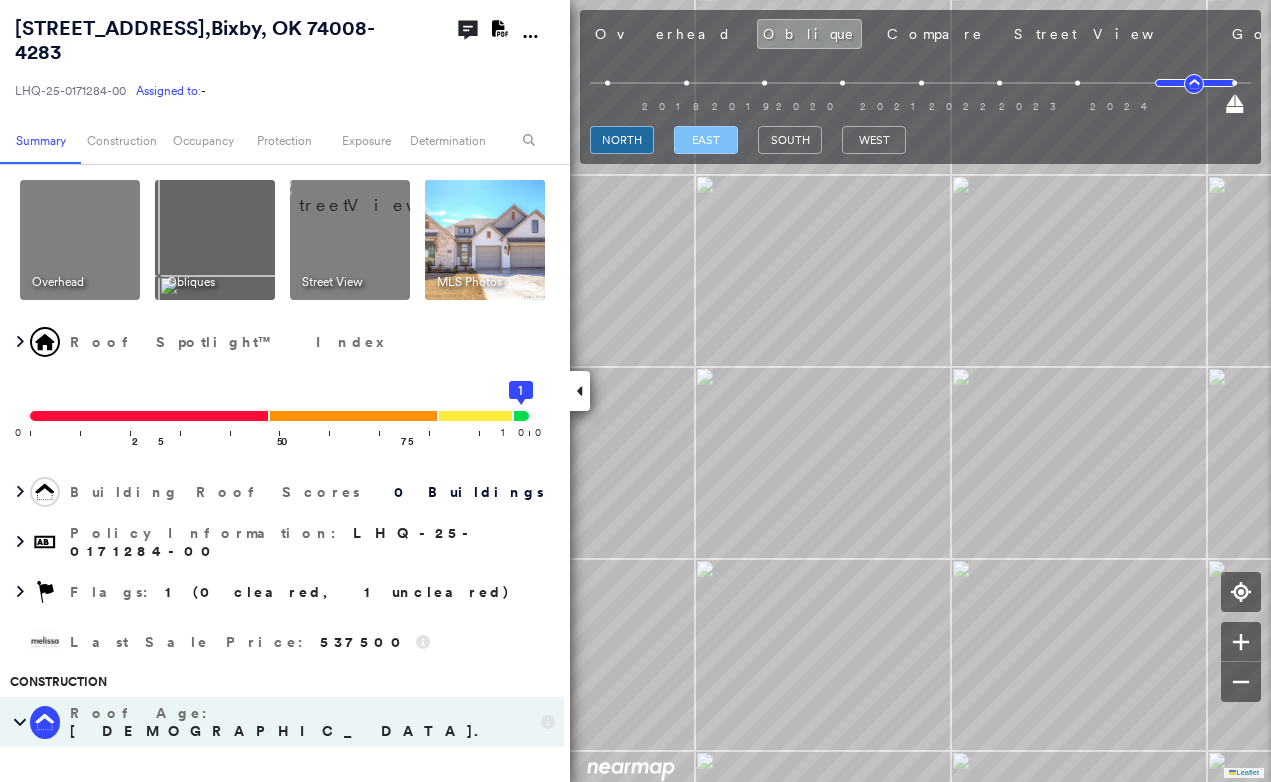 click on "east" at bounding box center [706, 140] 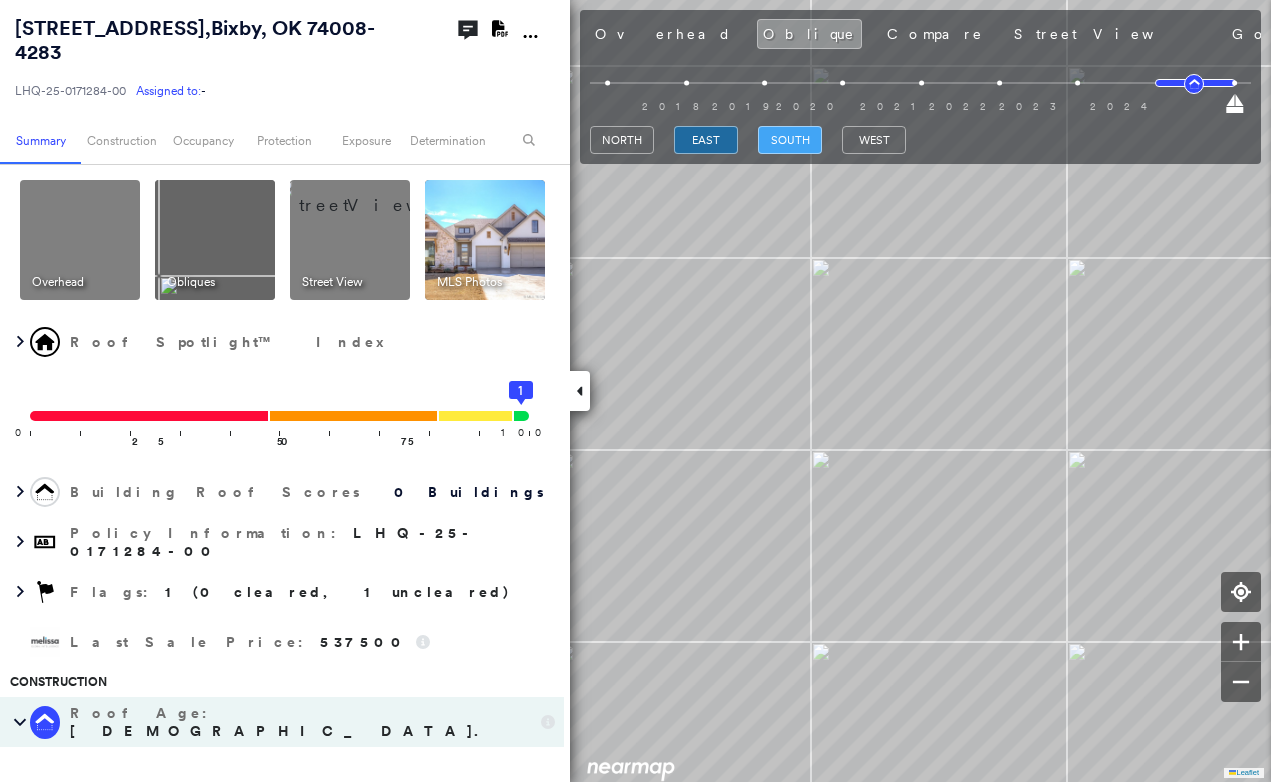 click on "south" at bounding box center (790, 140) 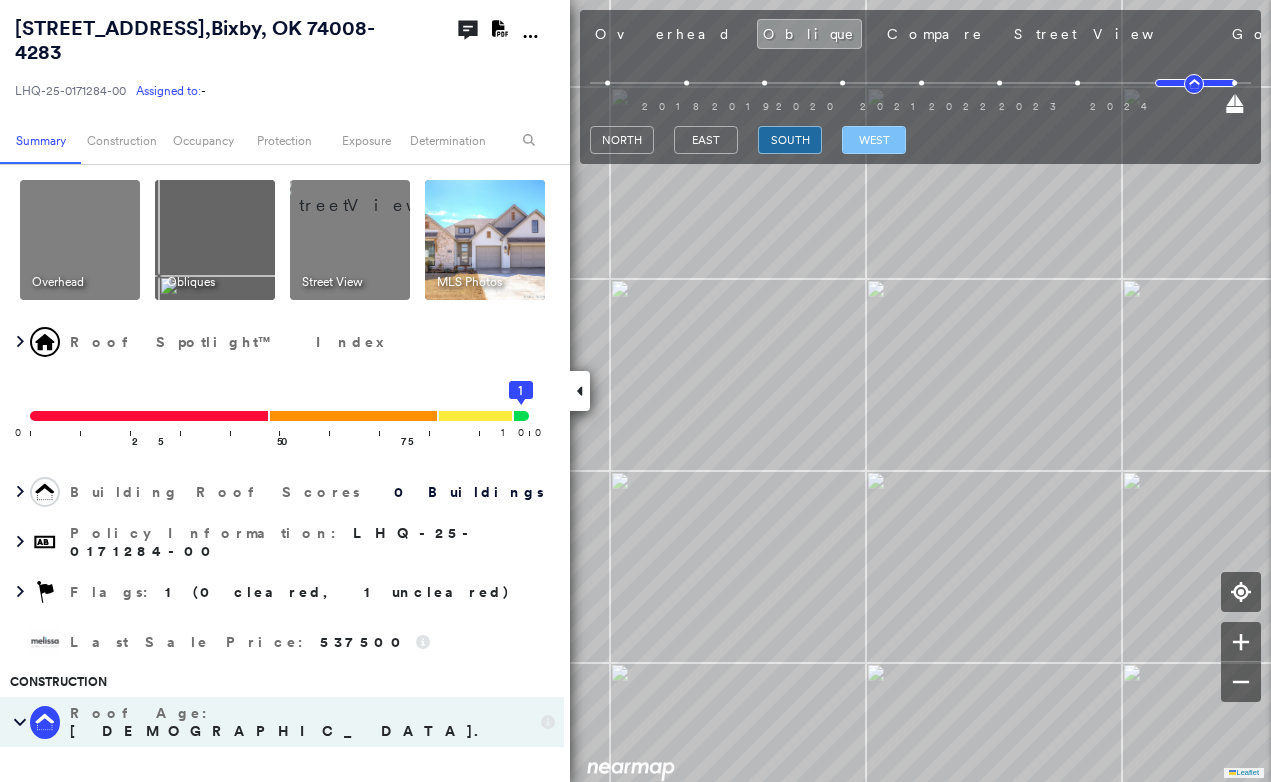 click on "west" at bounding box center [874, 140] 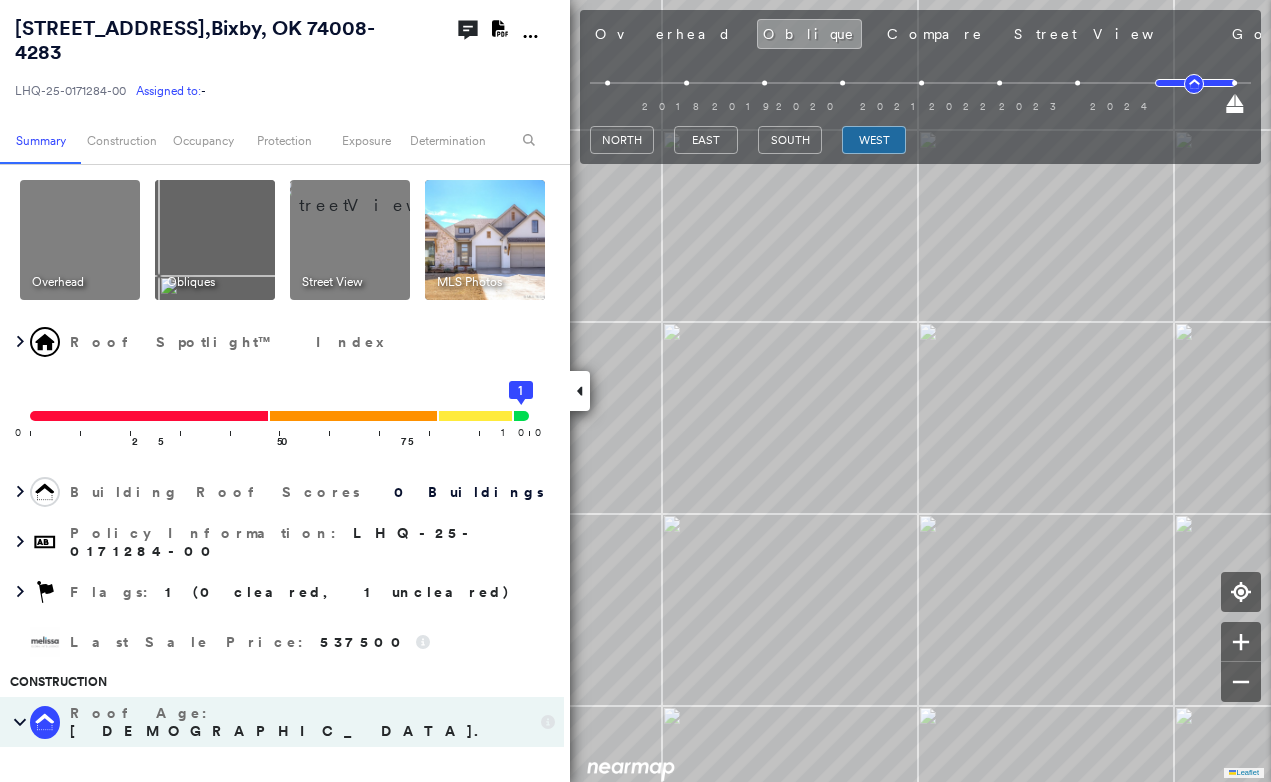 click on "Photos" at bounding box center (1380, 34) 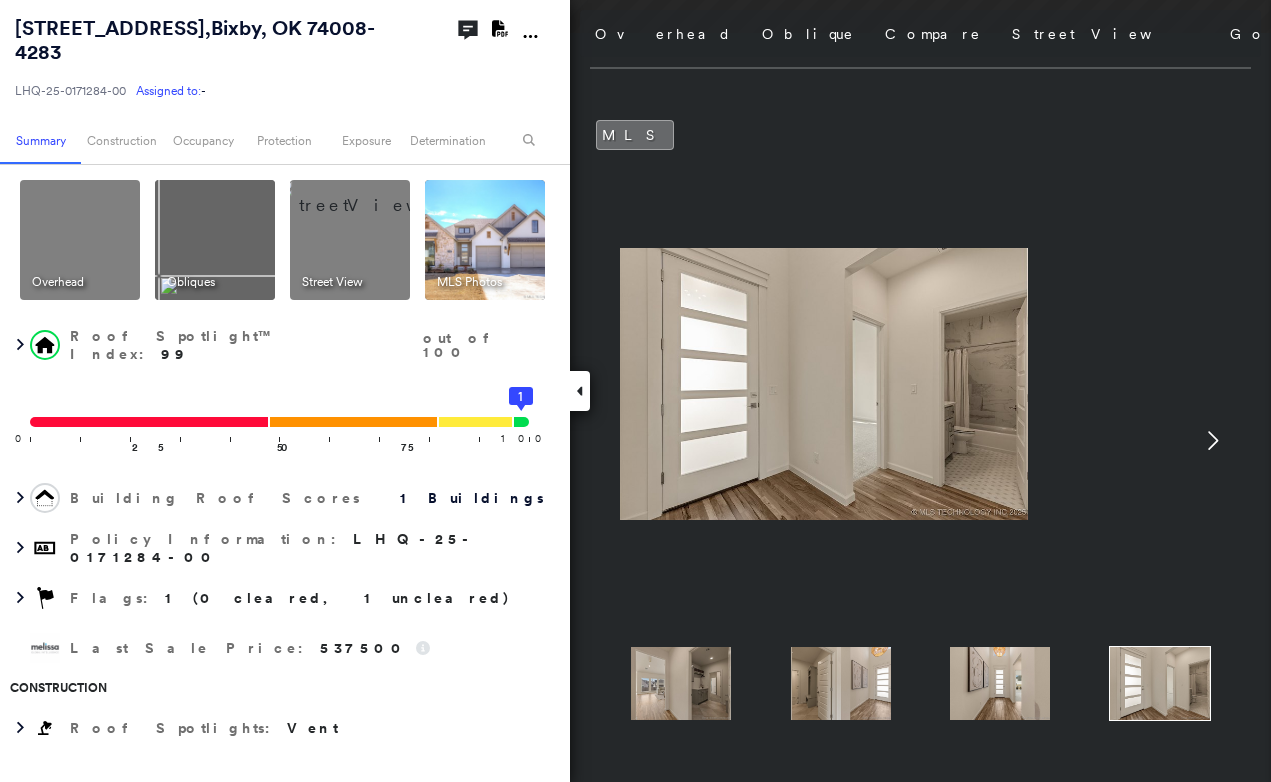 click 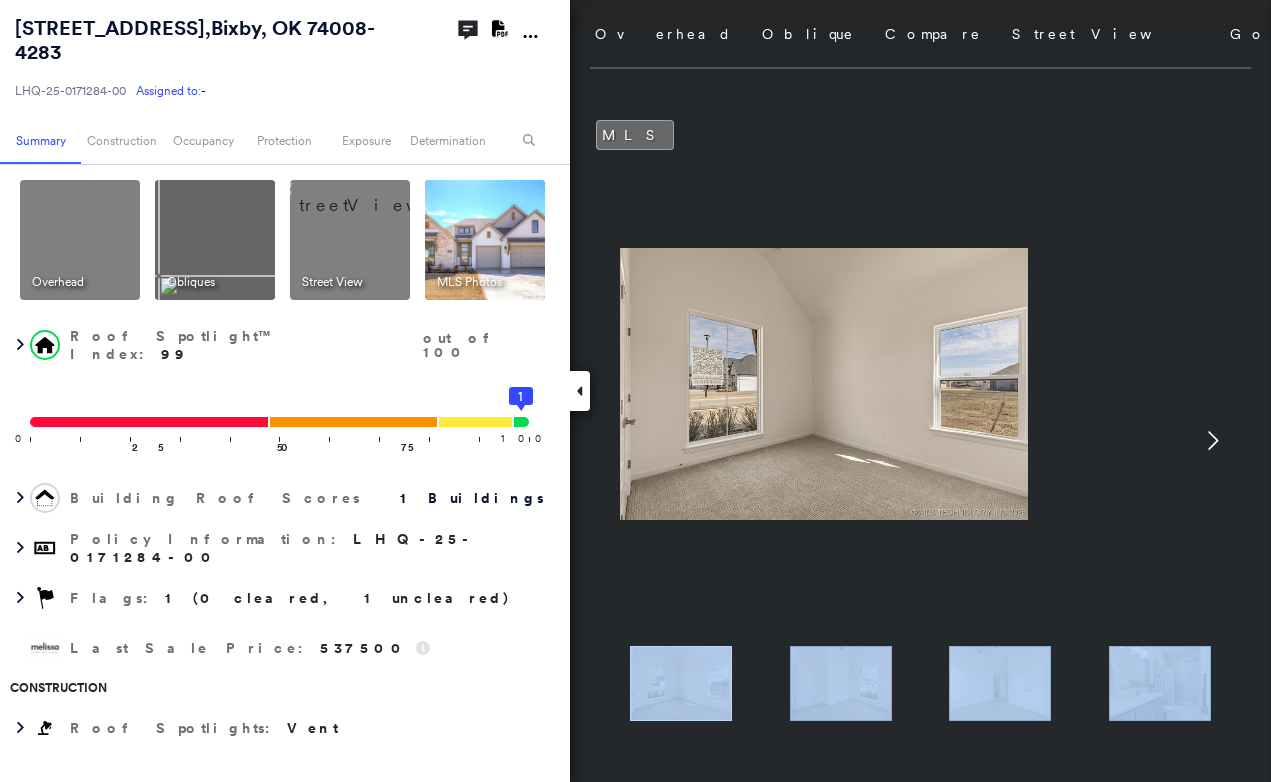 click 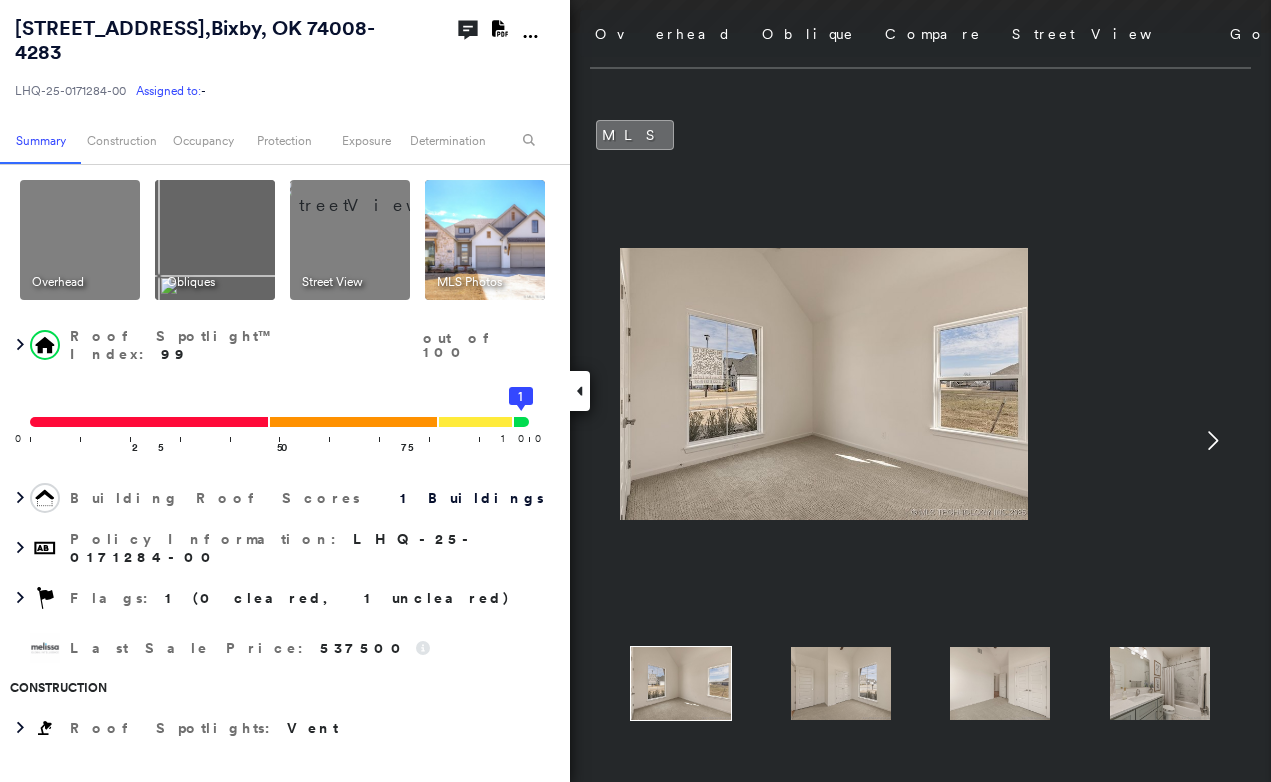 click 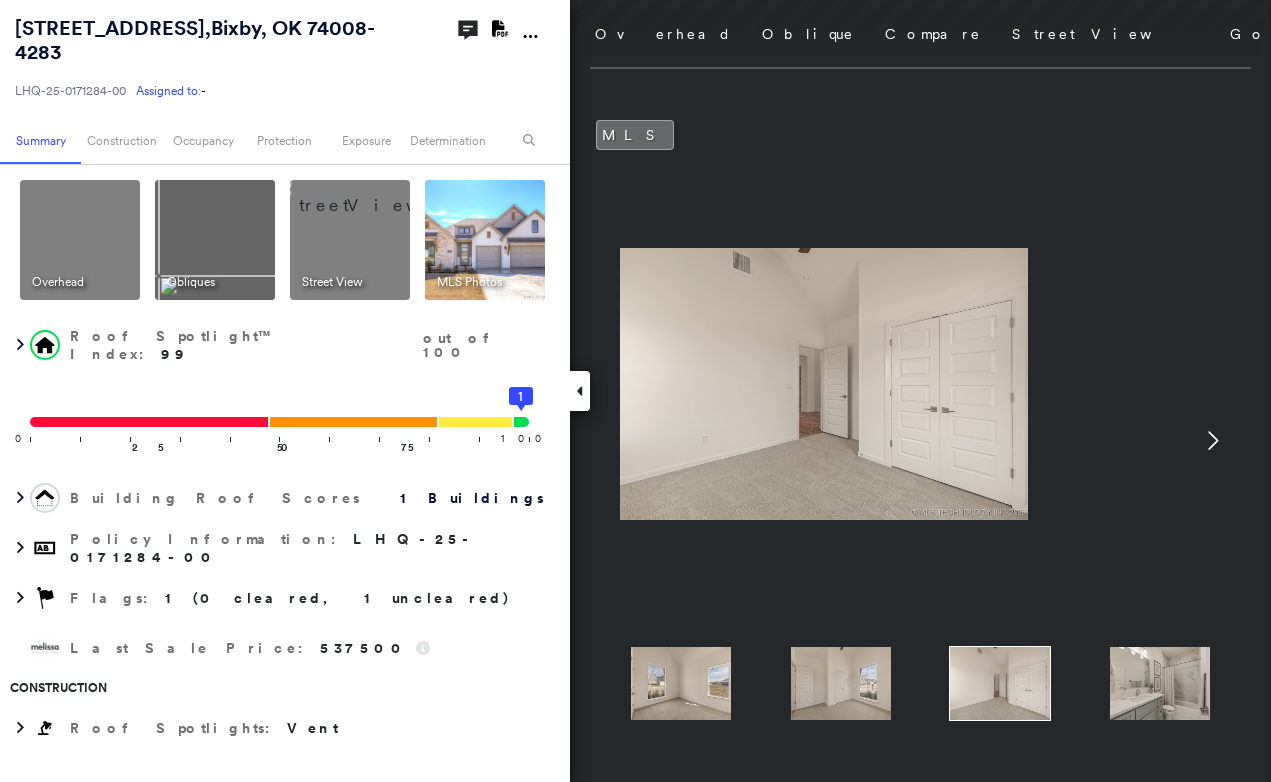 click 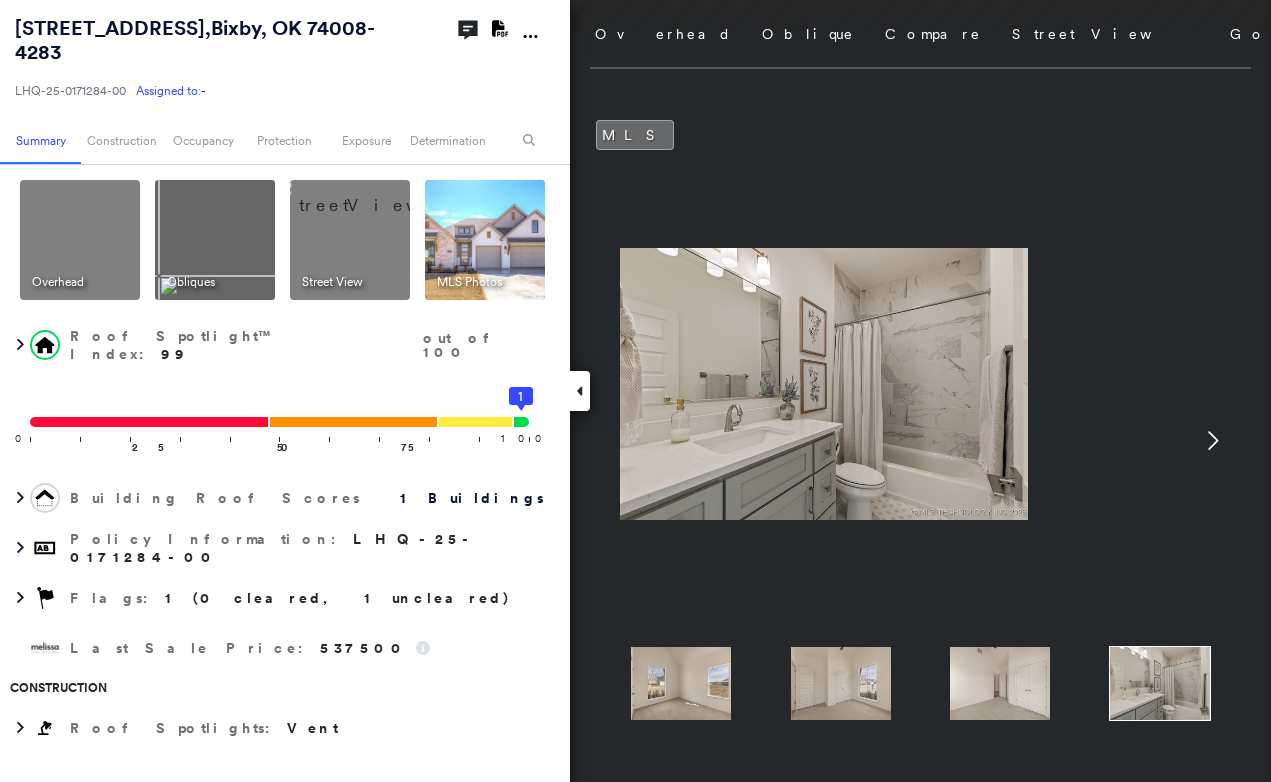click 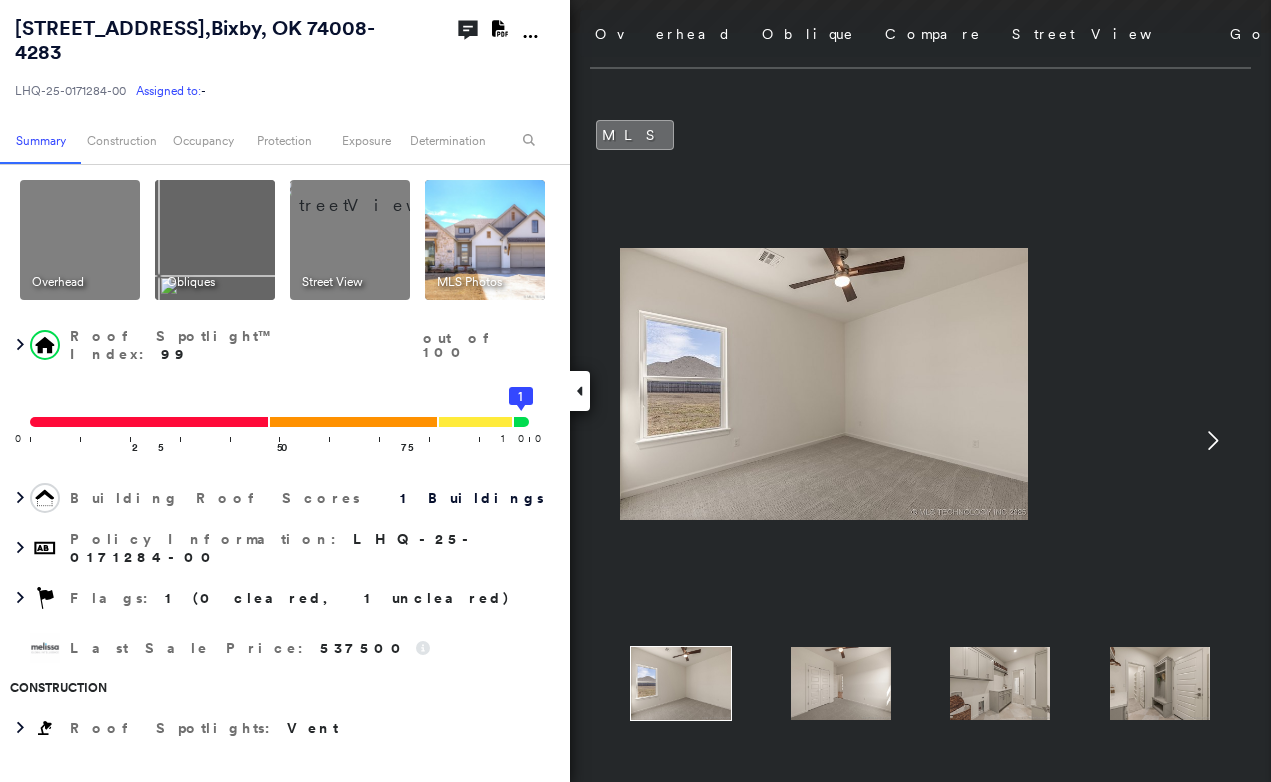 click 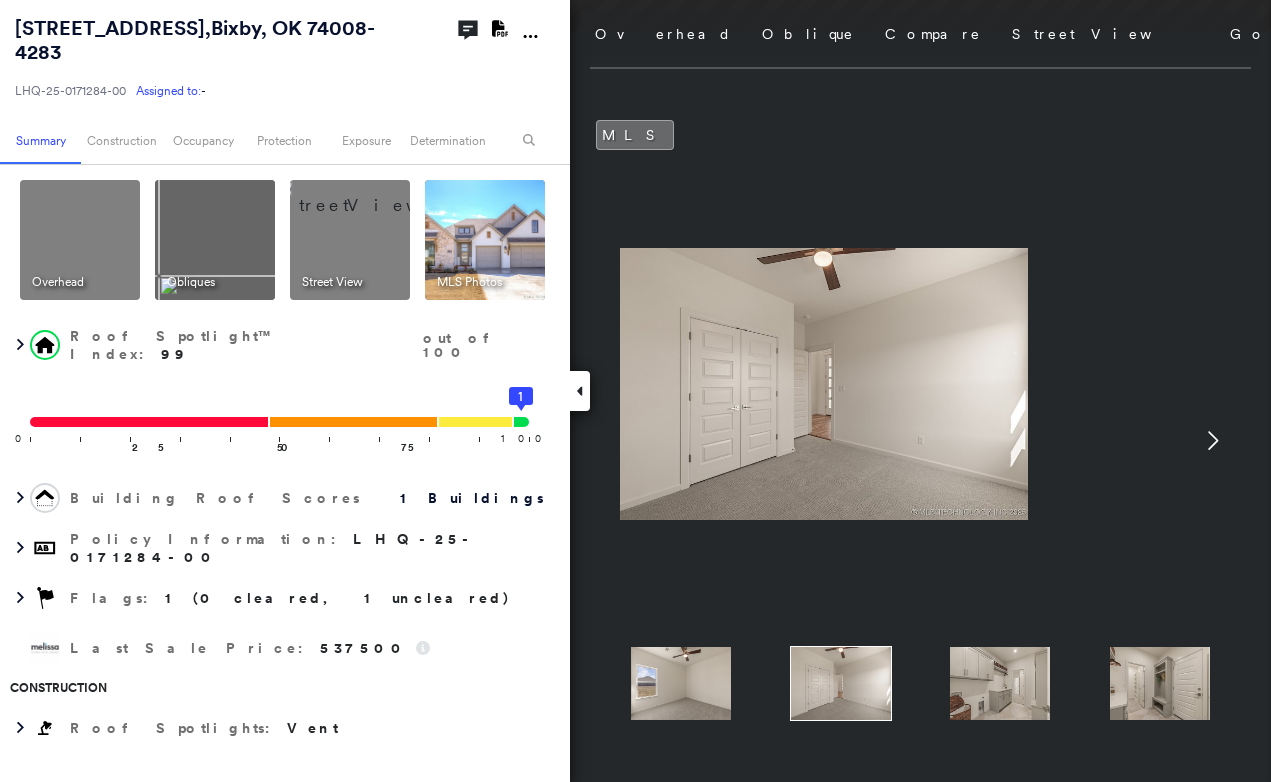click 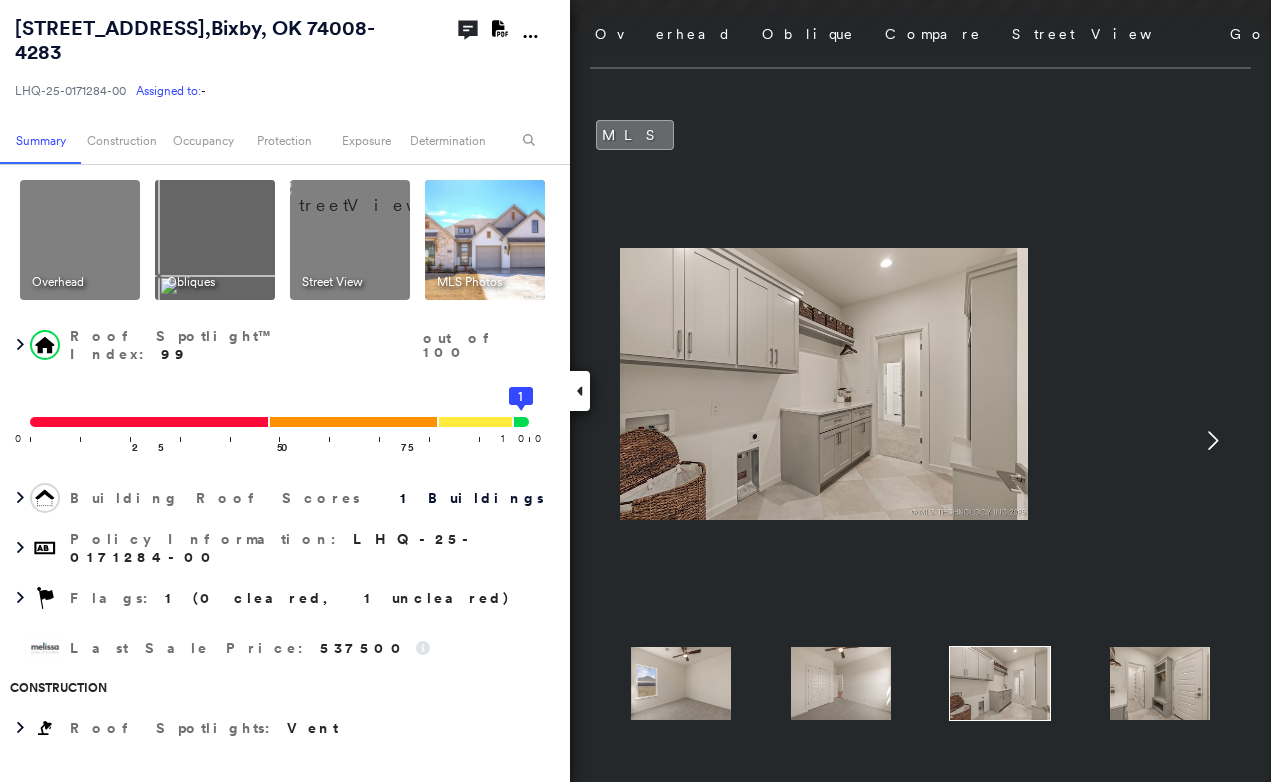 click 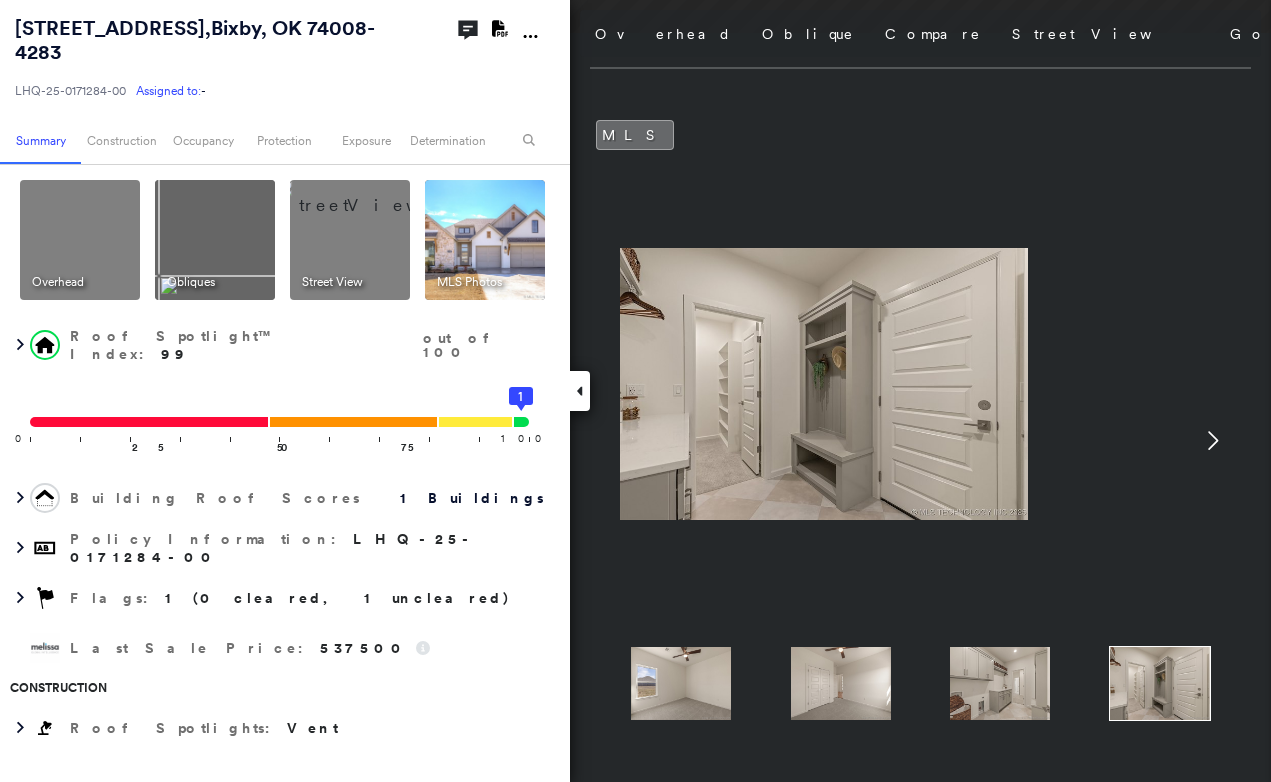 click 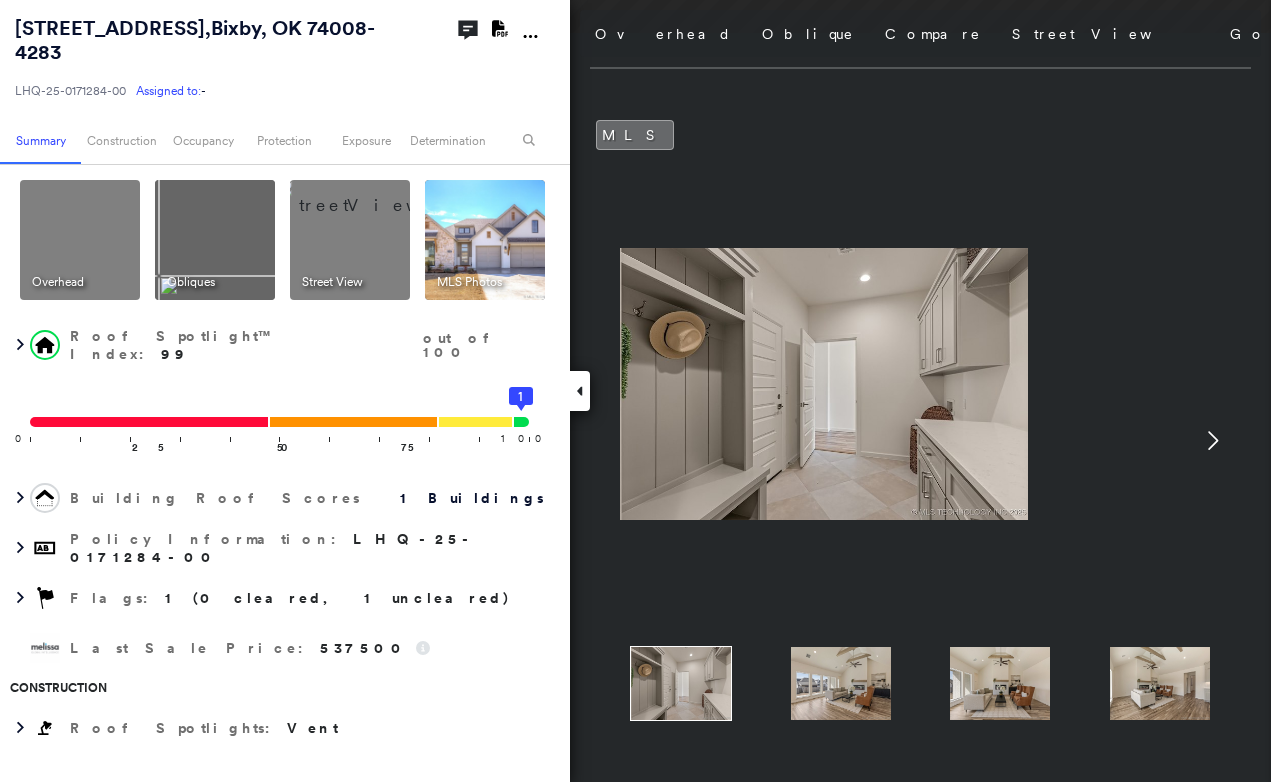click 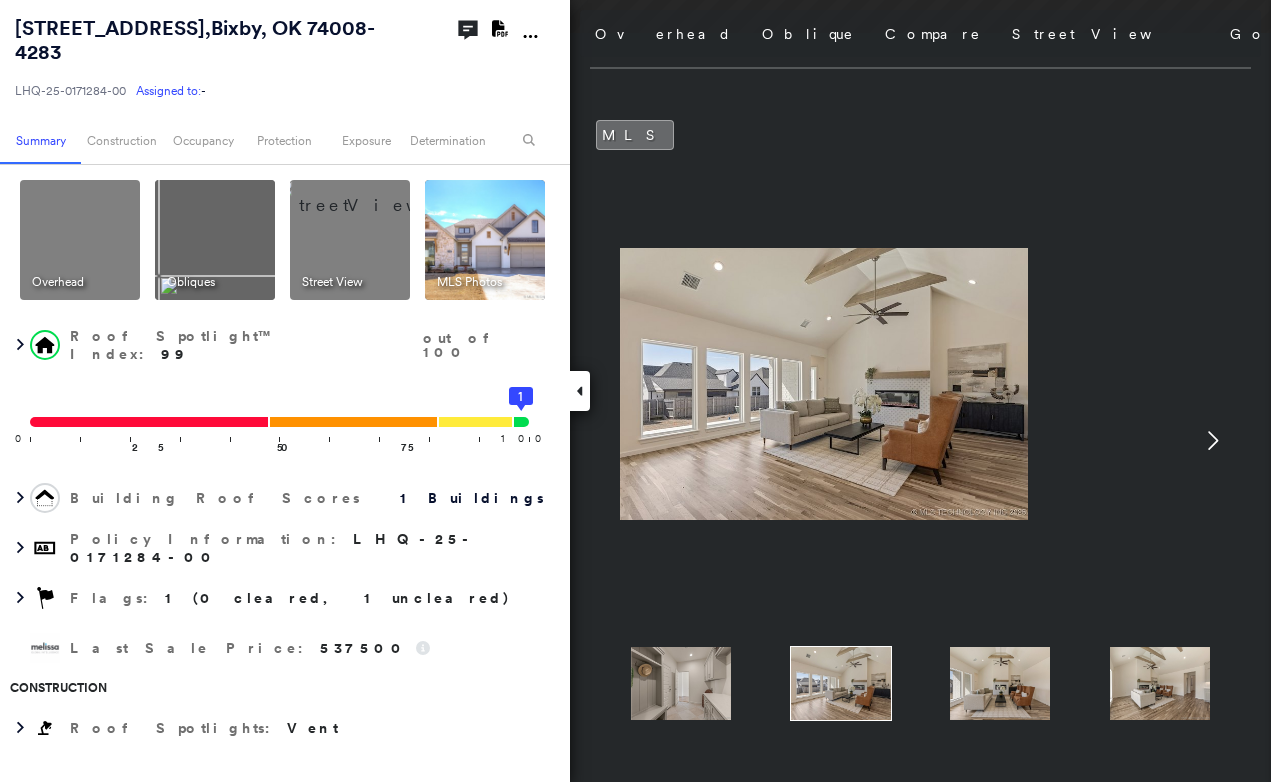click 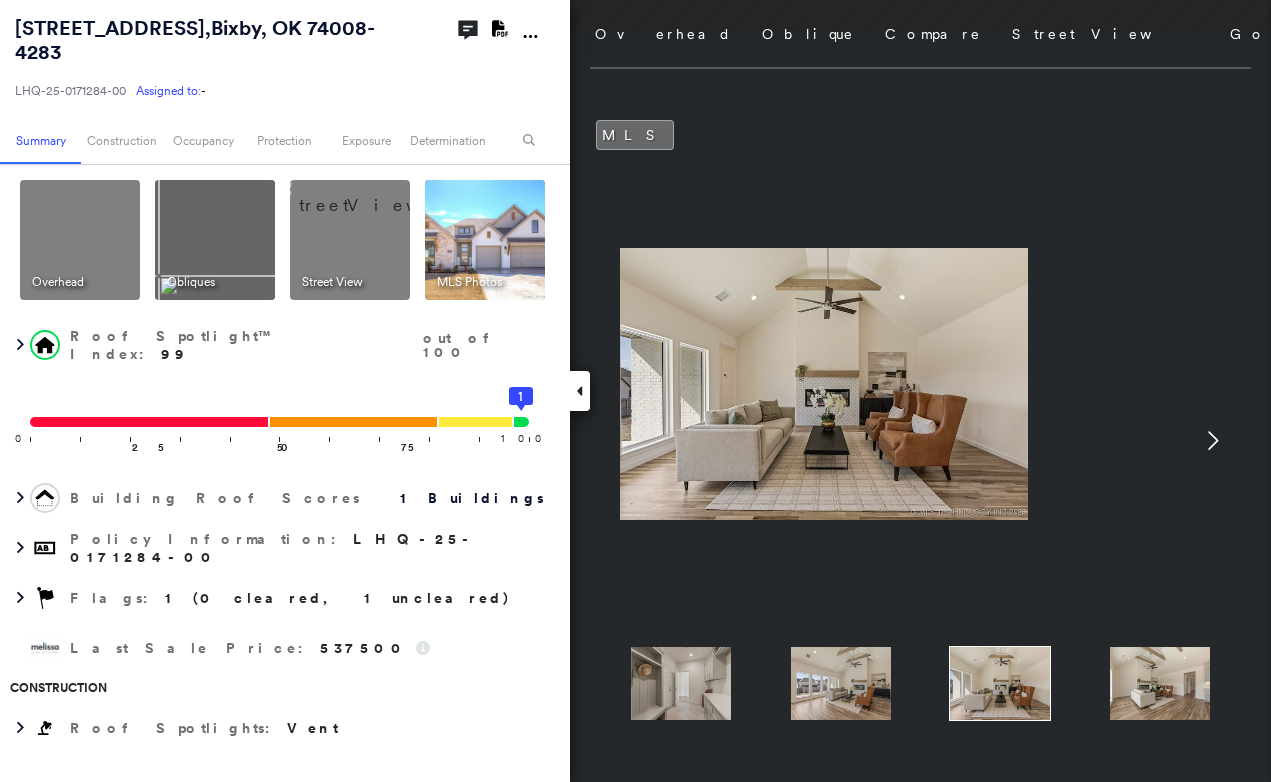 click 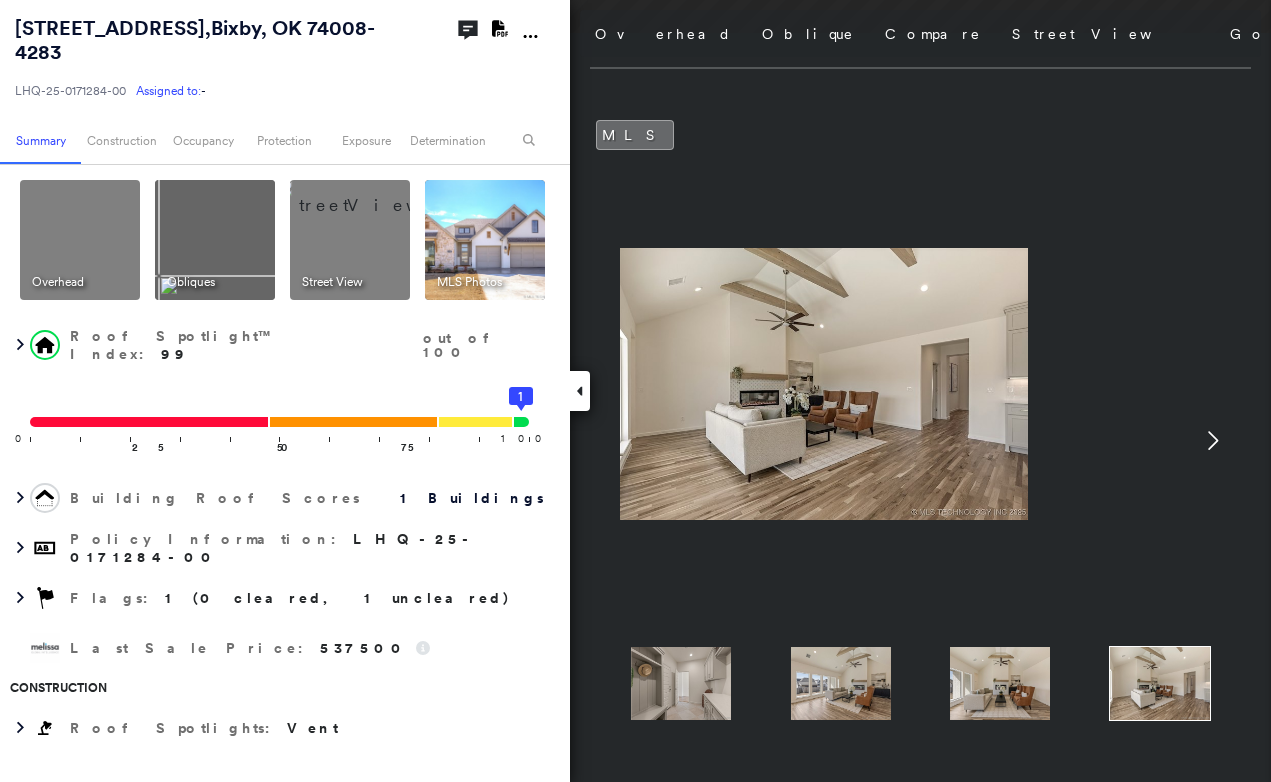 click 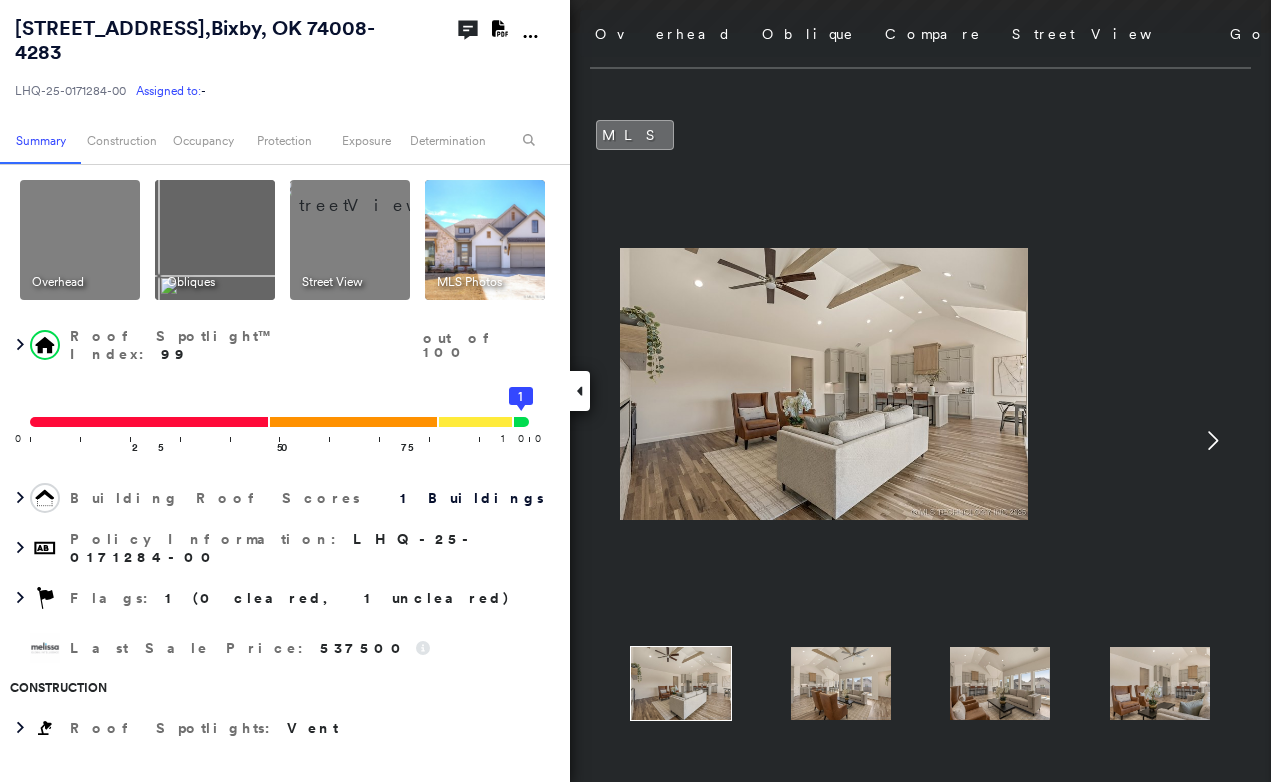 click 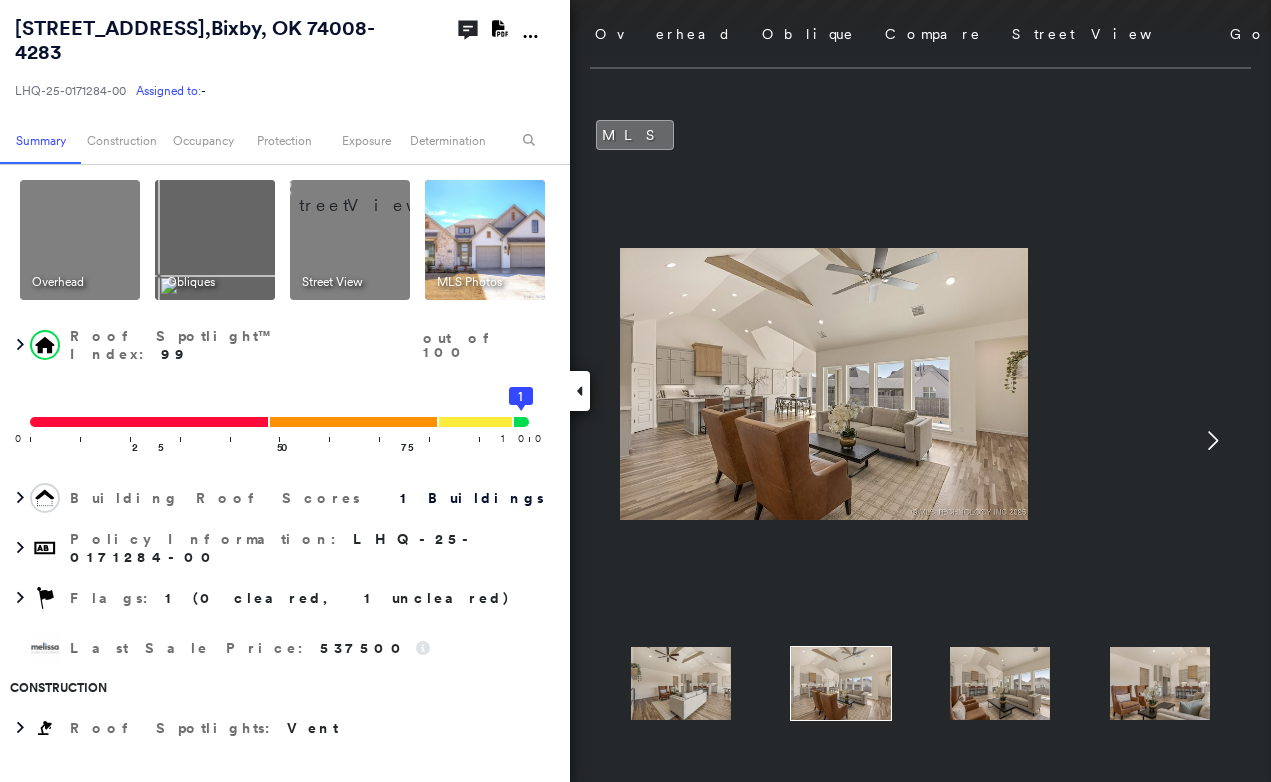 click 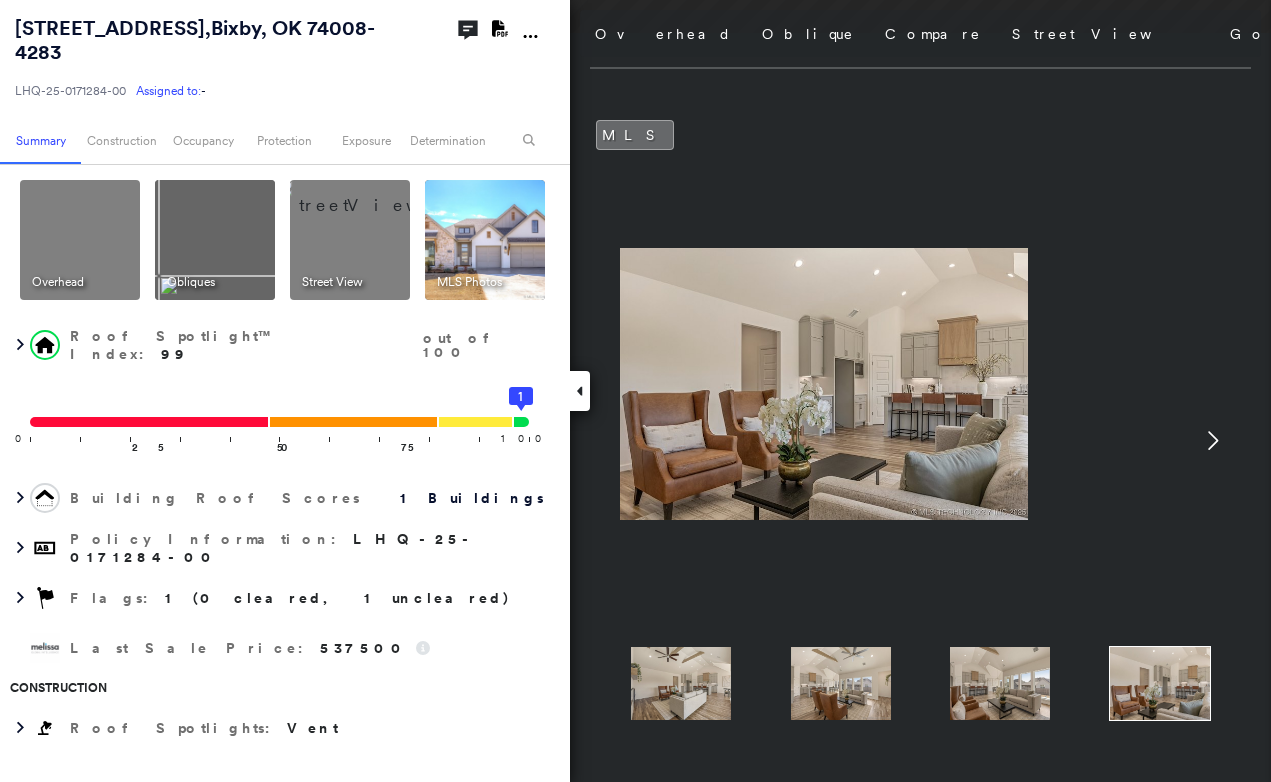 click 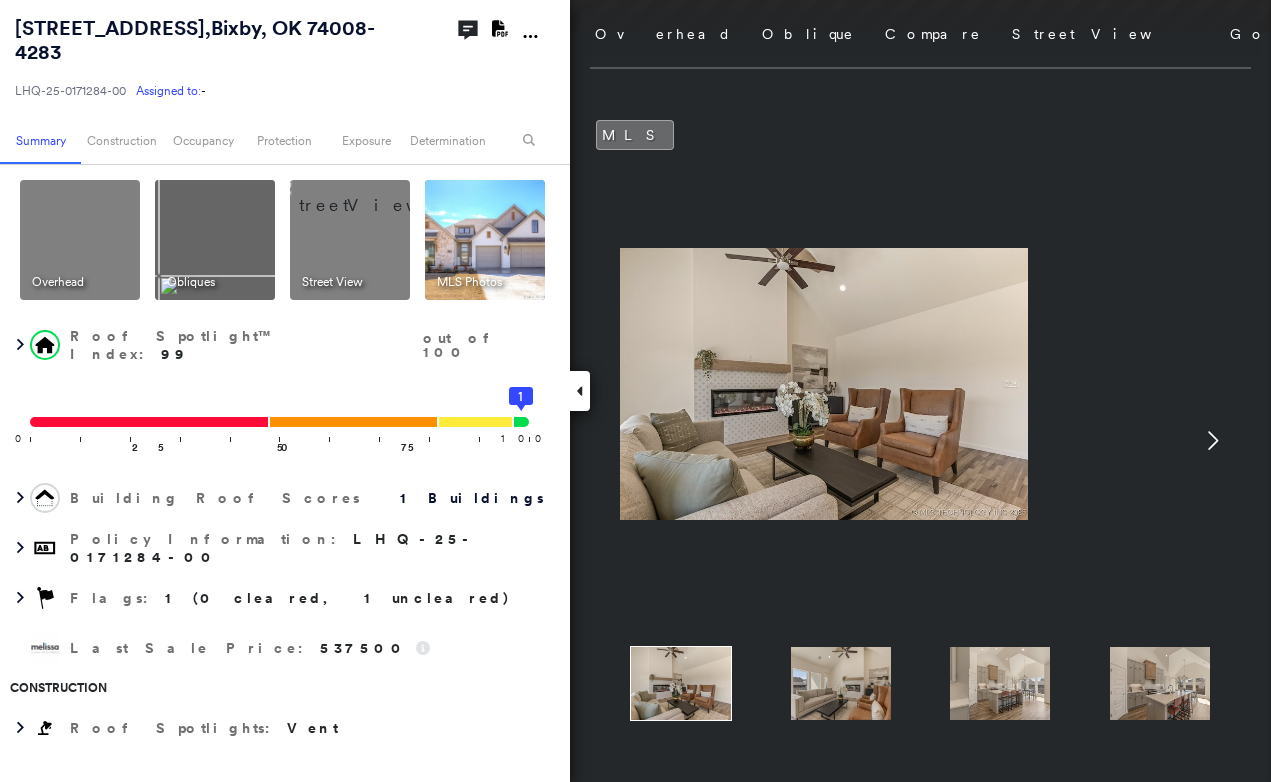 click 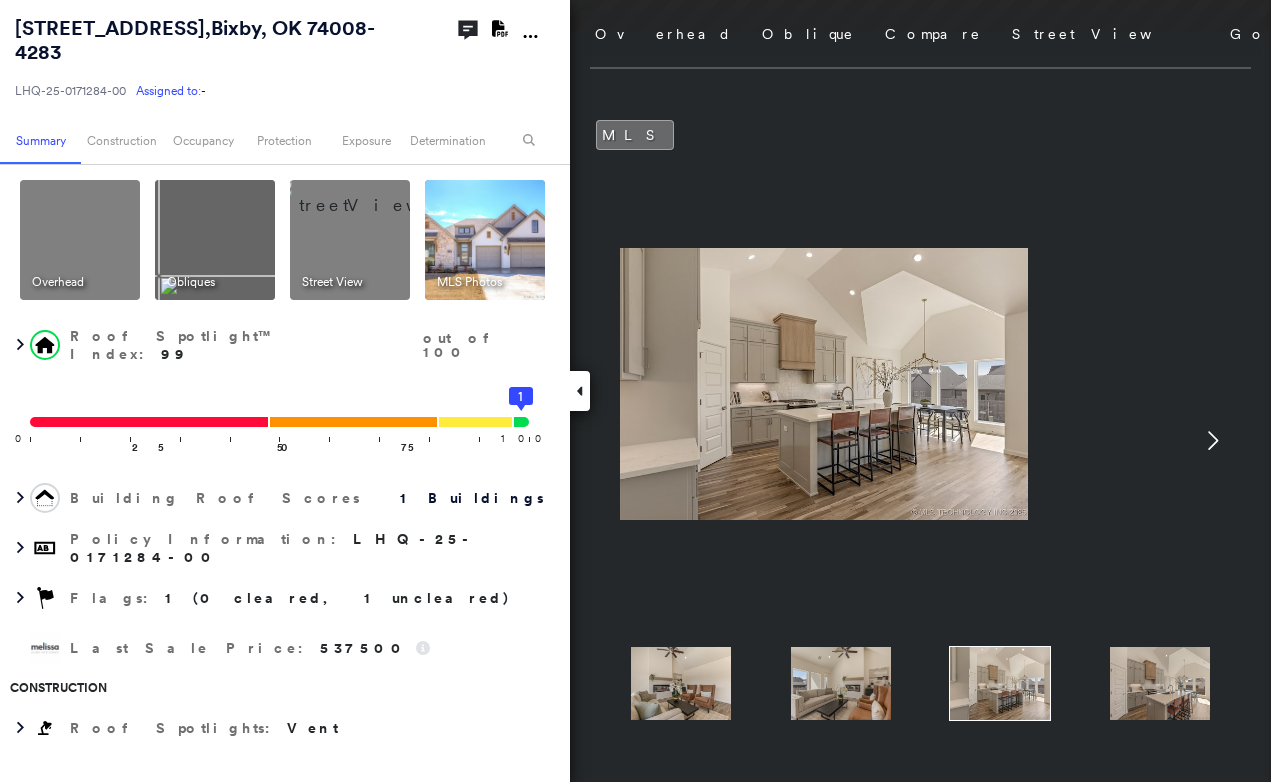 click 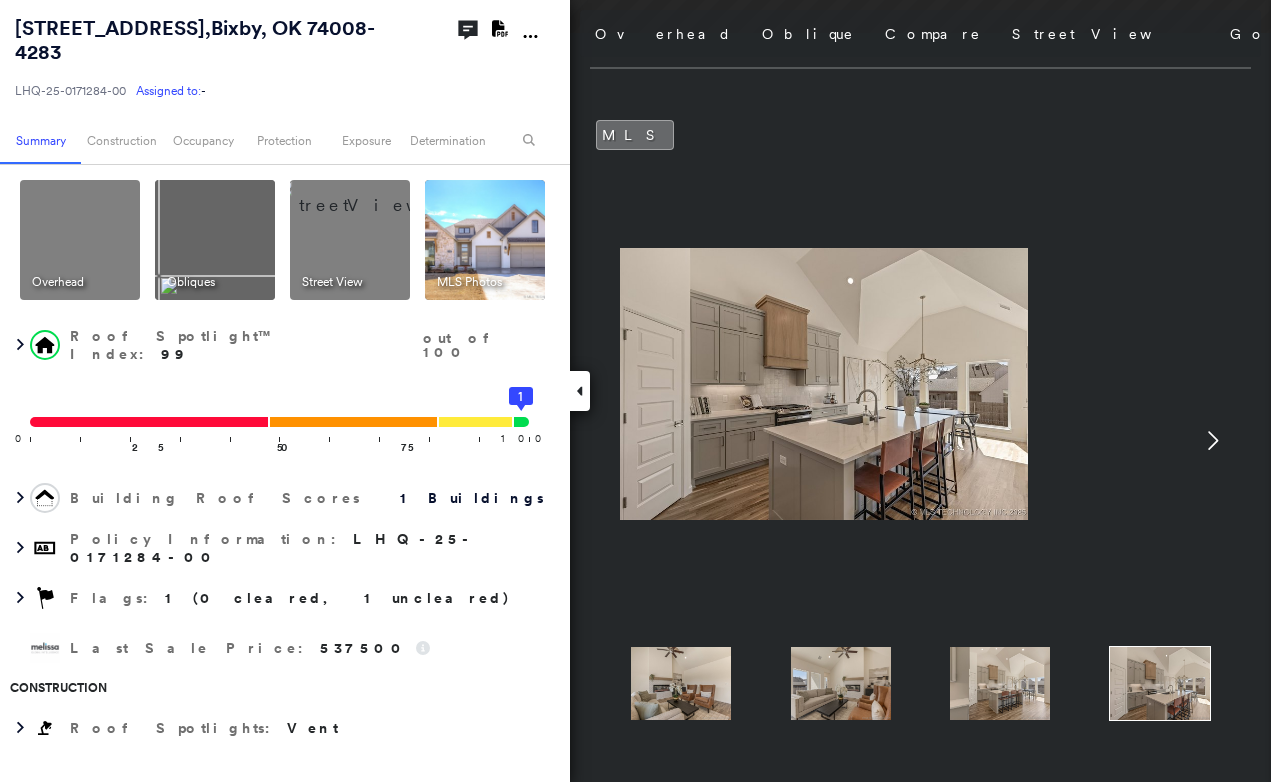 click 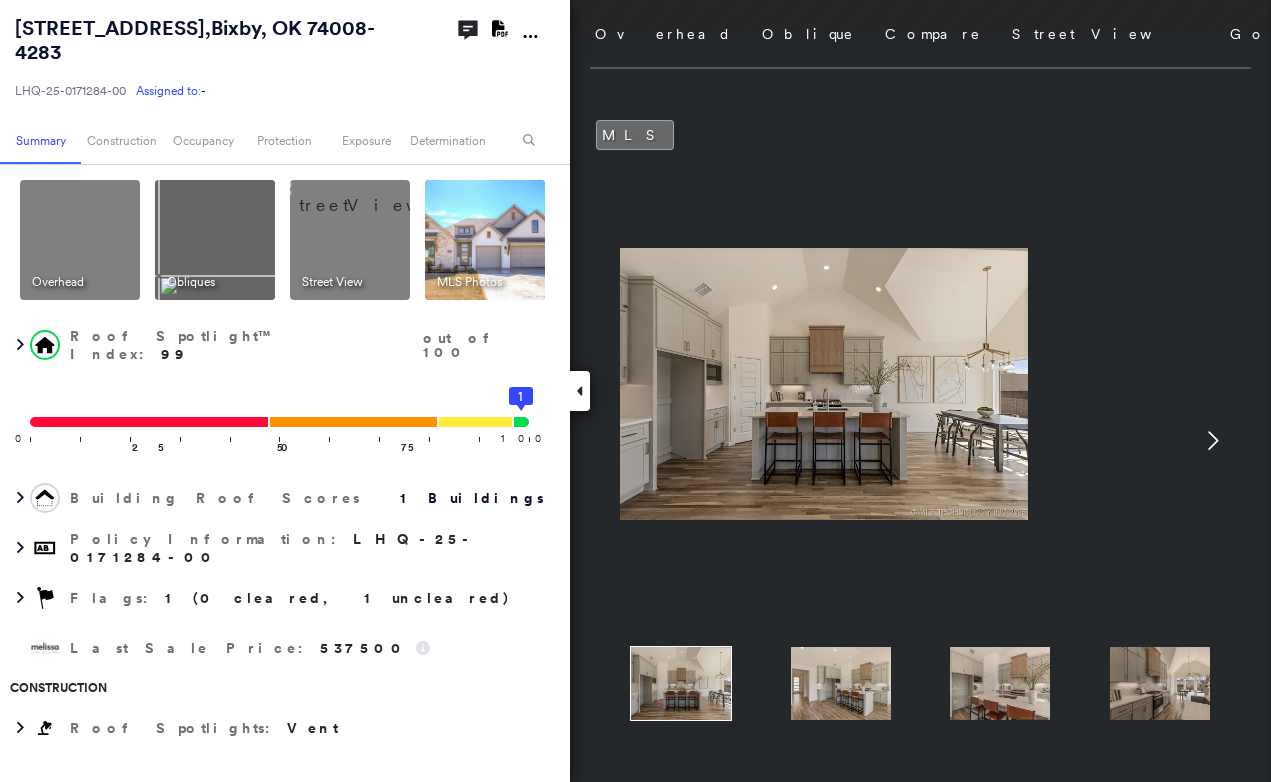 click 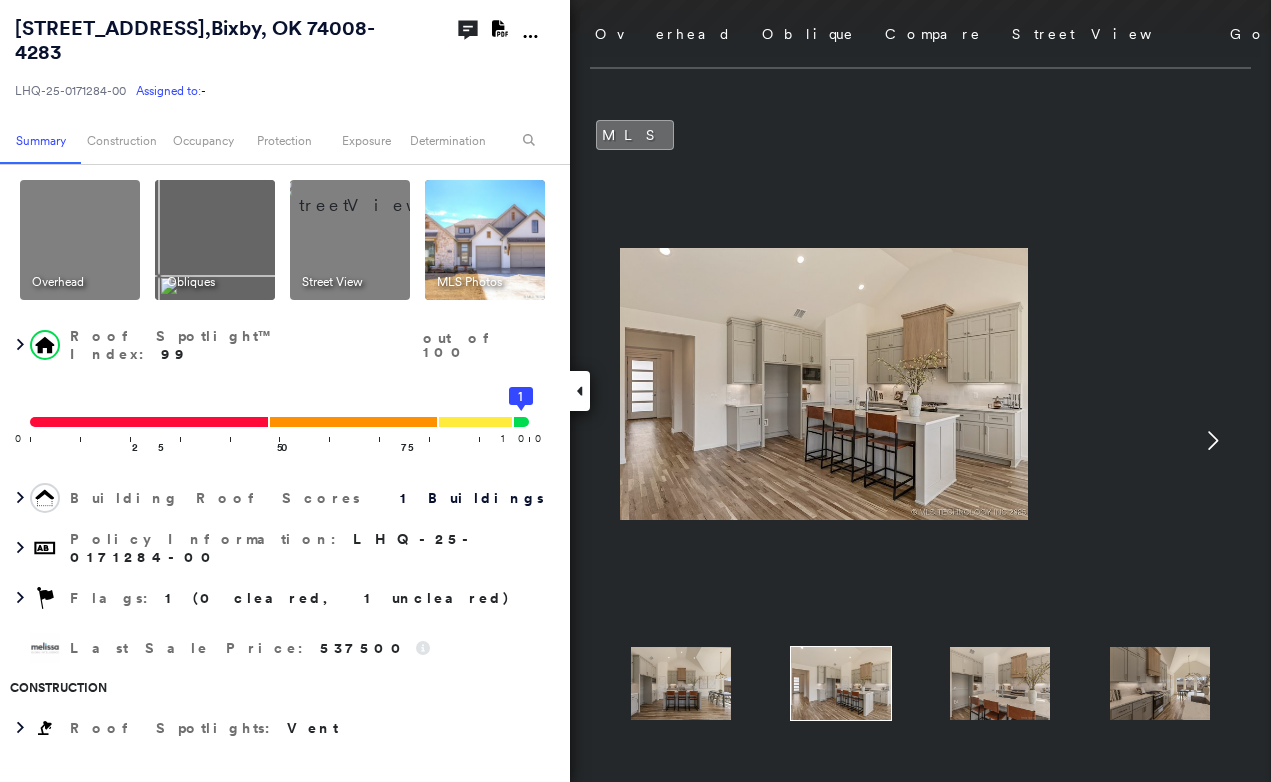 click 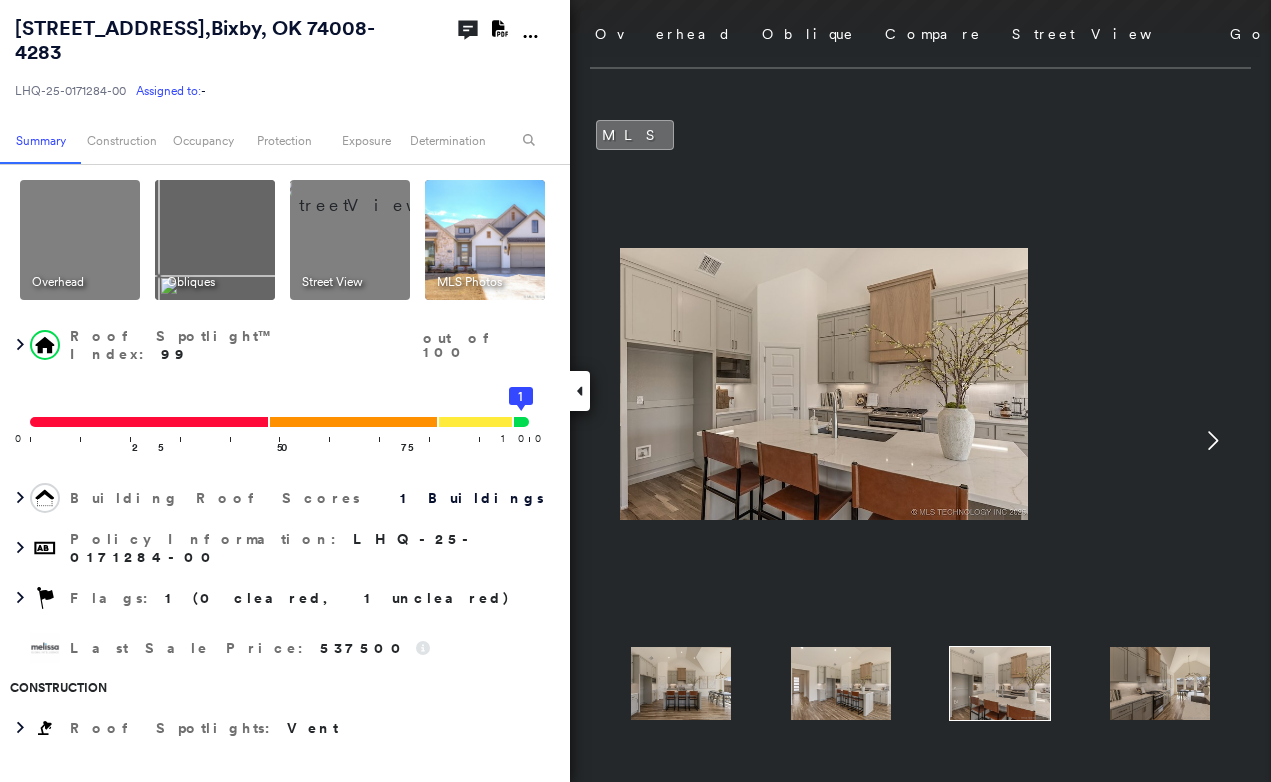 click 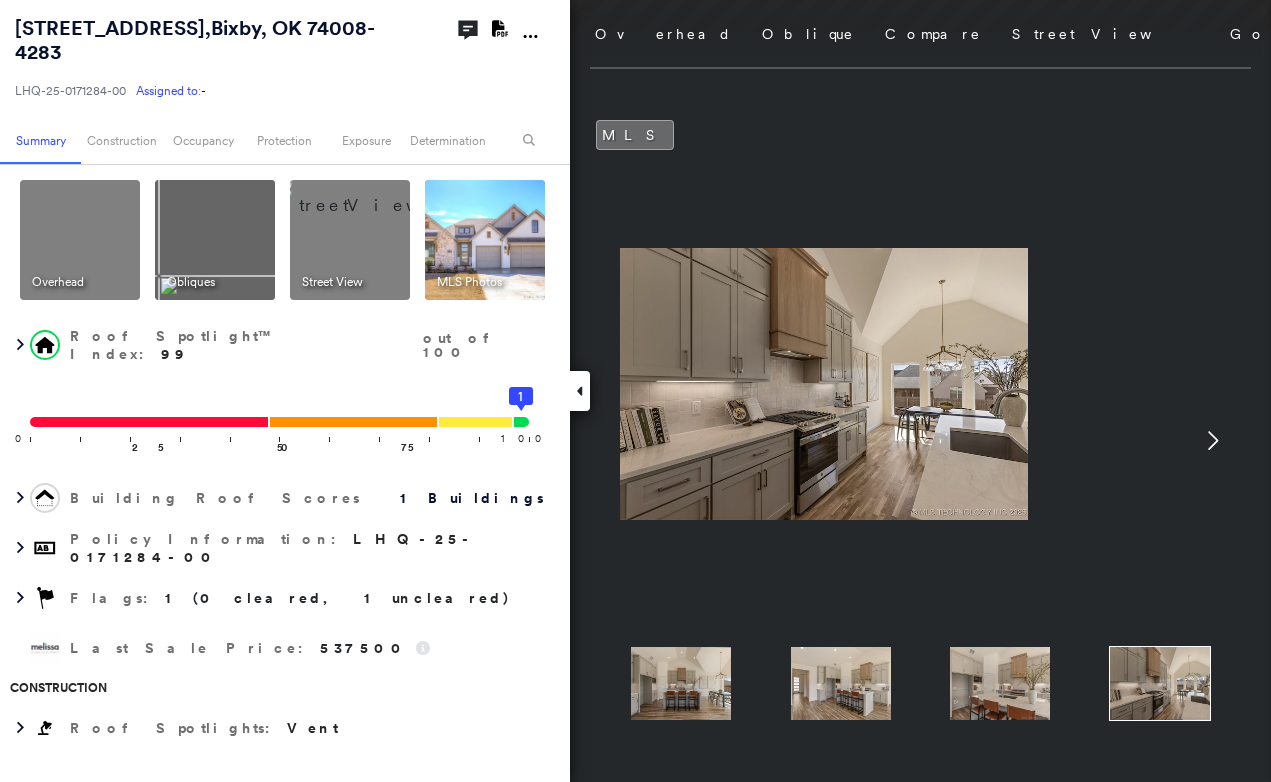 click 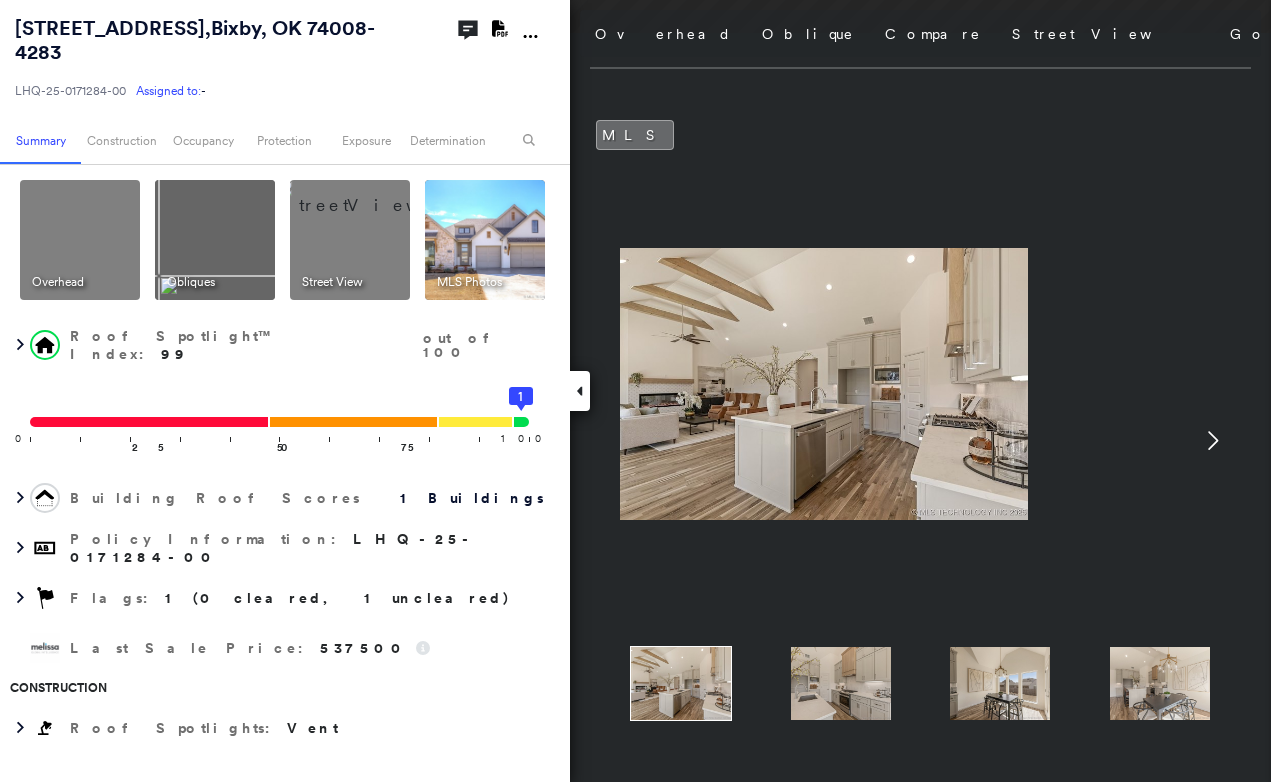 click 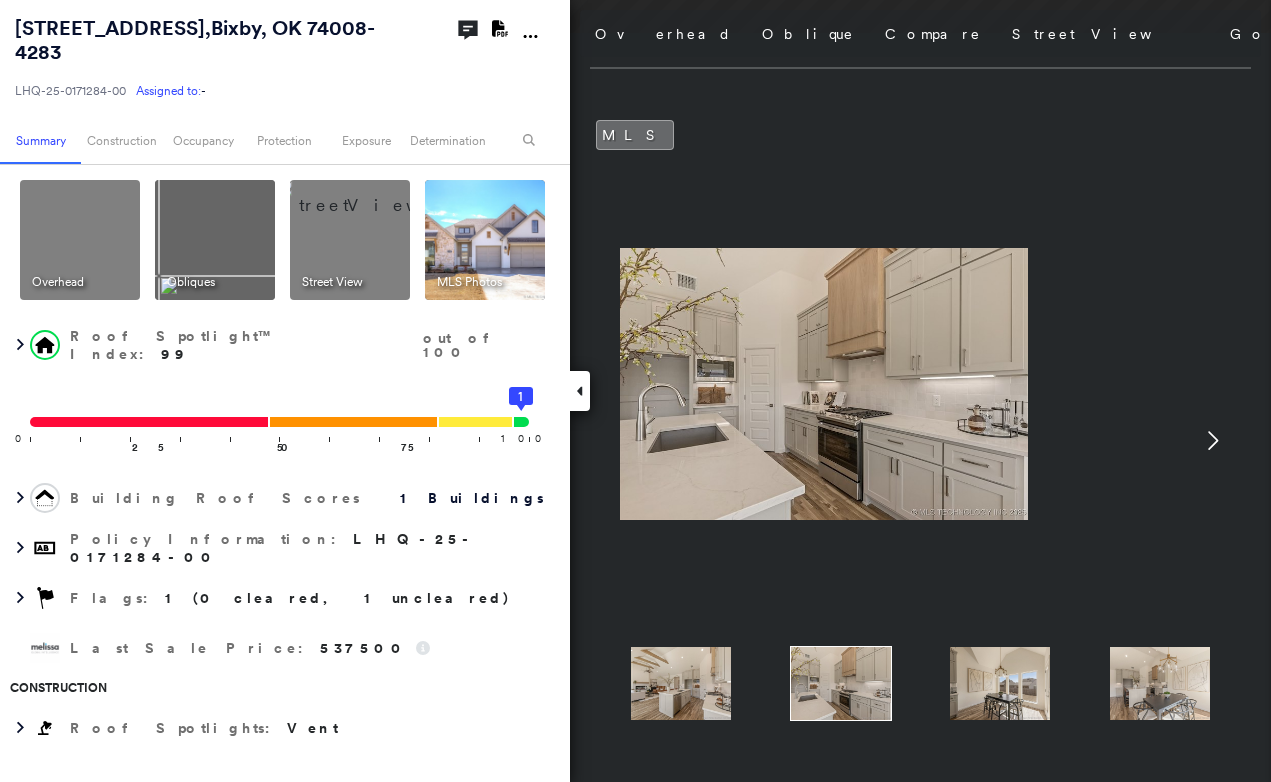 click 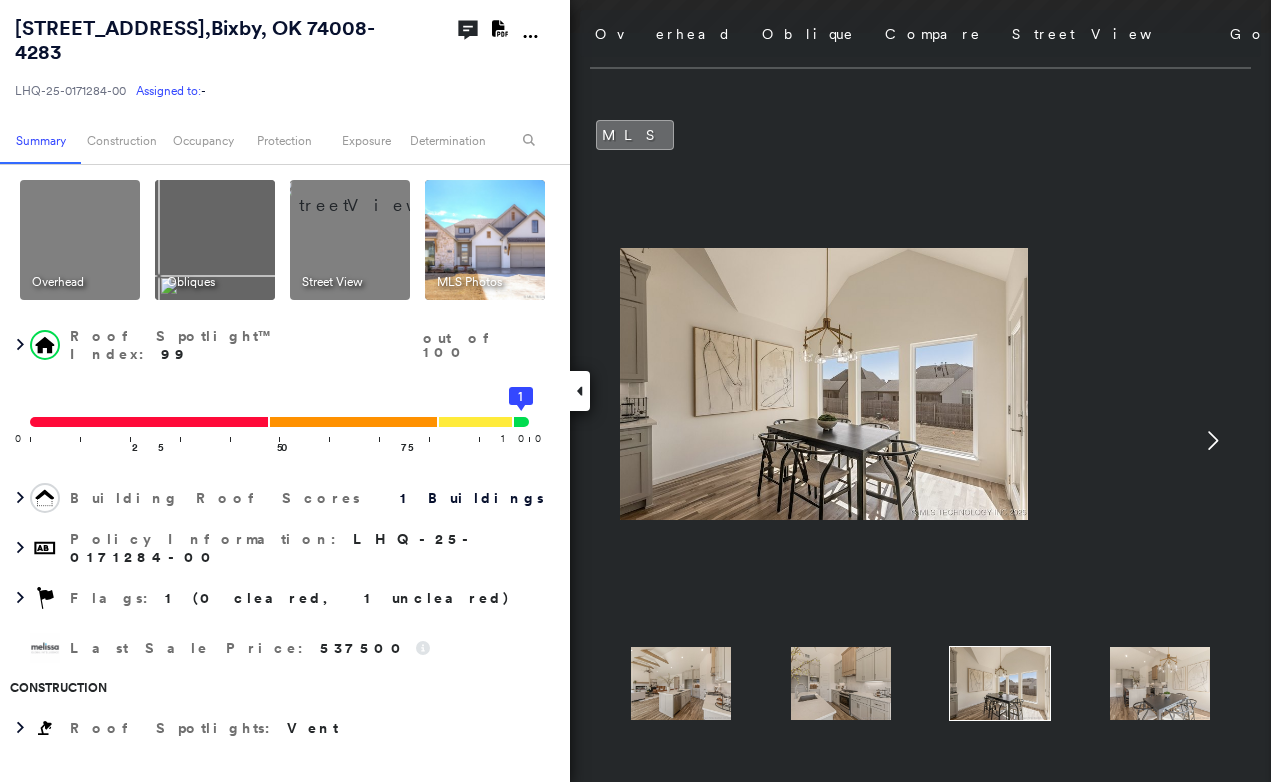 click 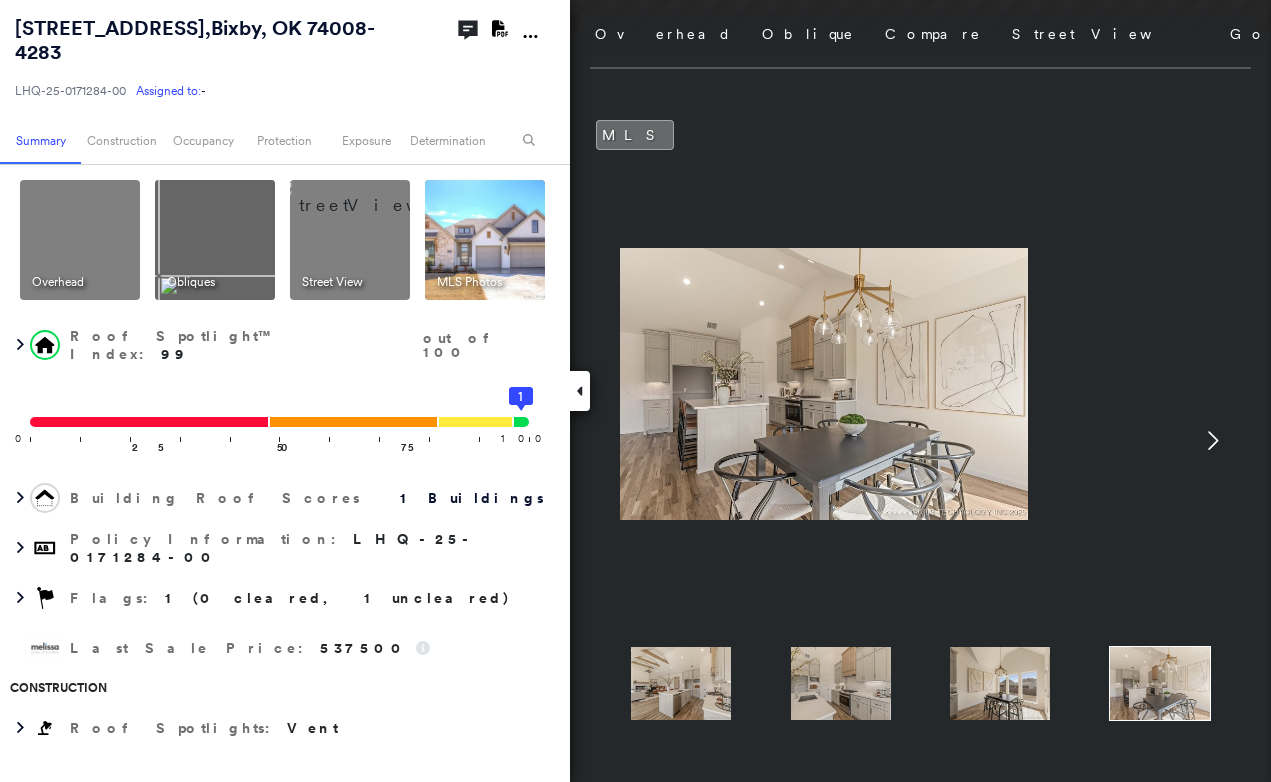 click 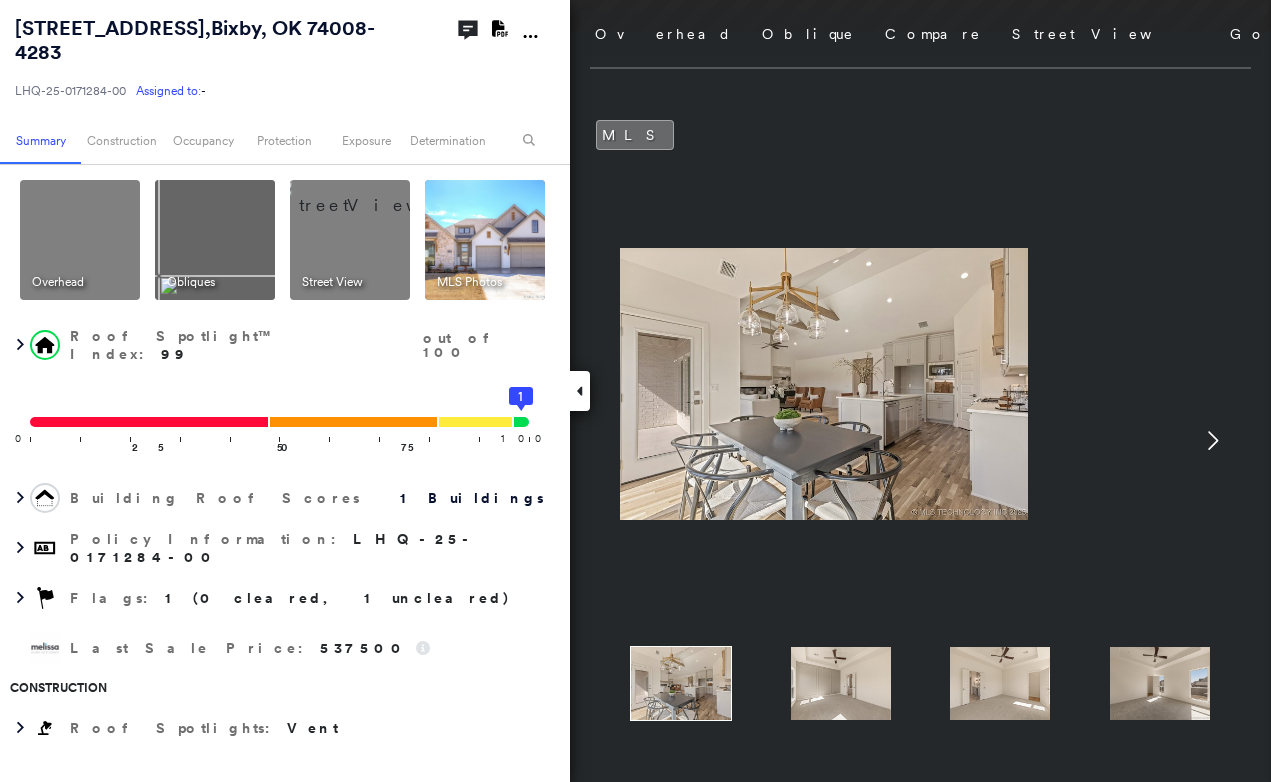 click 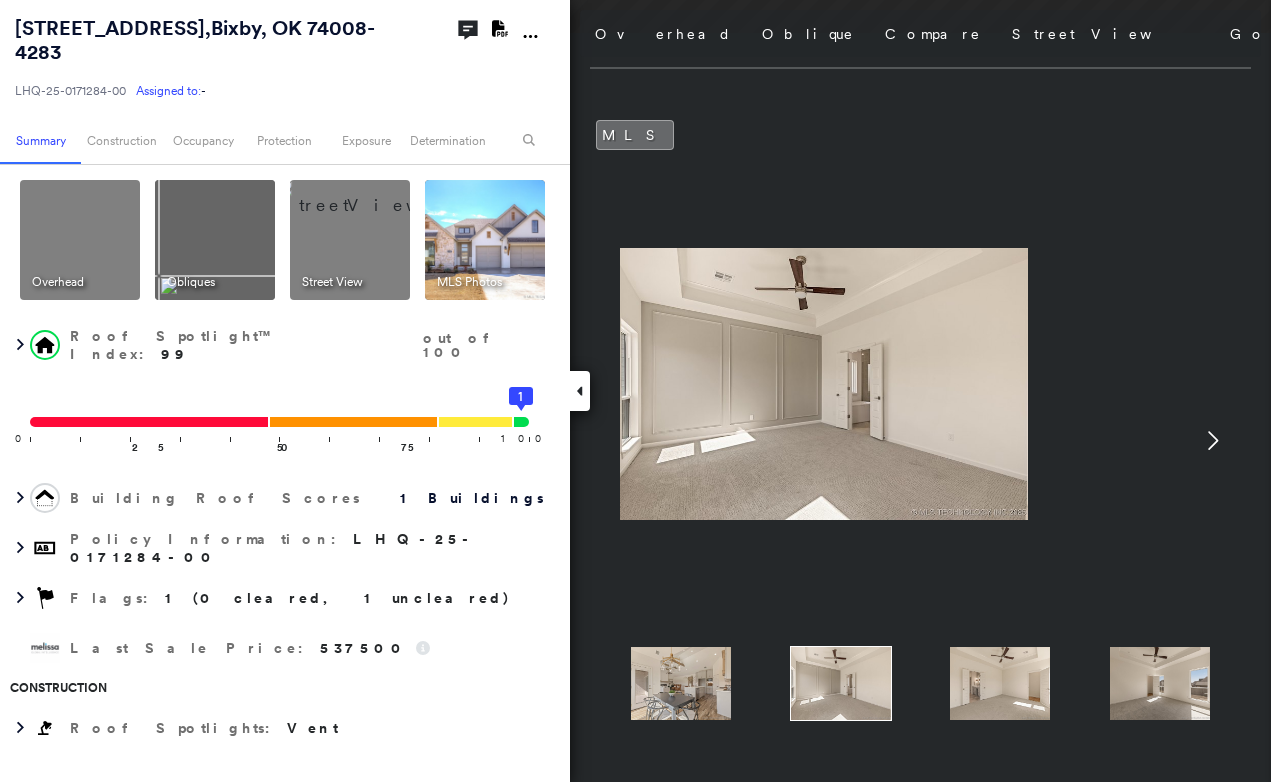 click 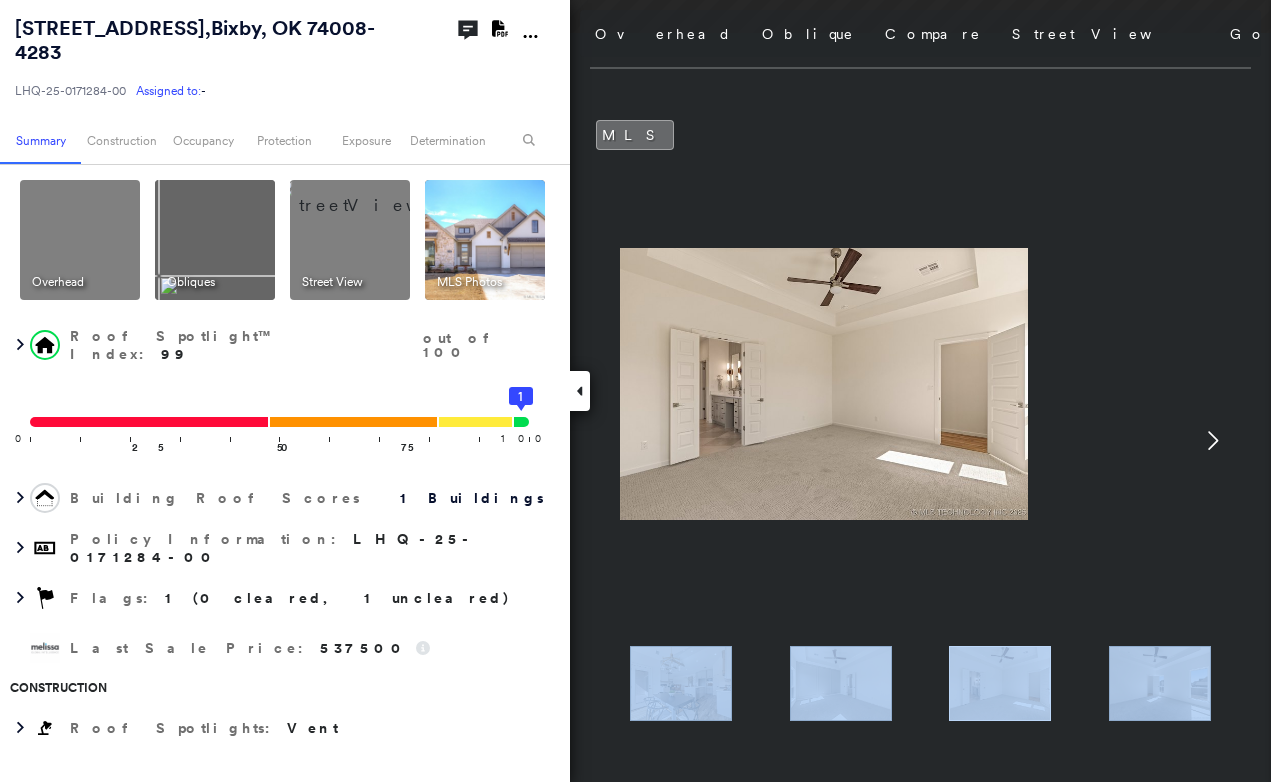 click 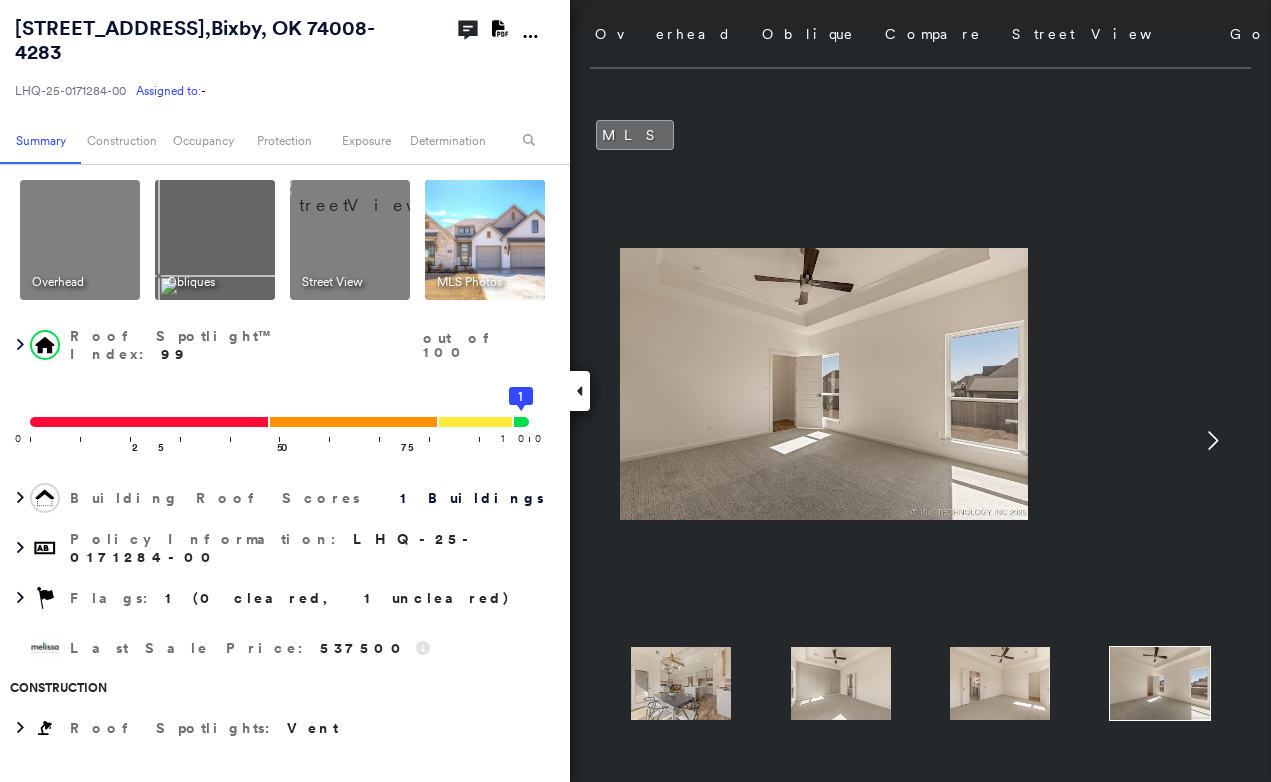 click 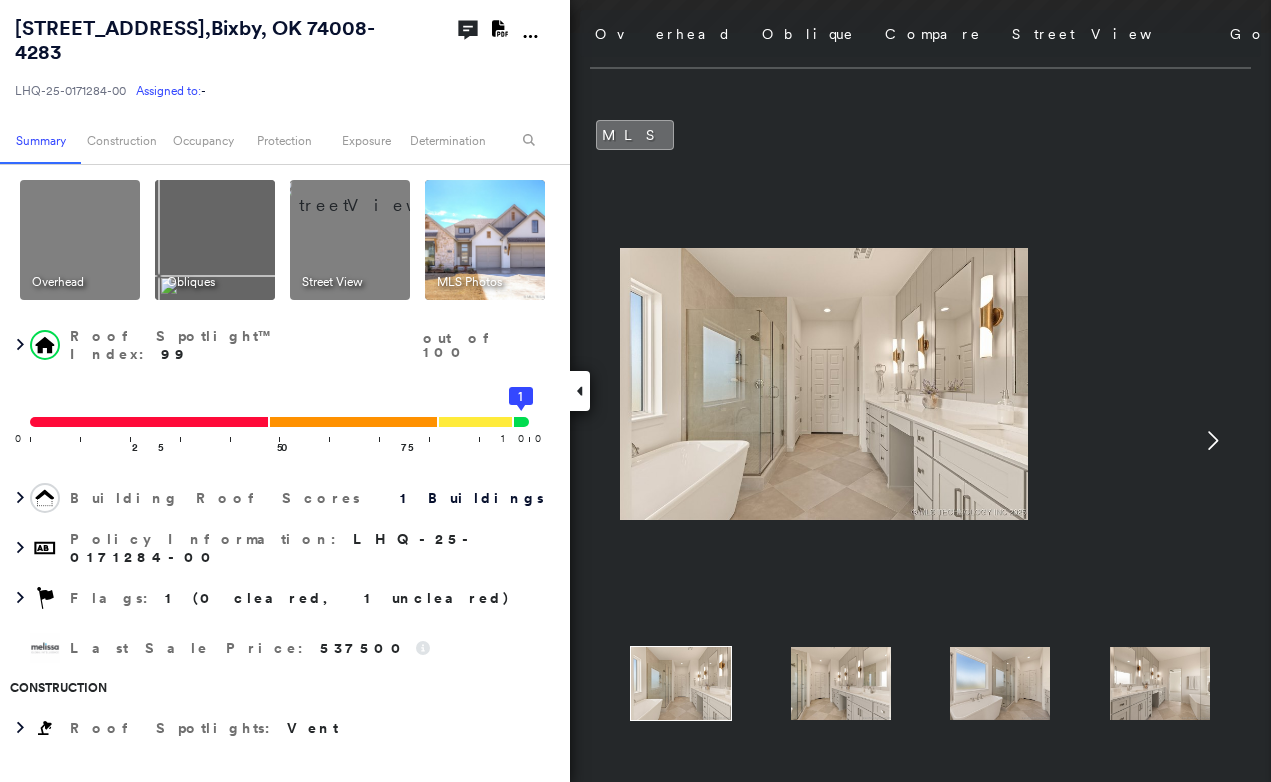 click 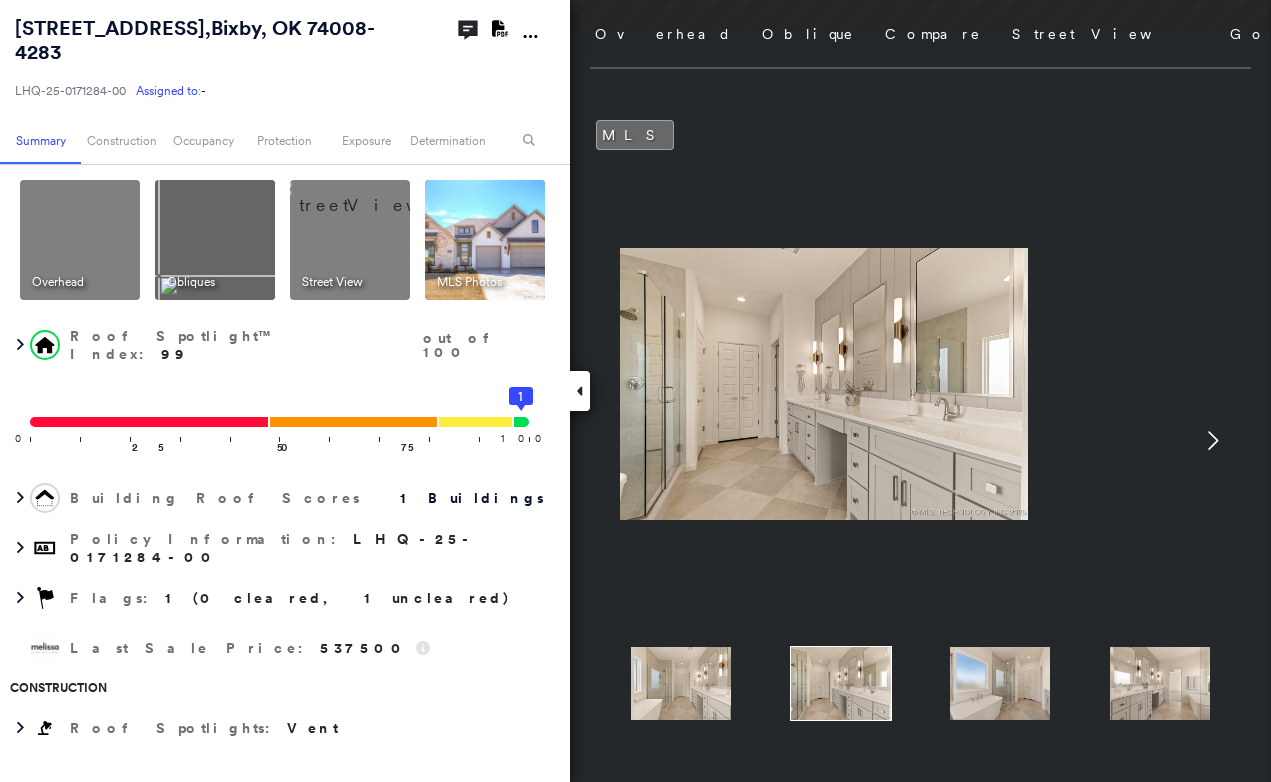 click 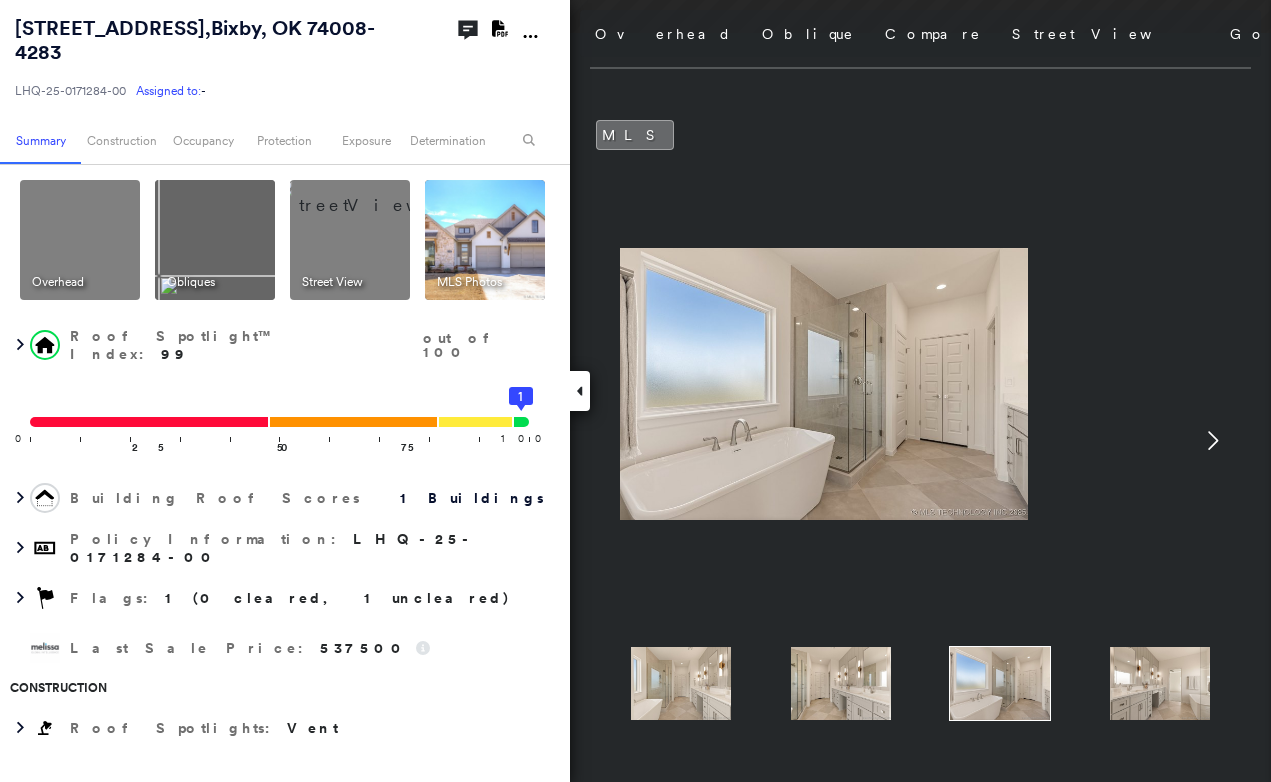 click 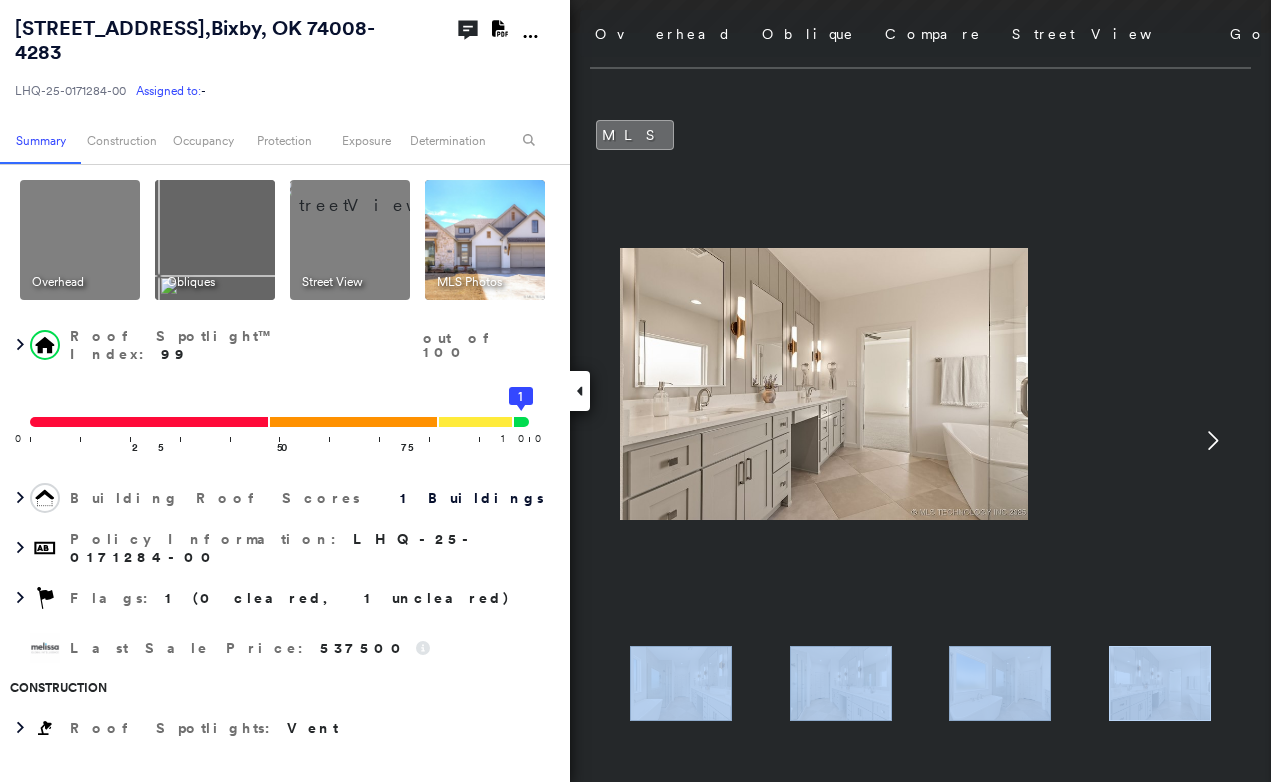 click 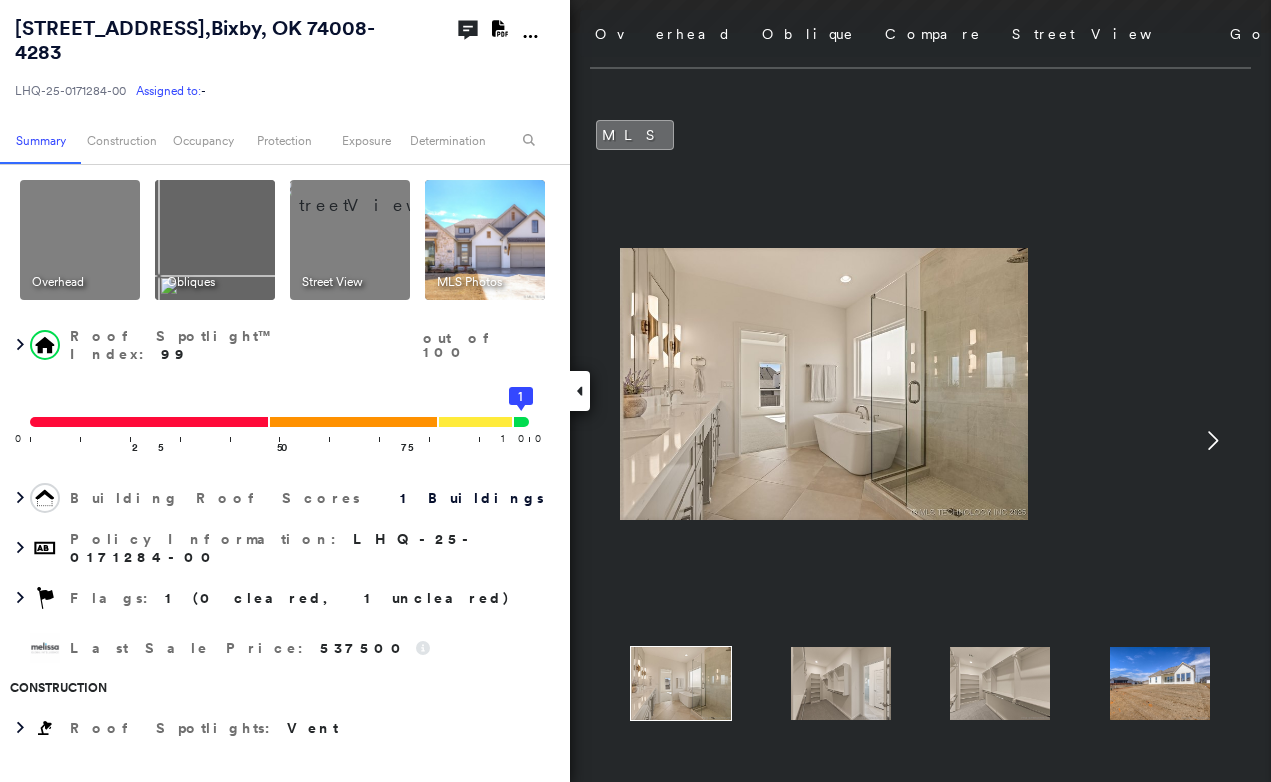 click 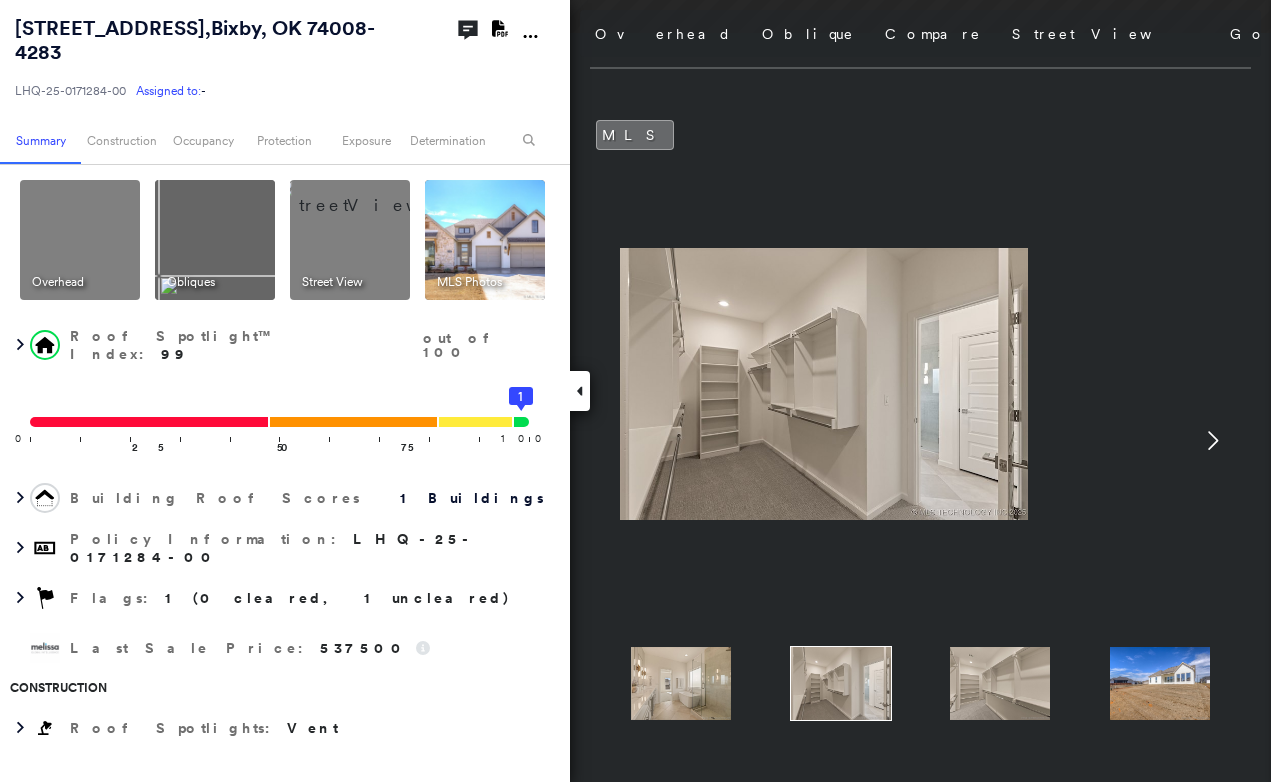 click 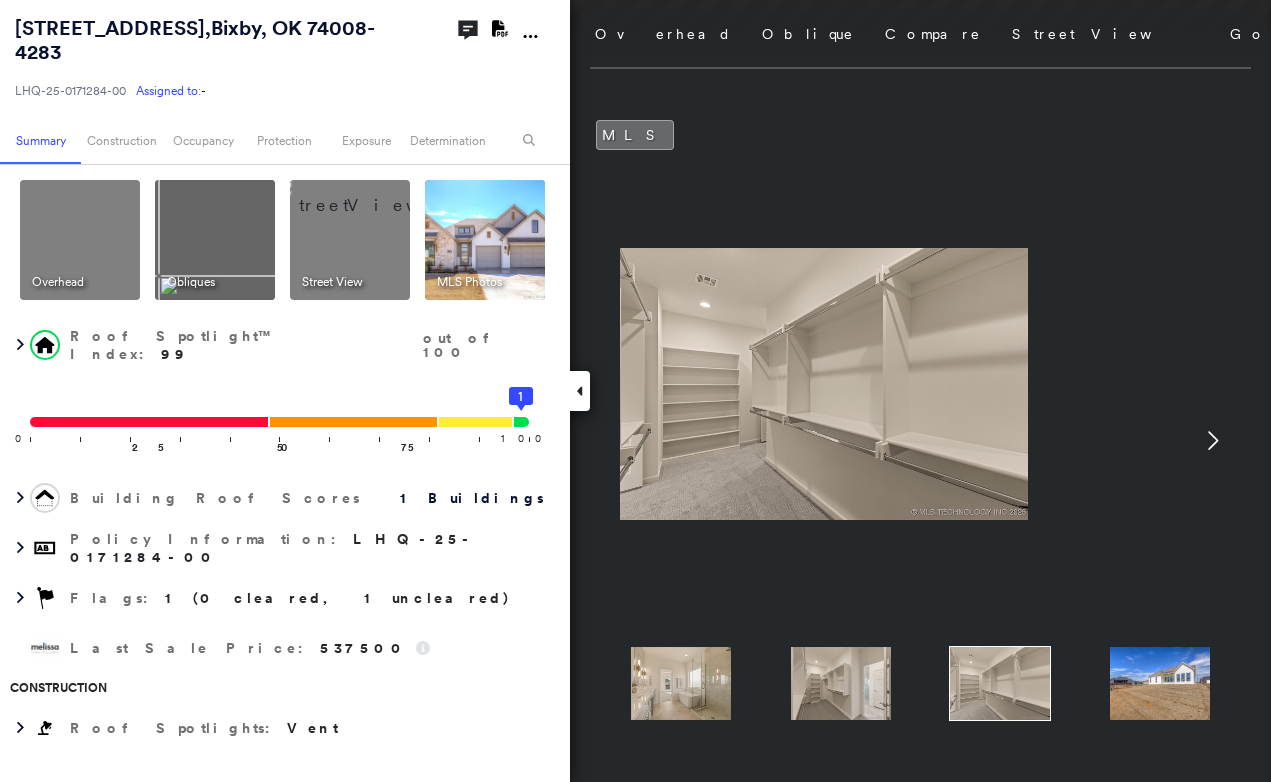 click 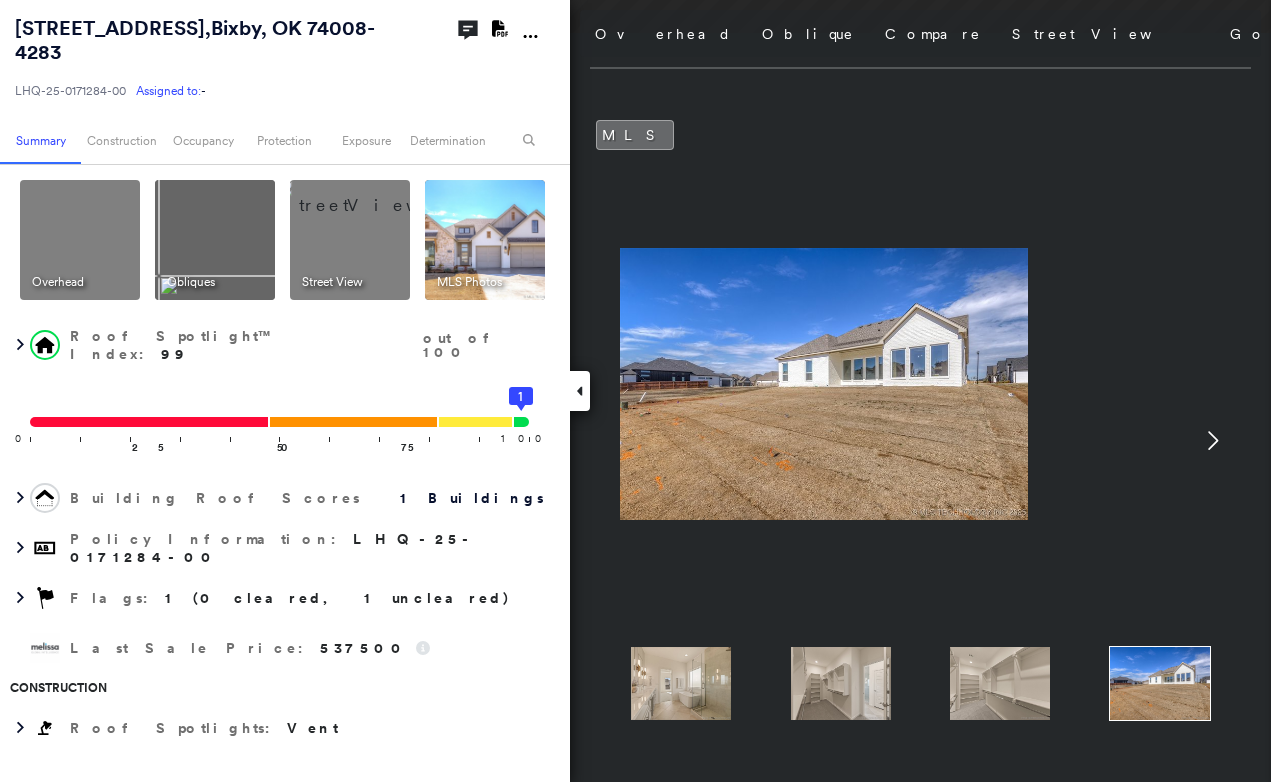 click 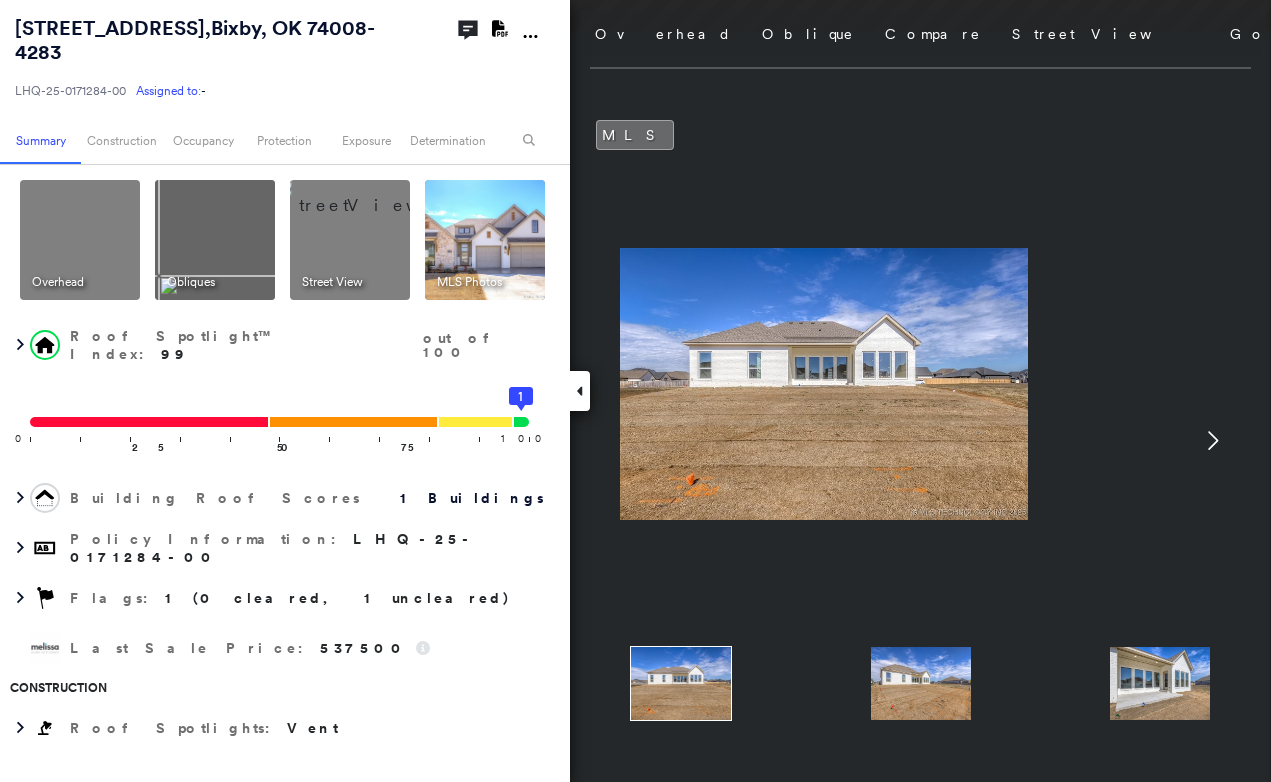 click 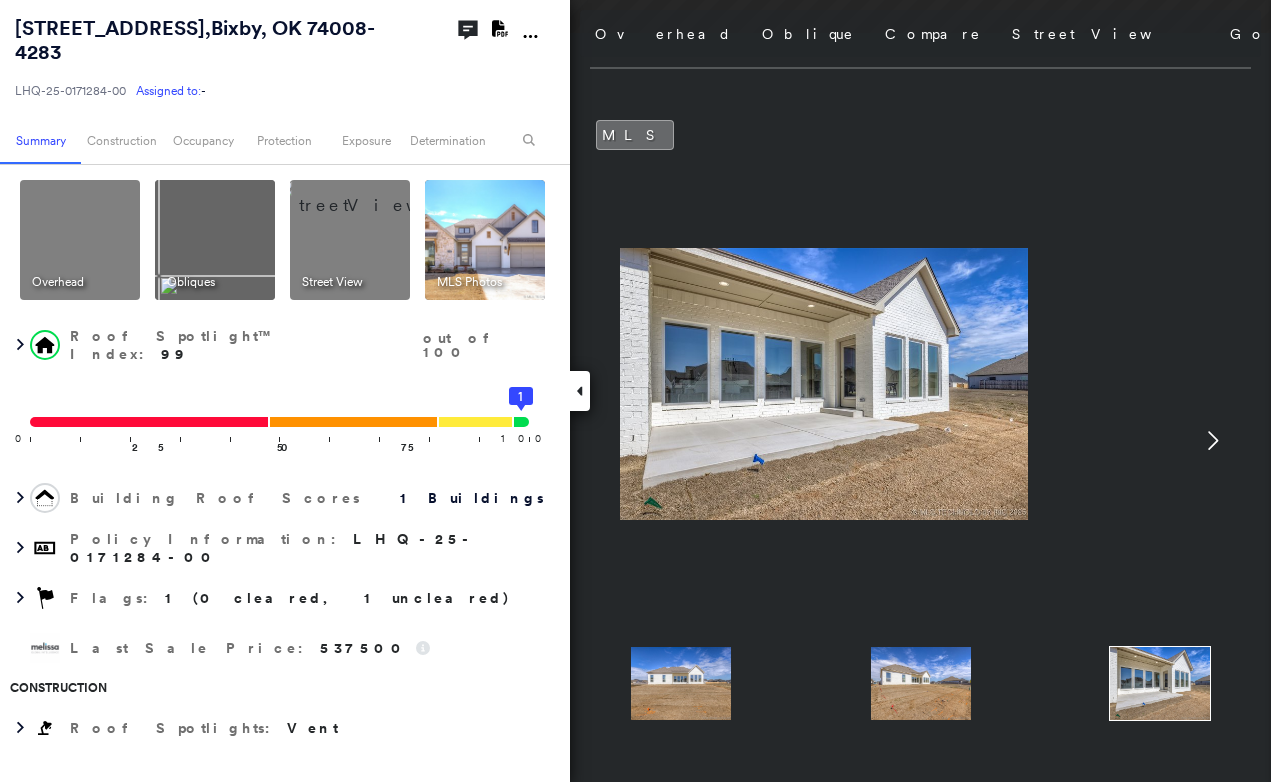 click 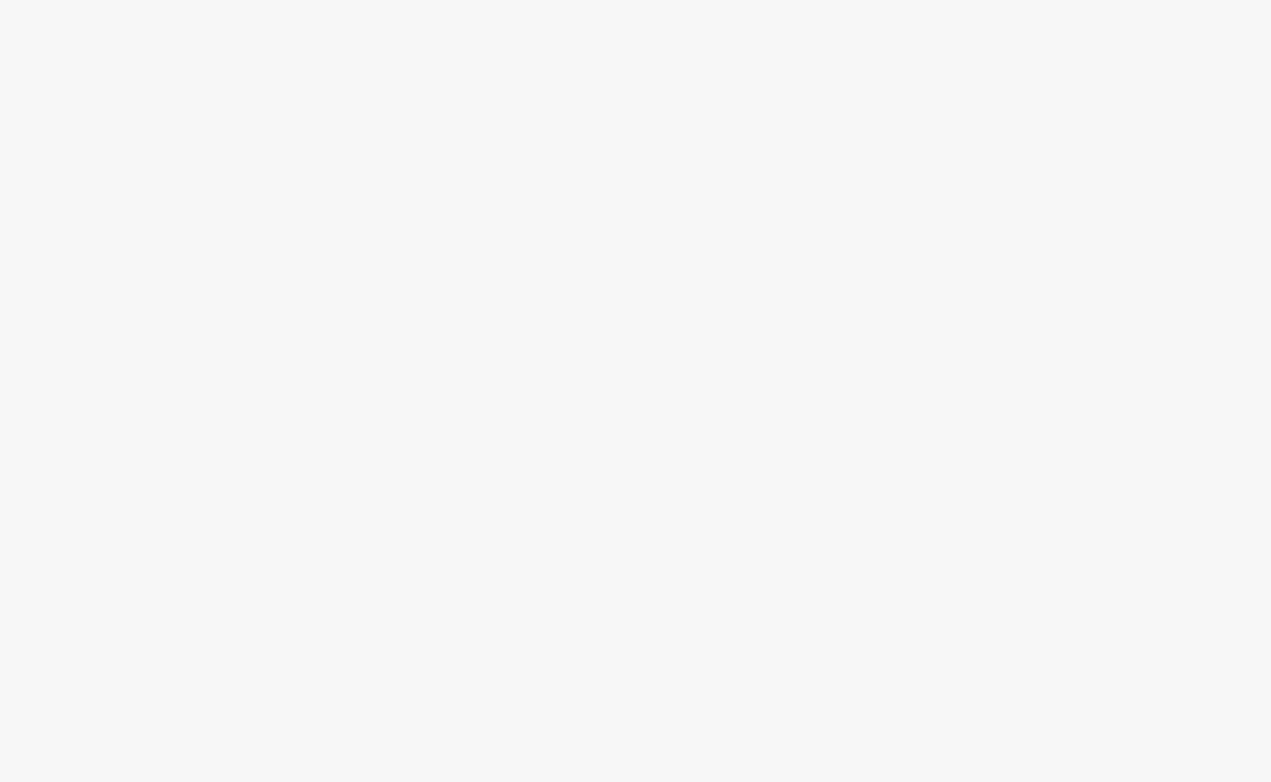 scroll, scrollTop: 0, scrollLeft: 0, axis: both 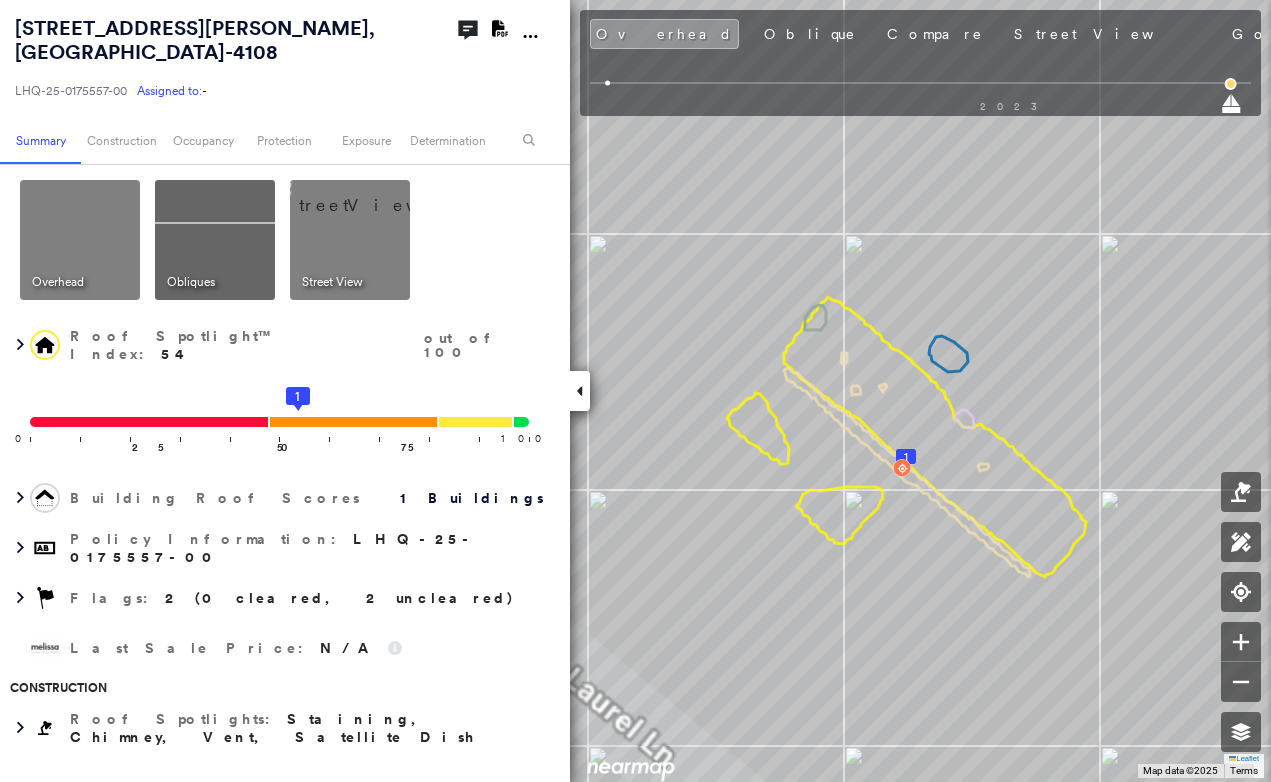click at bounding box center [580, 391] 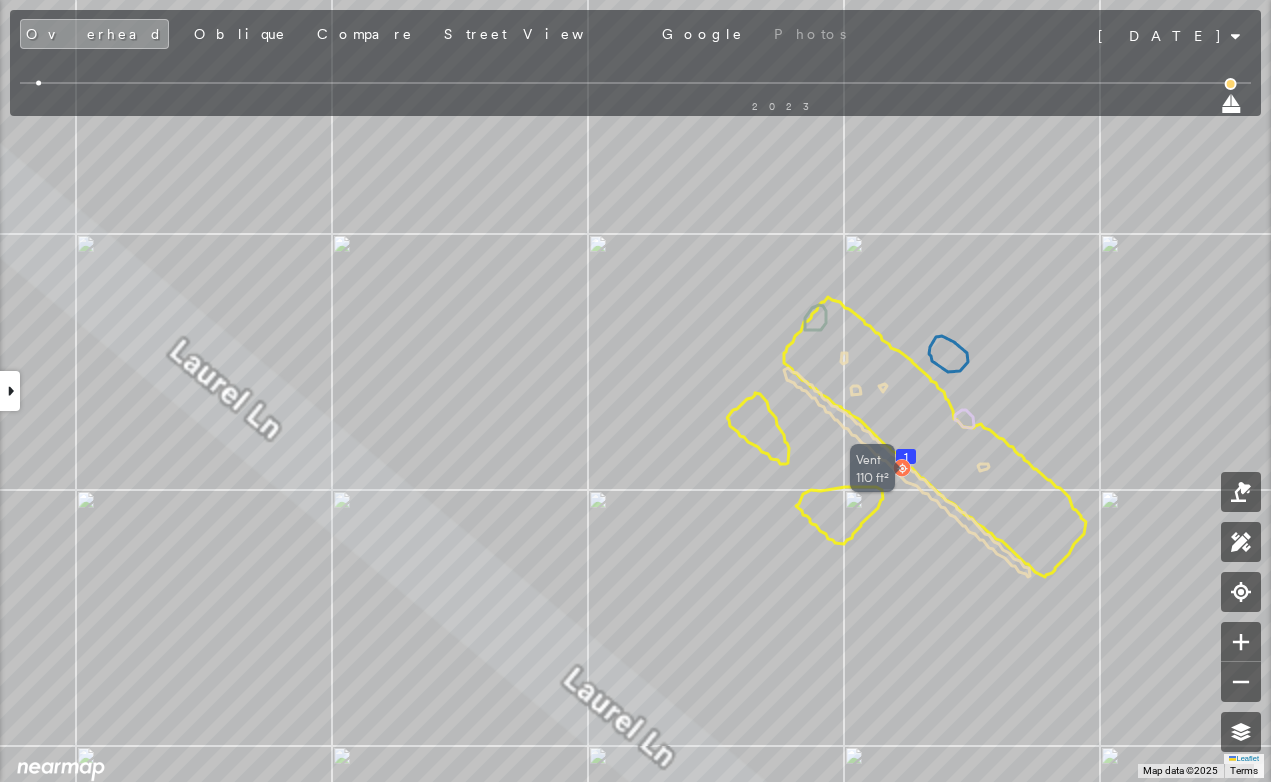drag, startPoint x: 939, startPoint y: 462, endPoint x: 951, endPoint y: 369, distance: 93.770996 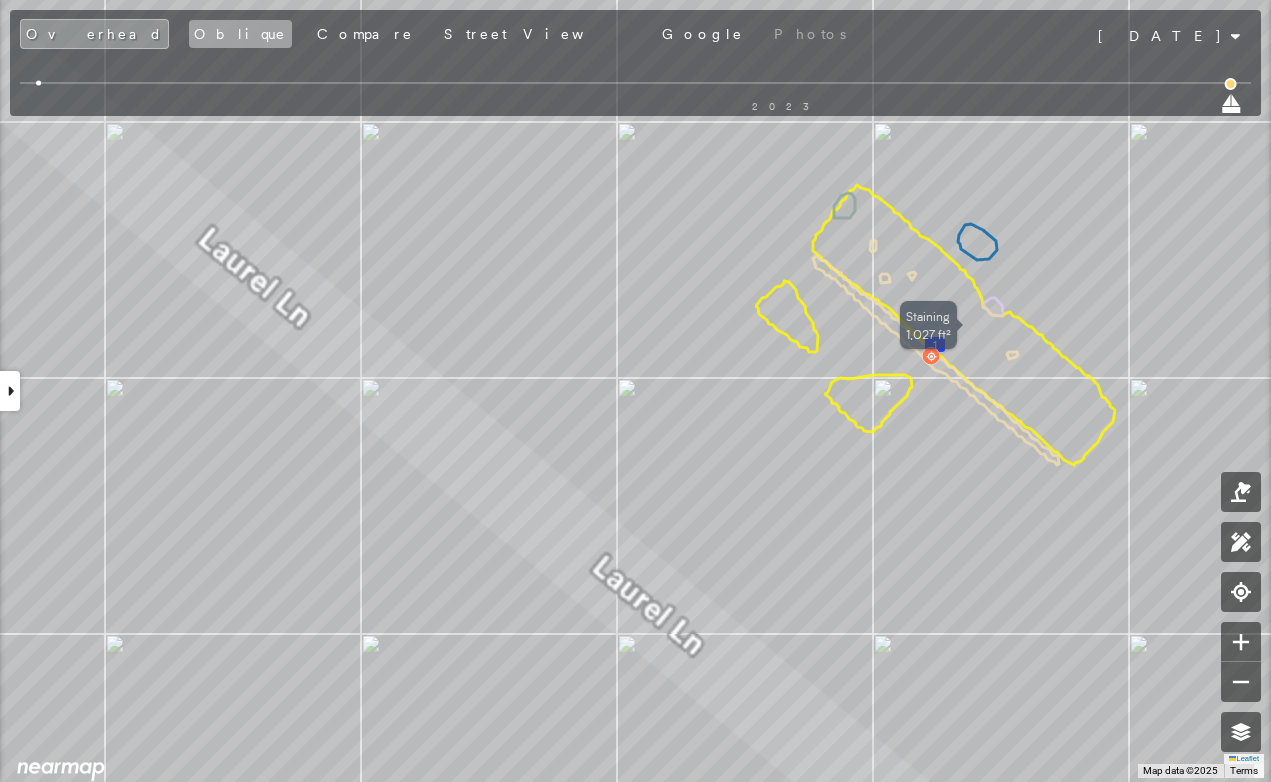 click on "Oblique" at bounding box center (240, 34) 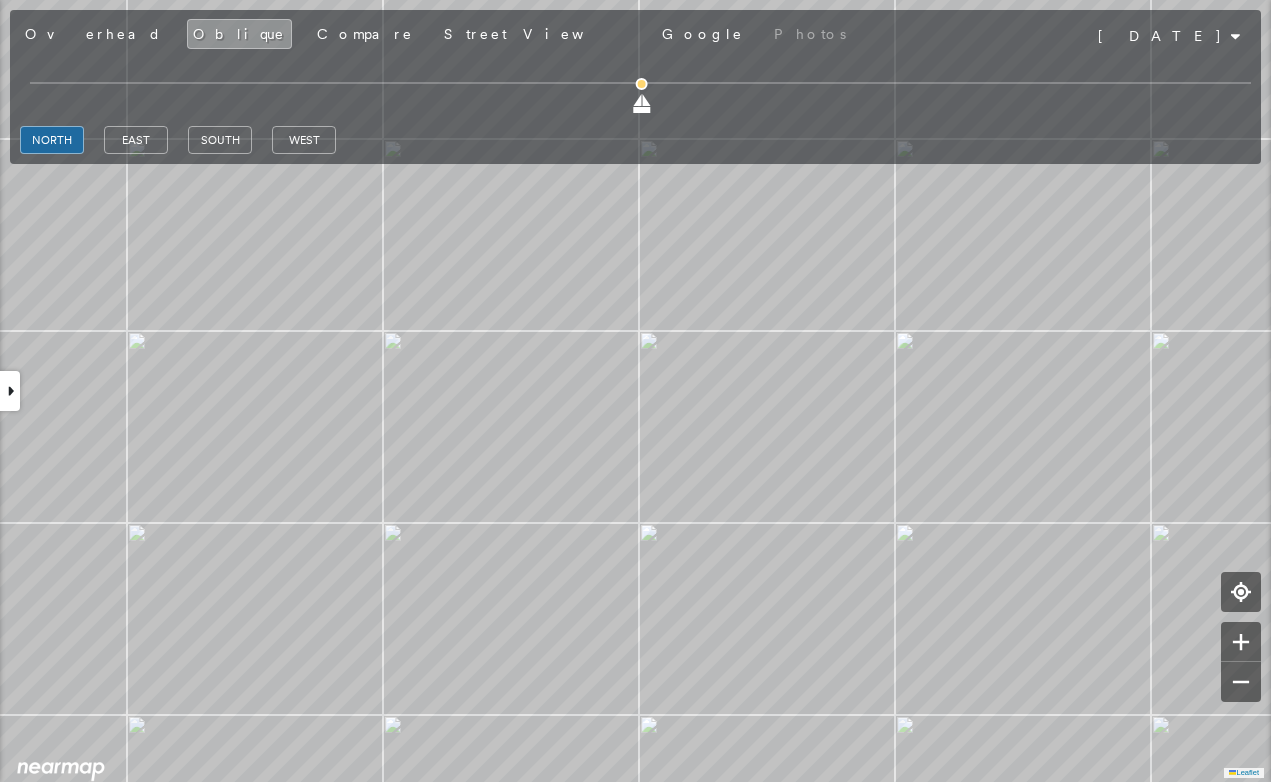 drag, startPoint x: 128, startPoint y: 146, endPoint x: 184, endPoint y: 140, distance: 56.32051 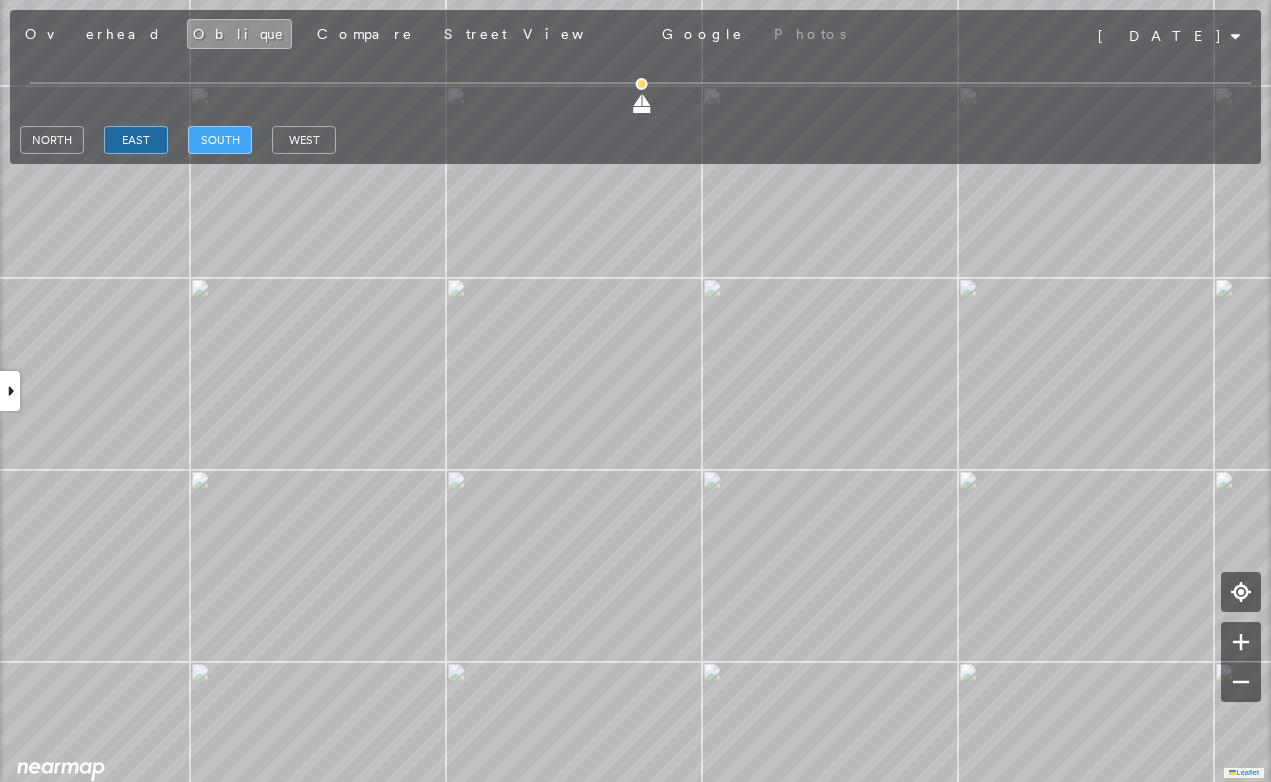 click on "south" at bounding box center (220, 140) 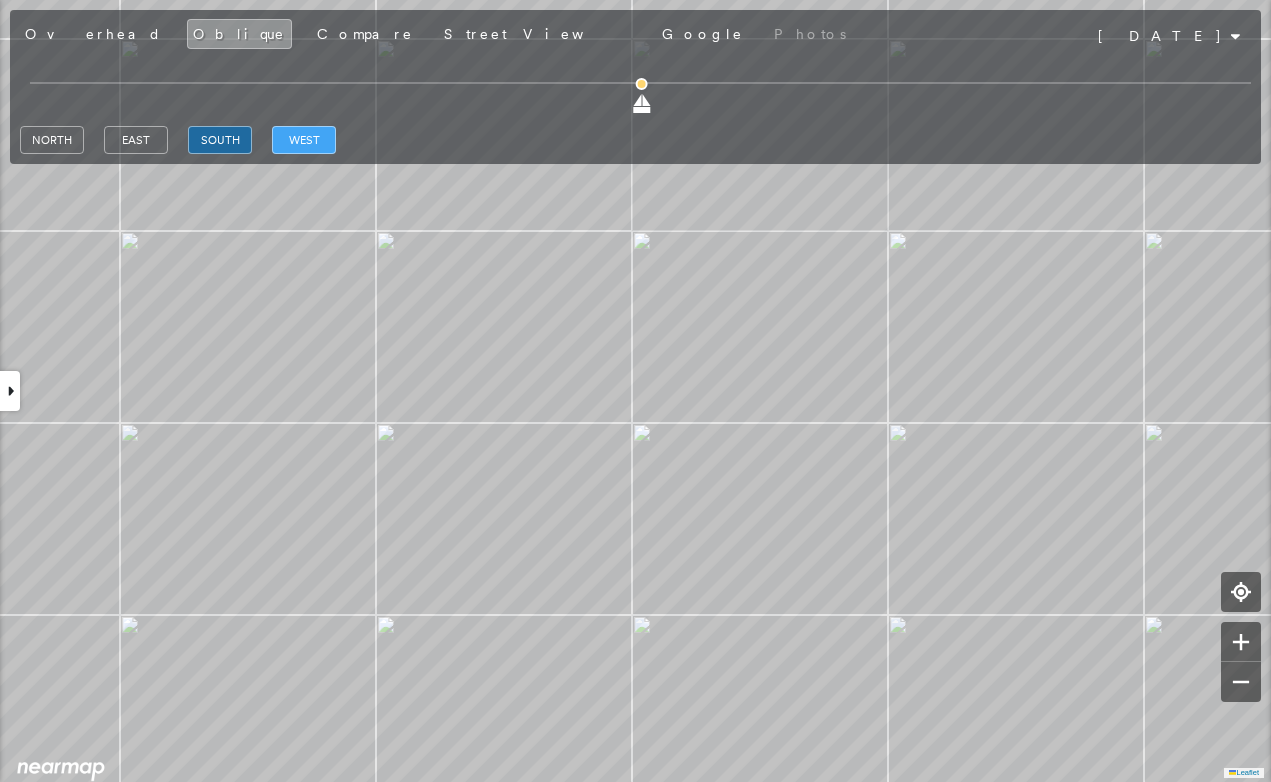 click on "west" at bounding box center (304, 140) 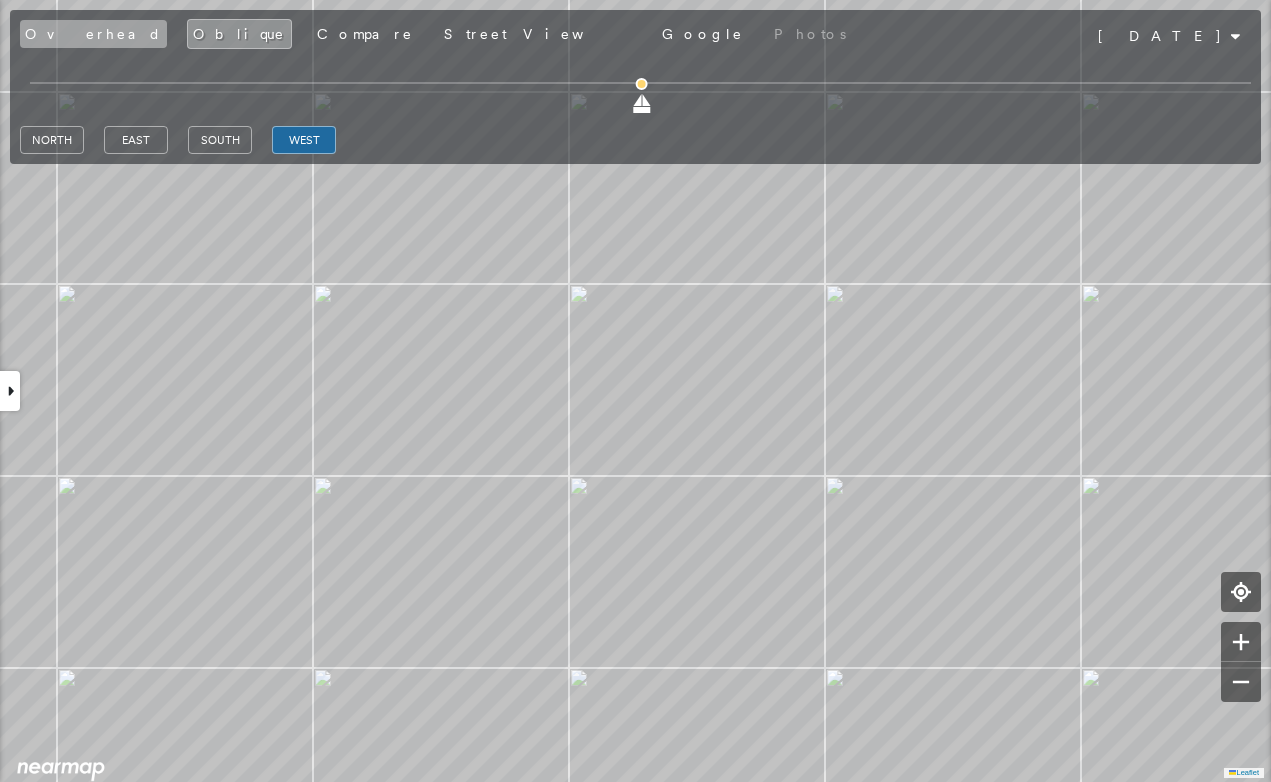 click on "Overhead" at bounding box center [93, 34] 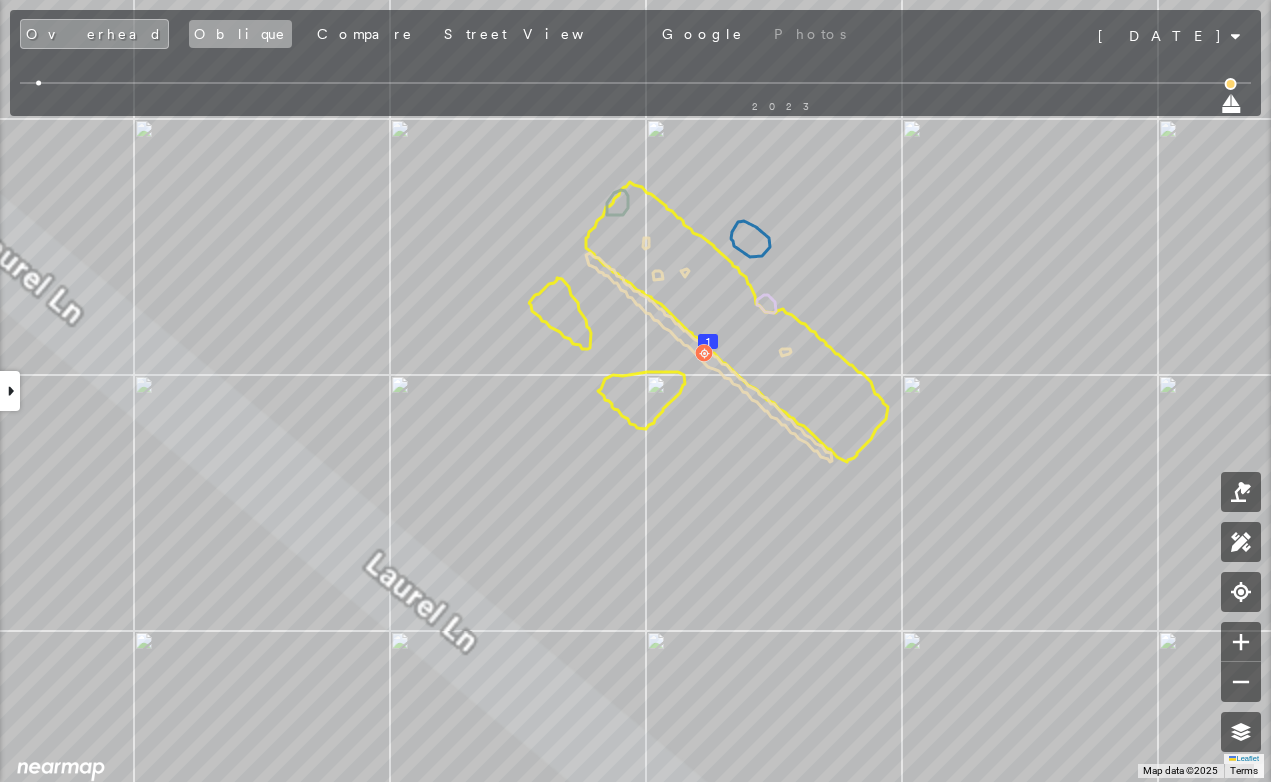 click on "Oblique" at bounding box center (240, 34) 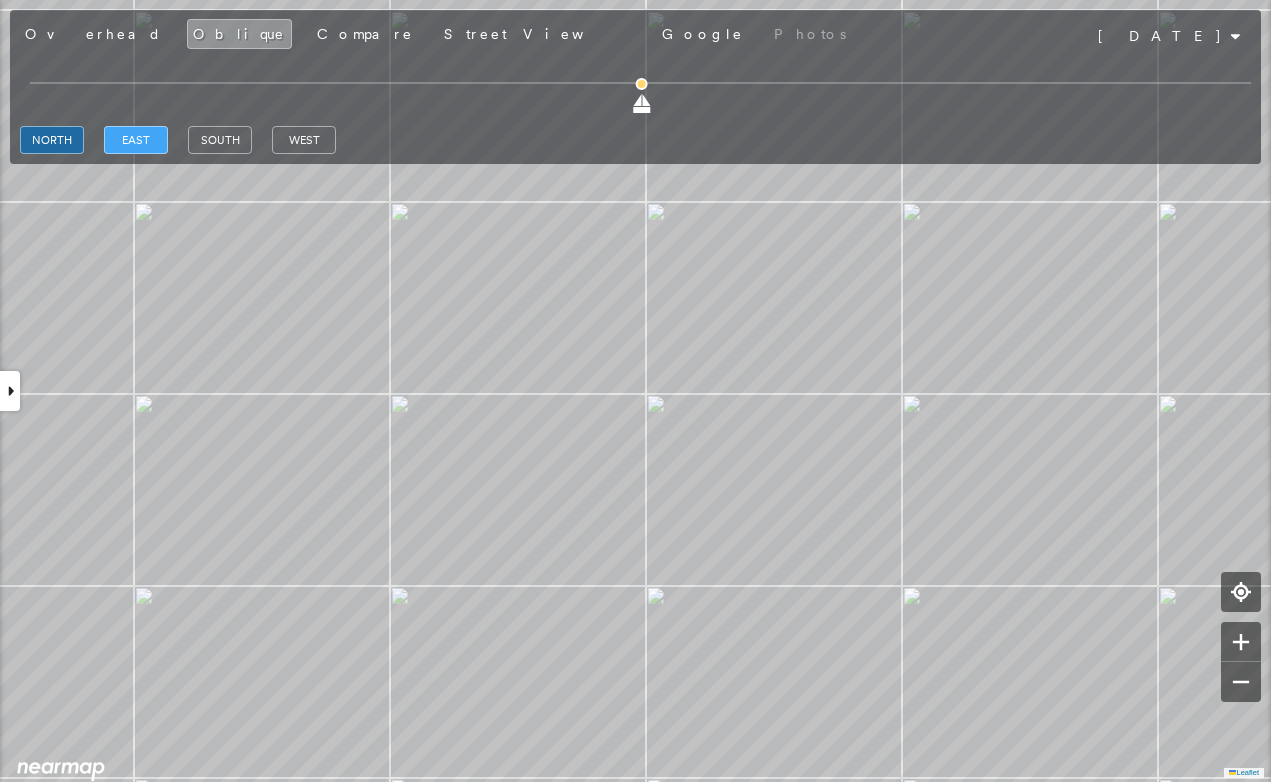 click on "east" at bounding box center (136, 140) 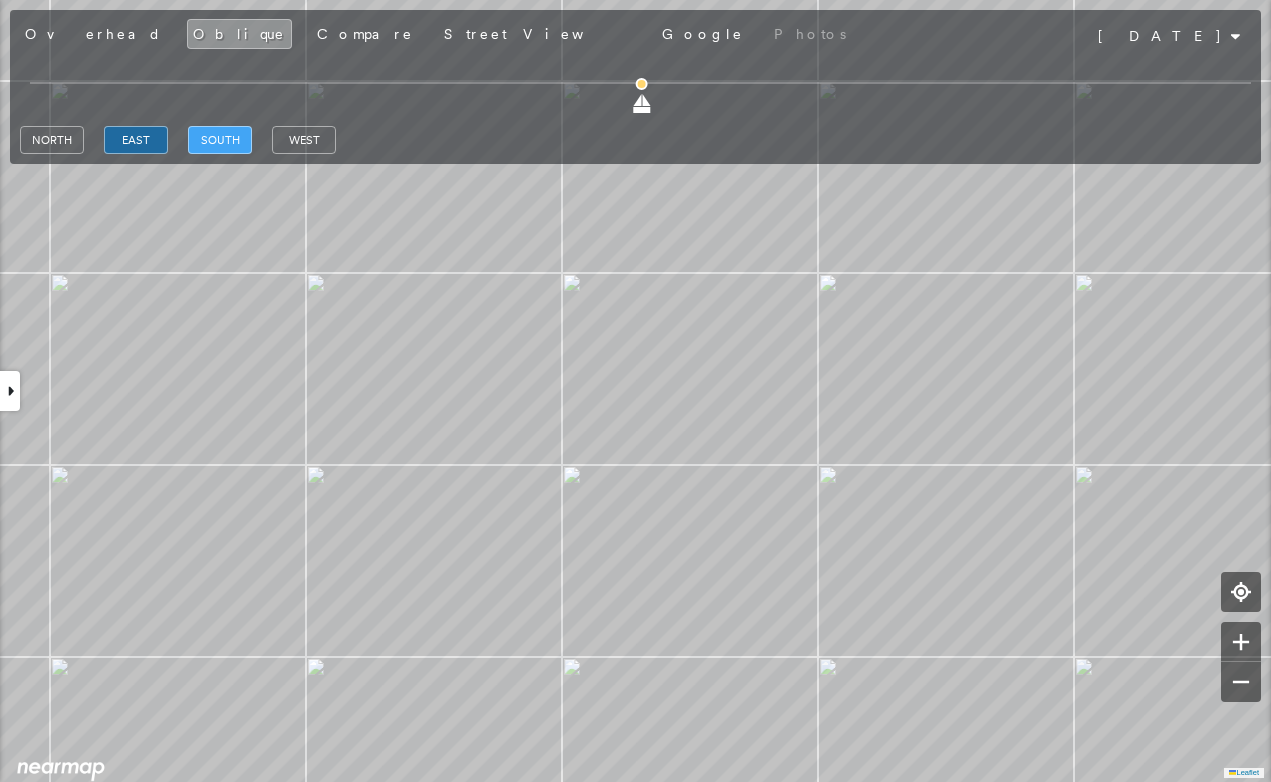click on "south" at bounding box center (220, 140) 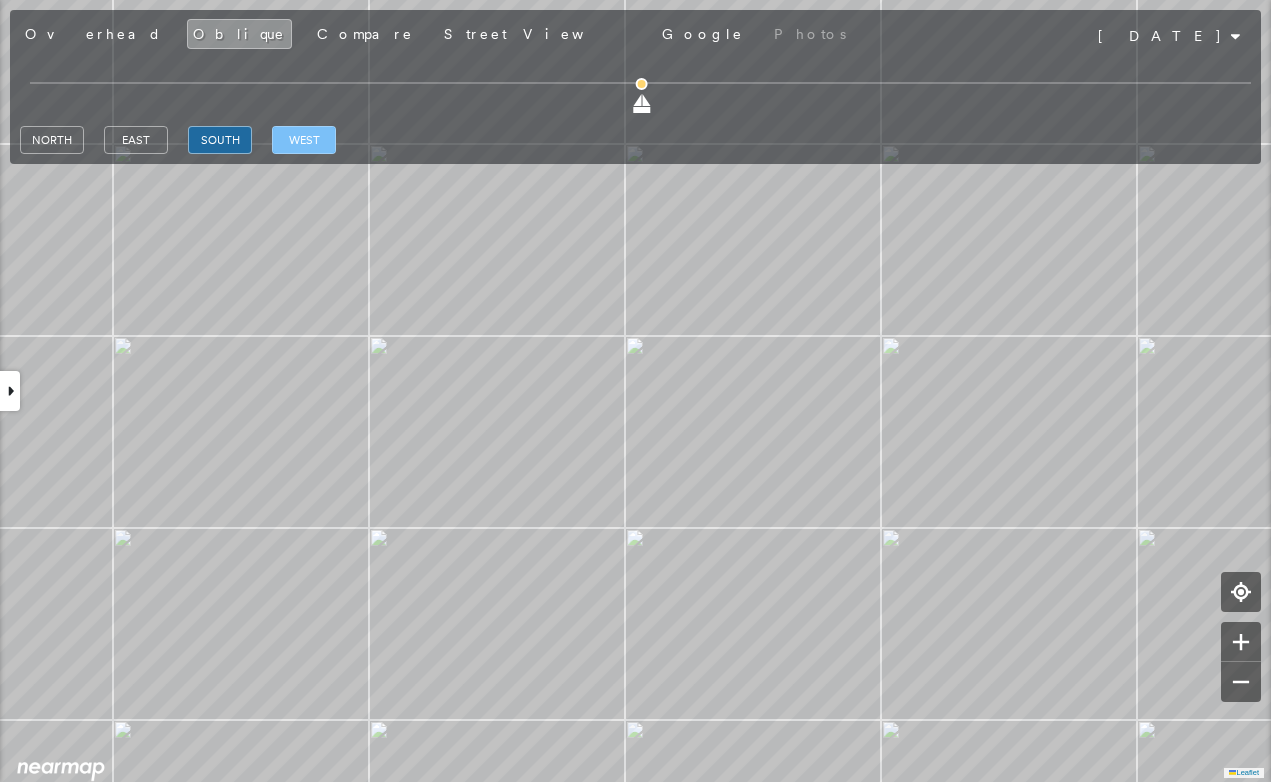 click on "west" at bounding box center (304, 140) 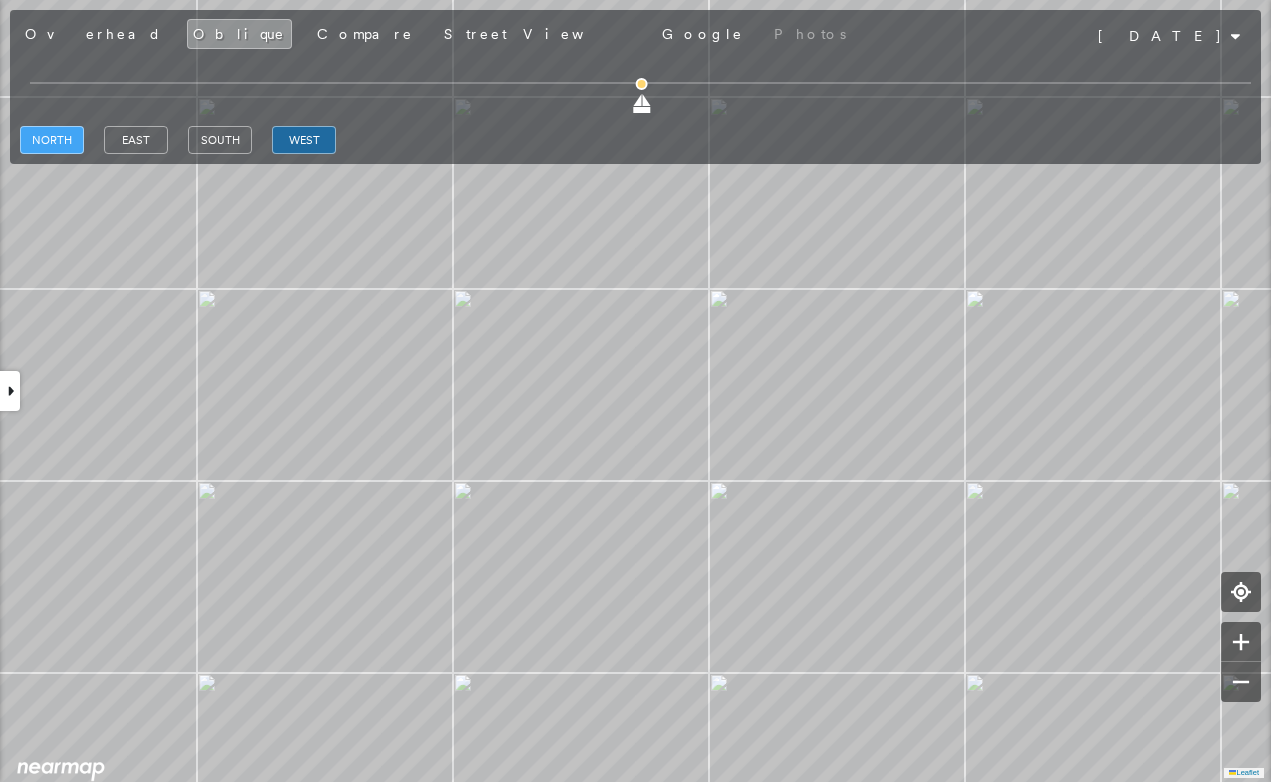 click on "north" at bounding box center [52, 140] 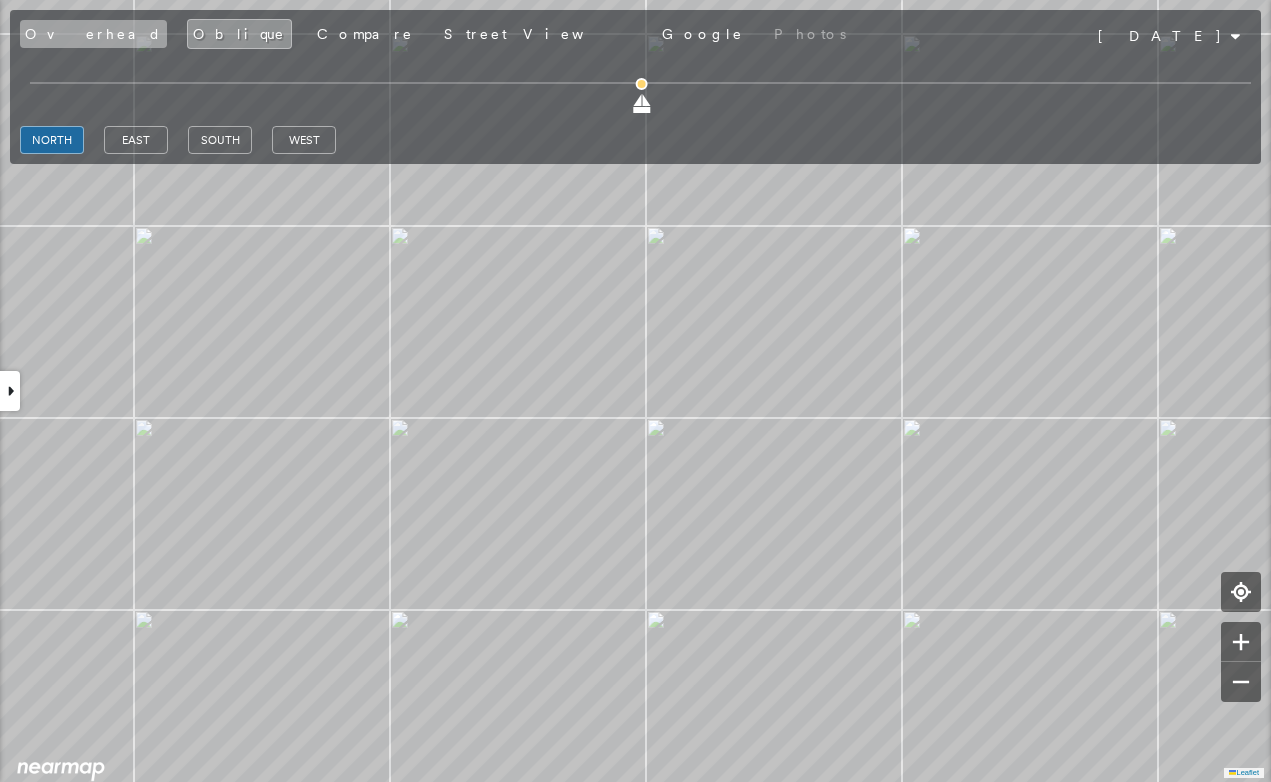 click on "Overhead" at bounding box center [93, 34] 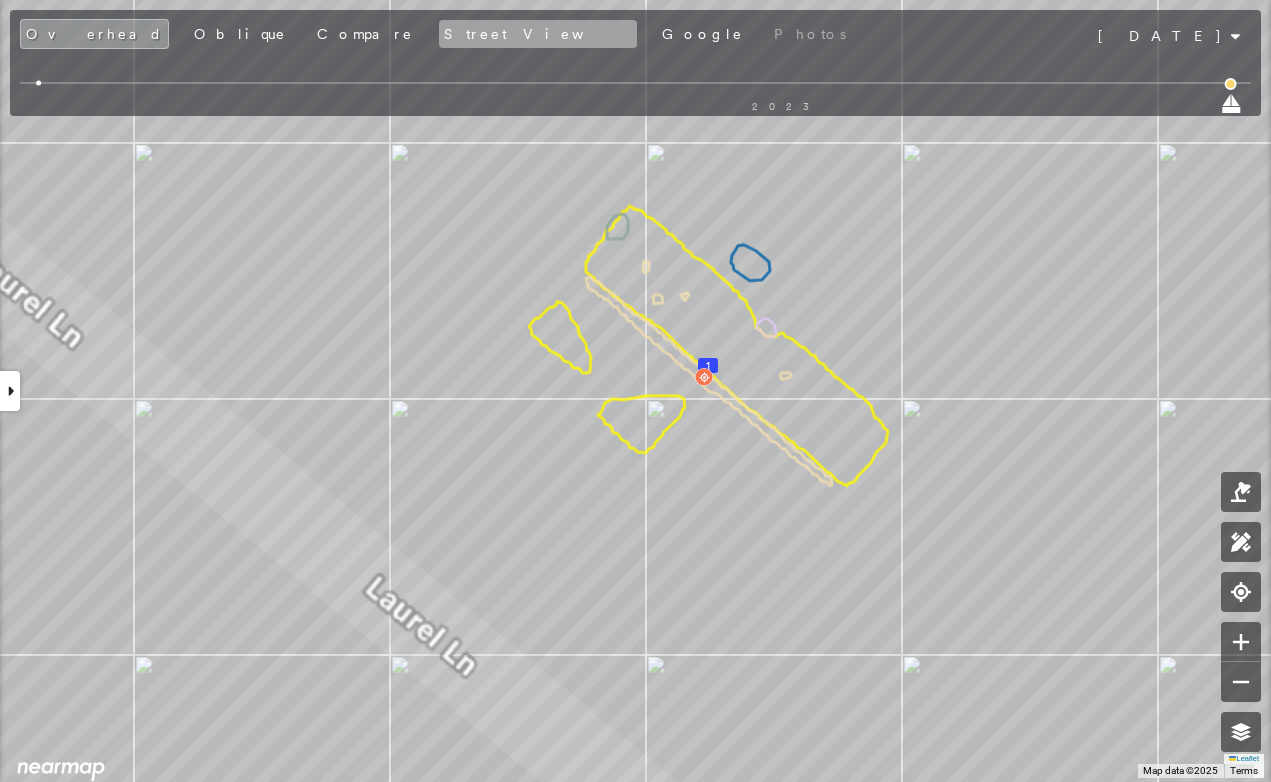 click on "Street View" at bounding box center [538, 34] 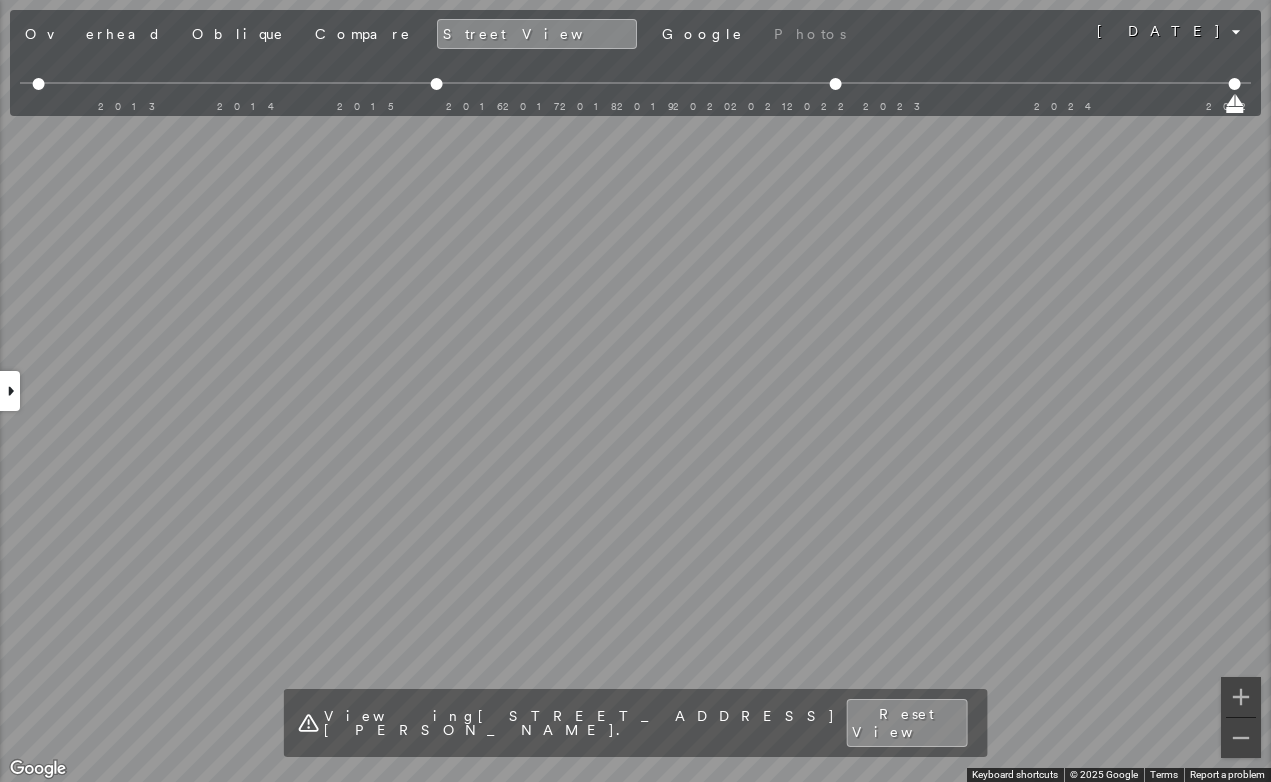click 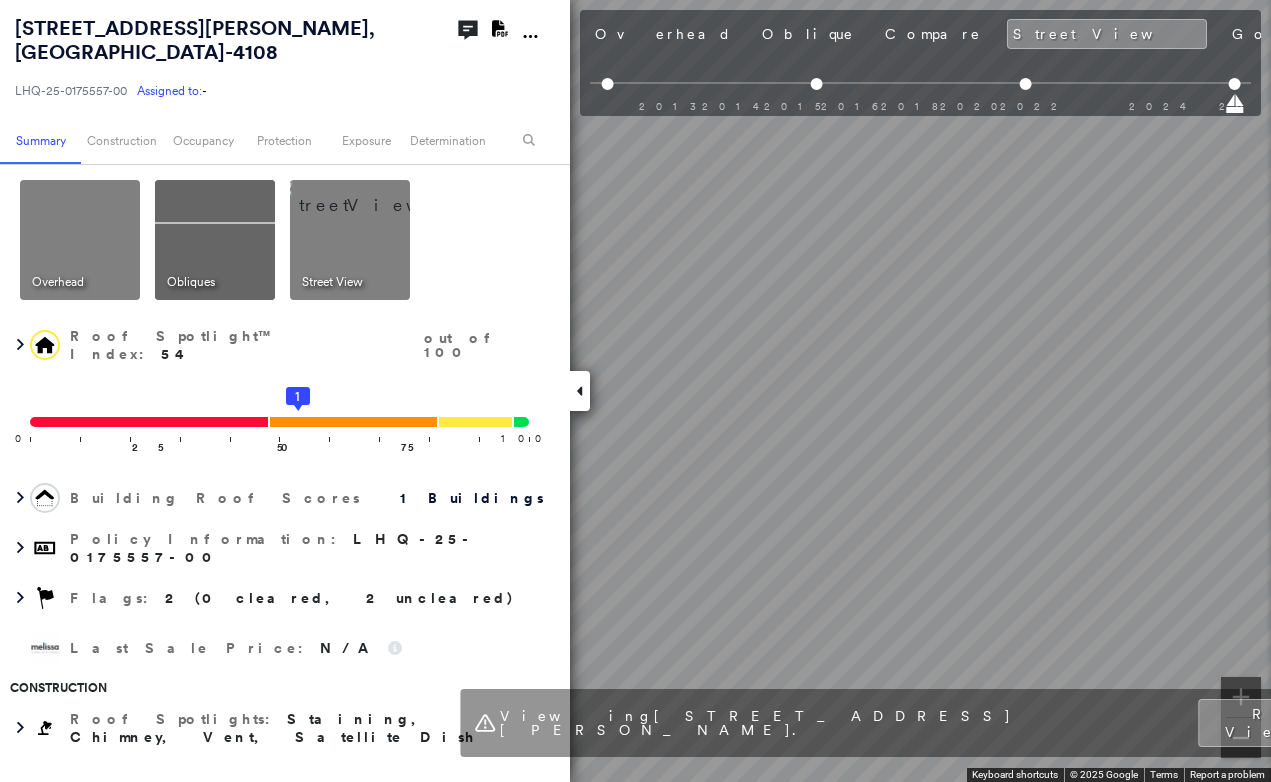 click 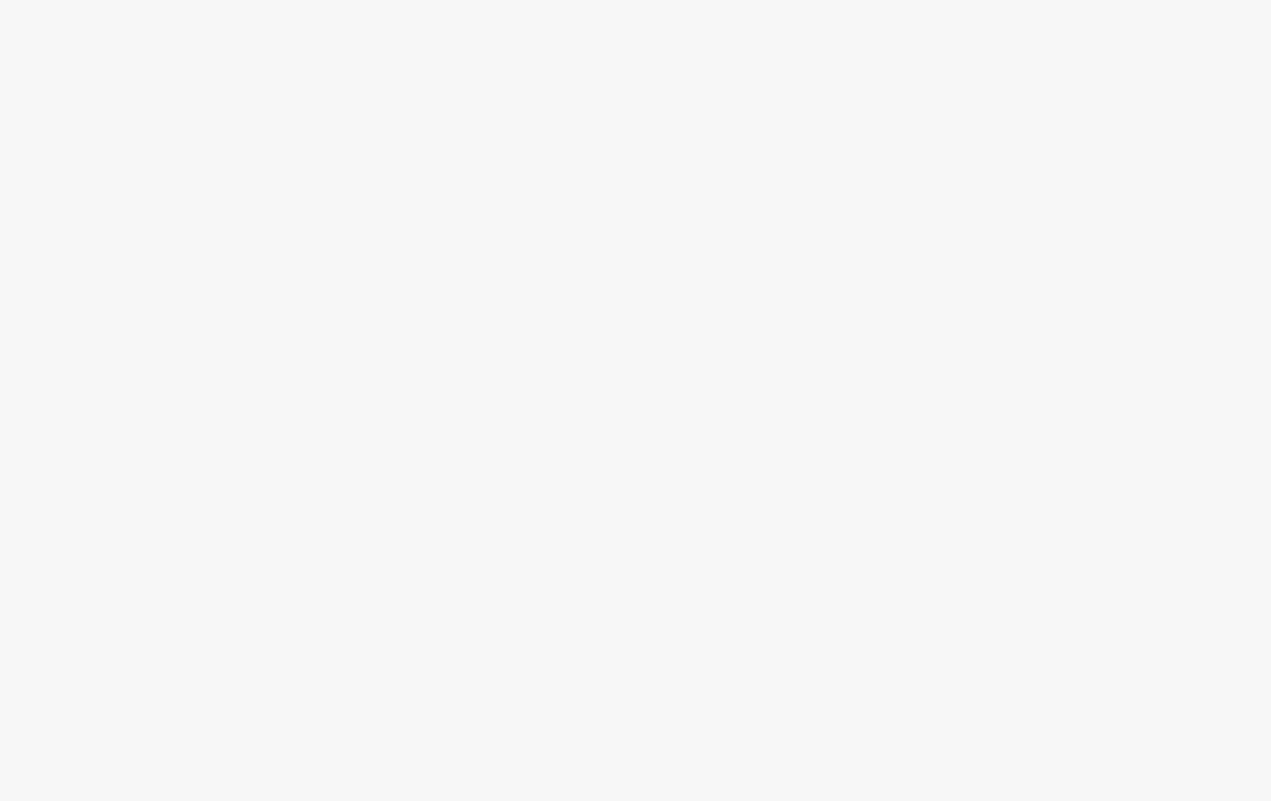 scroll, scrollTop: 0, scrollLeft: 0, axis: both 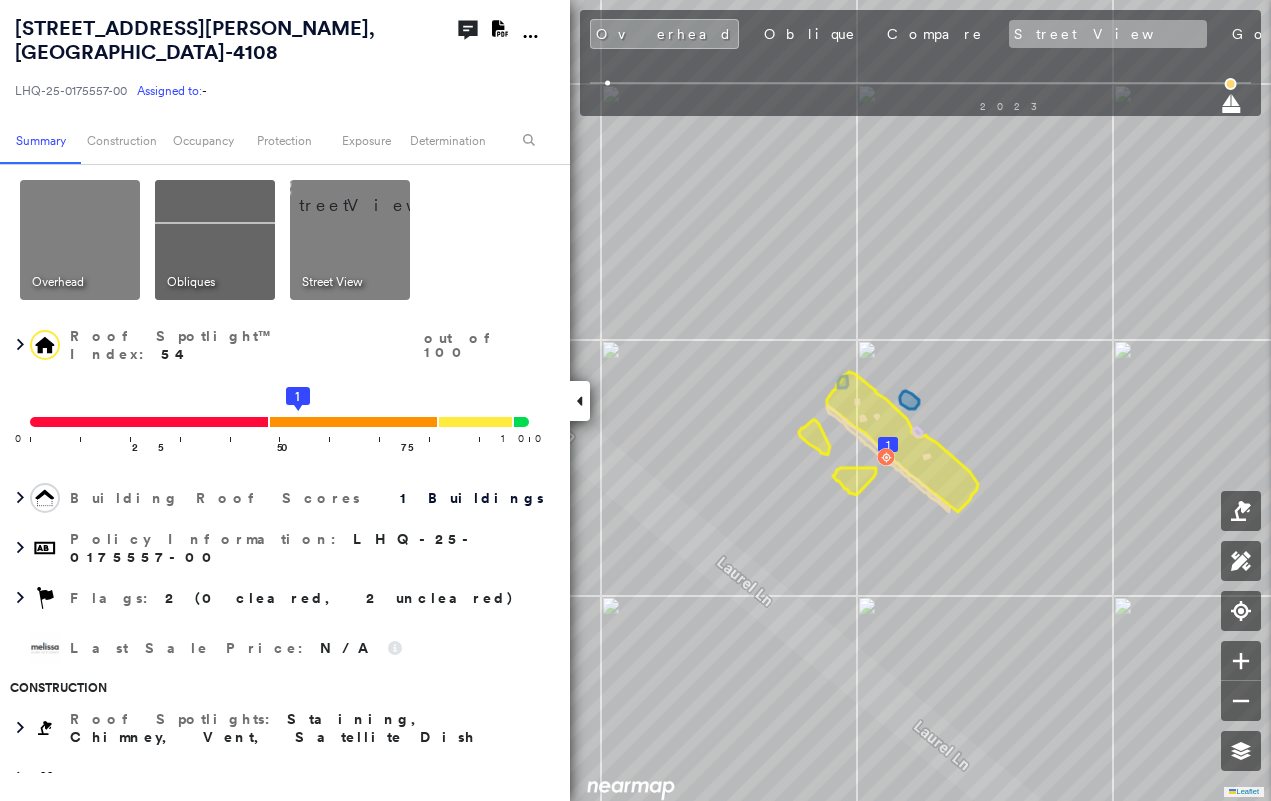 click on "Street View" at bounding box center (1108, 34) 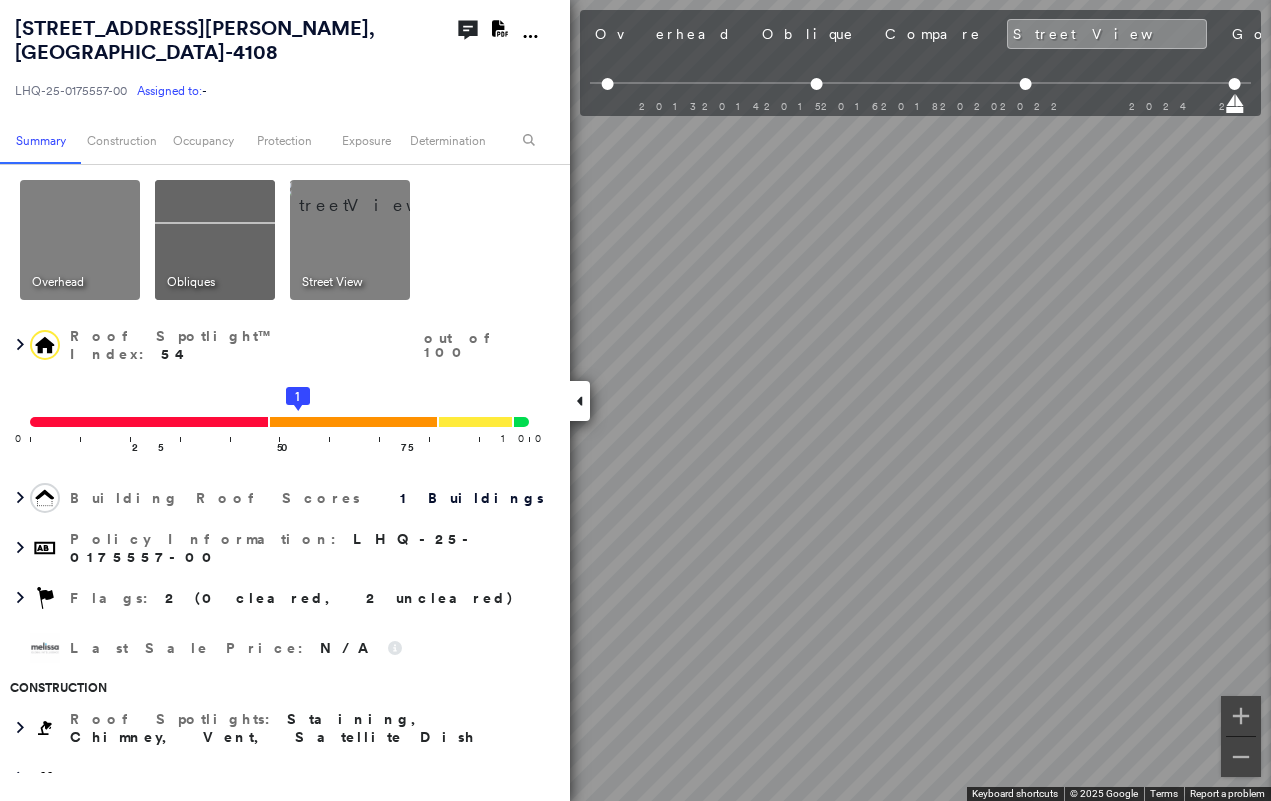 click 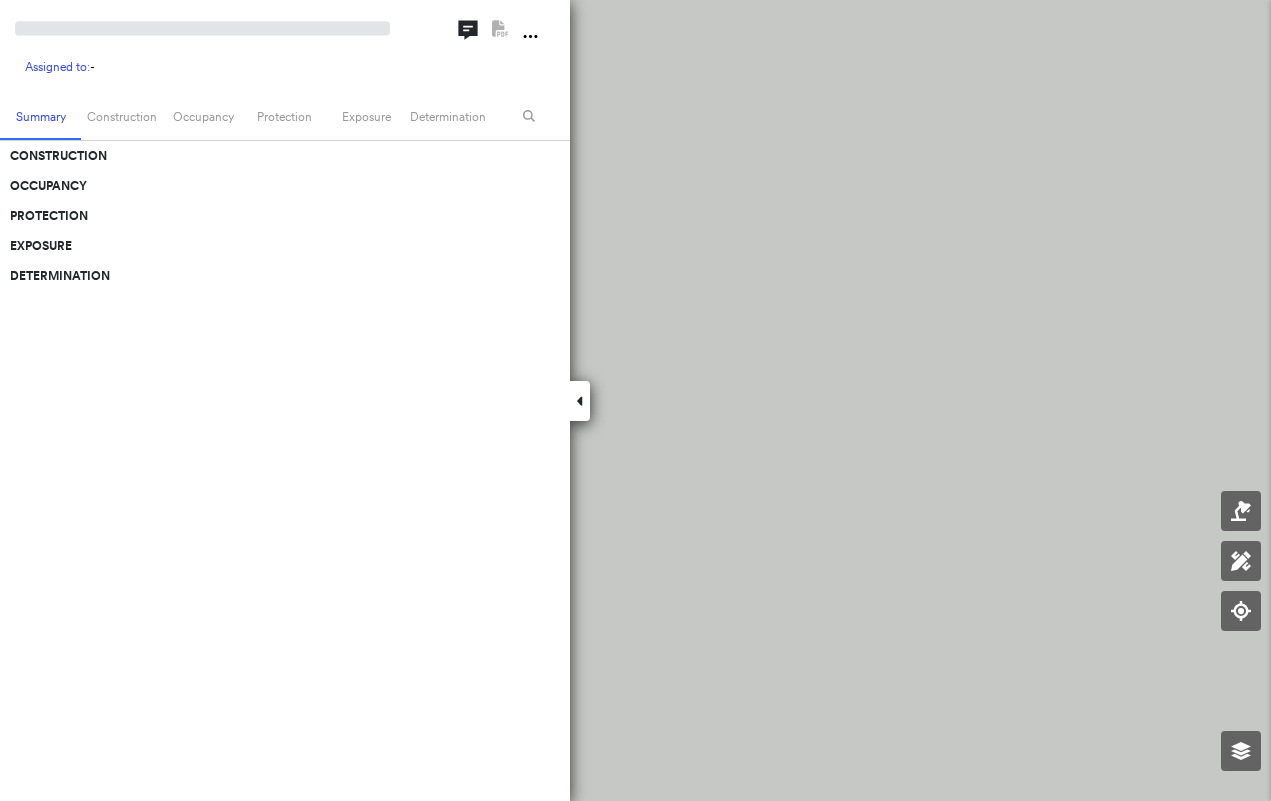 scroll, scrollTop: 0, scrollLeft: 0, axis: both 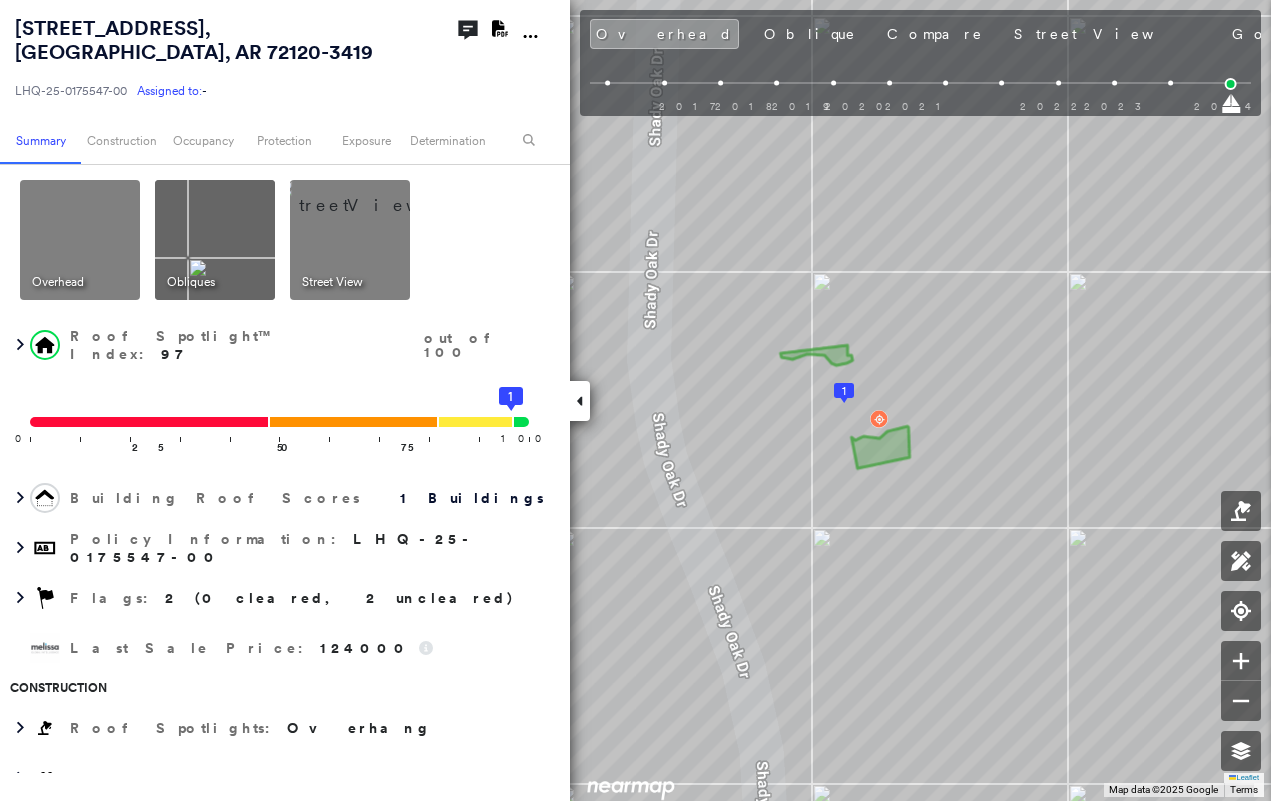 click 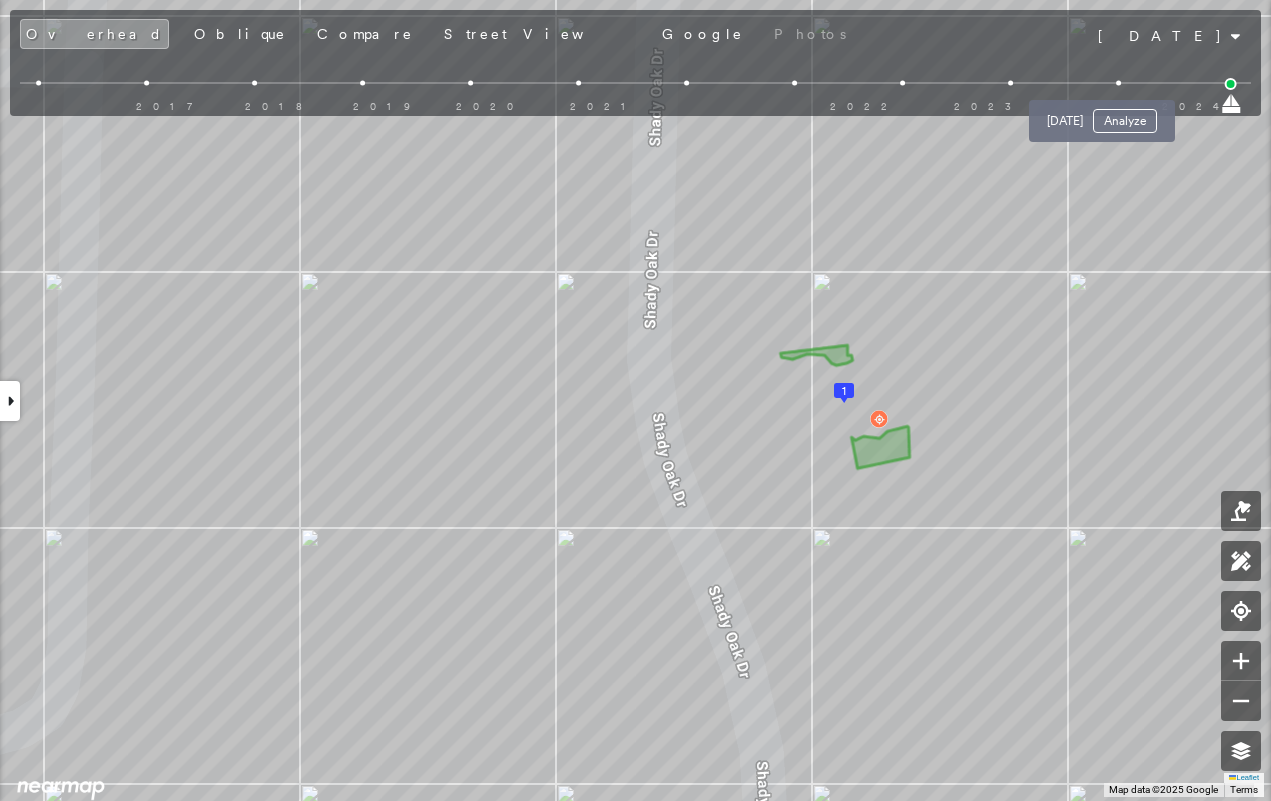 click at bounding box center [1119, 83] 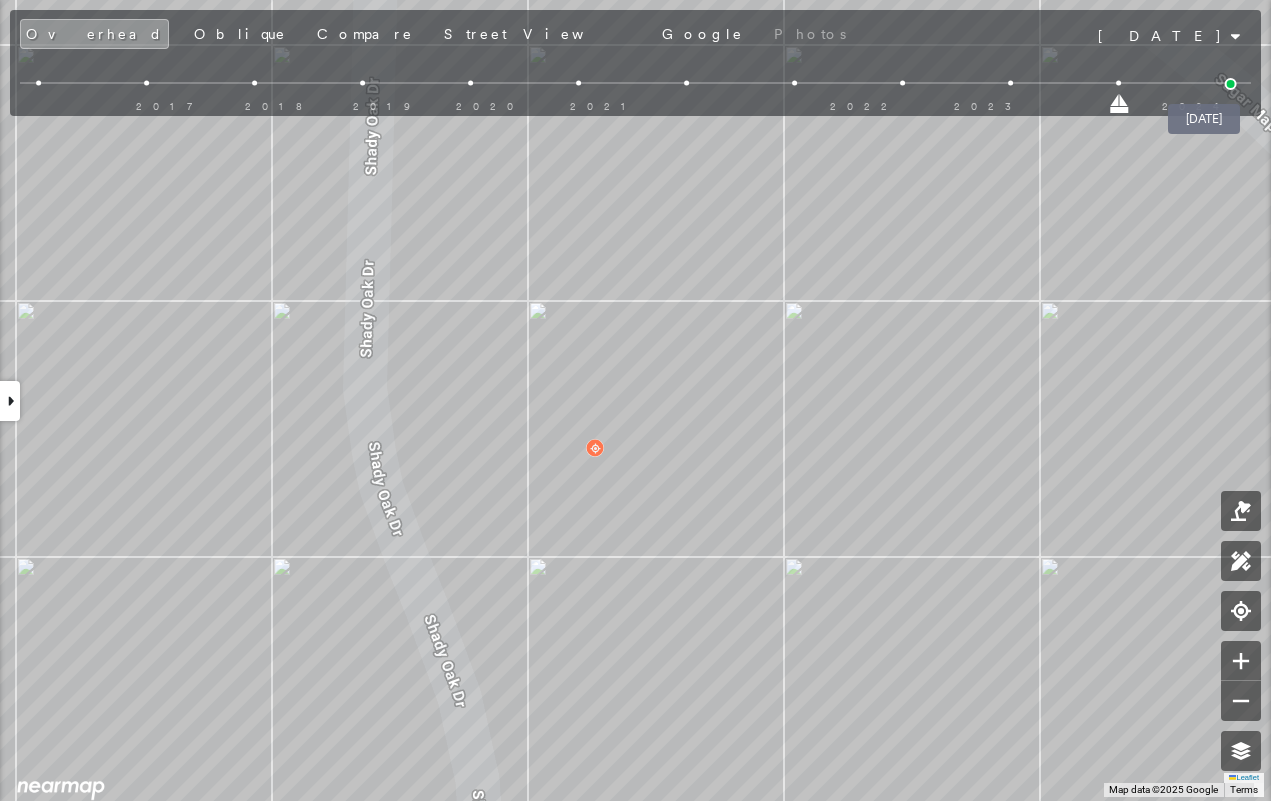 click at bounding box center [1231, 84] 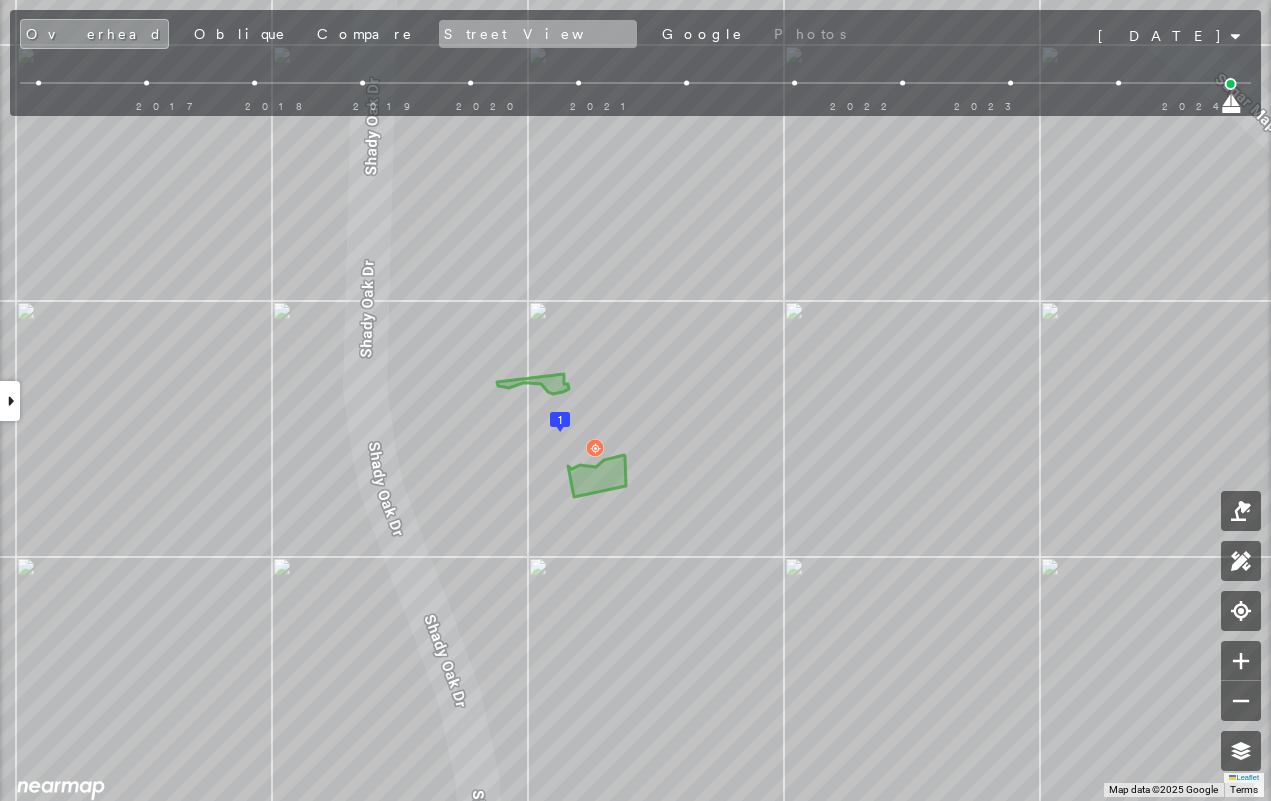 click on "Street View" at bounding box center (538, 34) 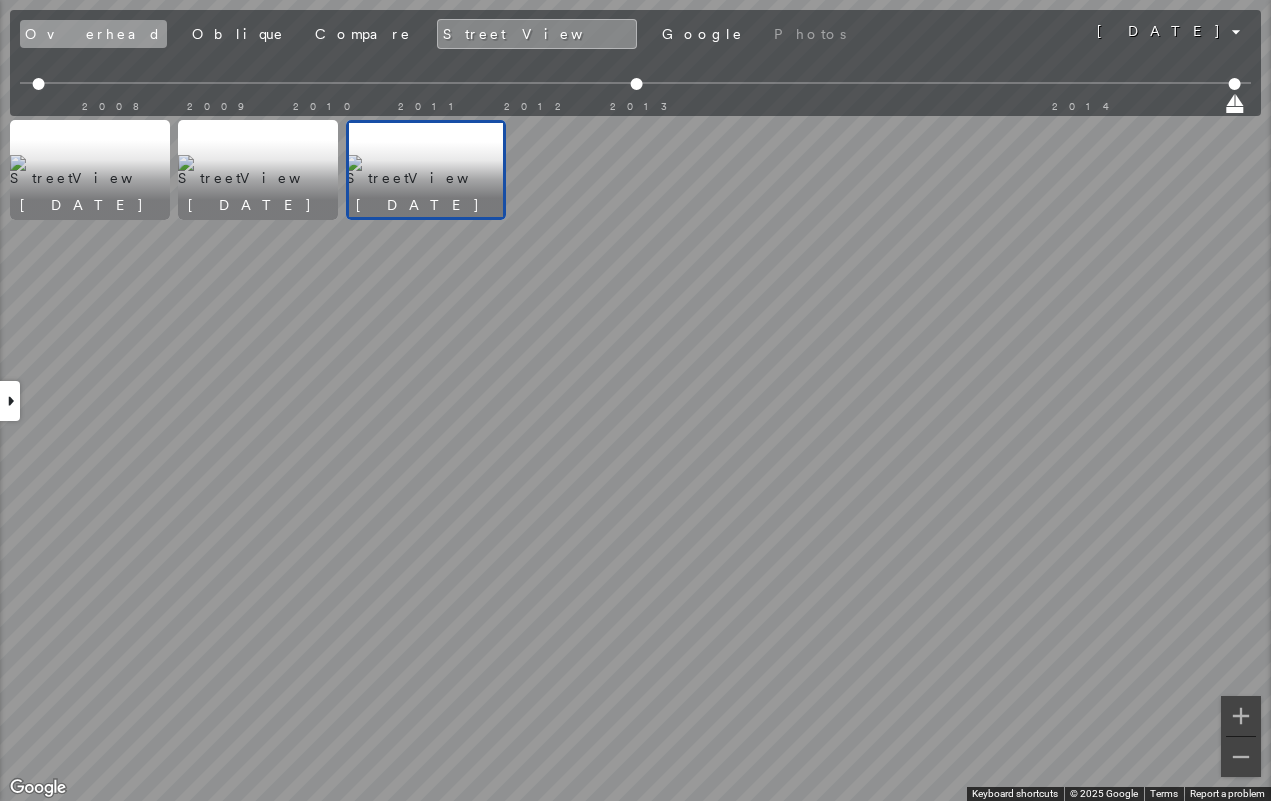 click on "Overhead" at bounding box center [93, 34] 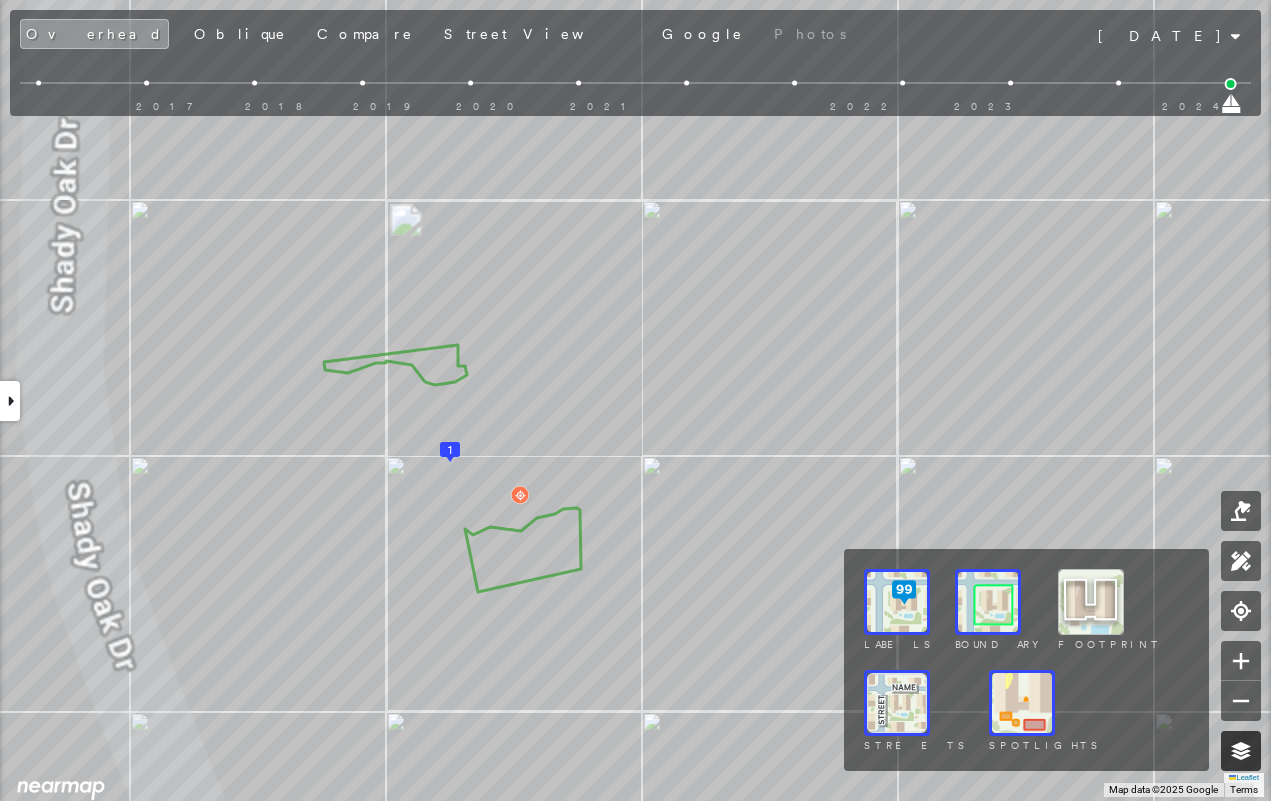 click 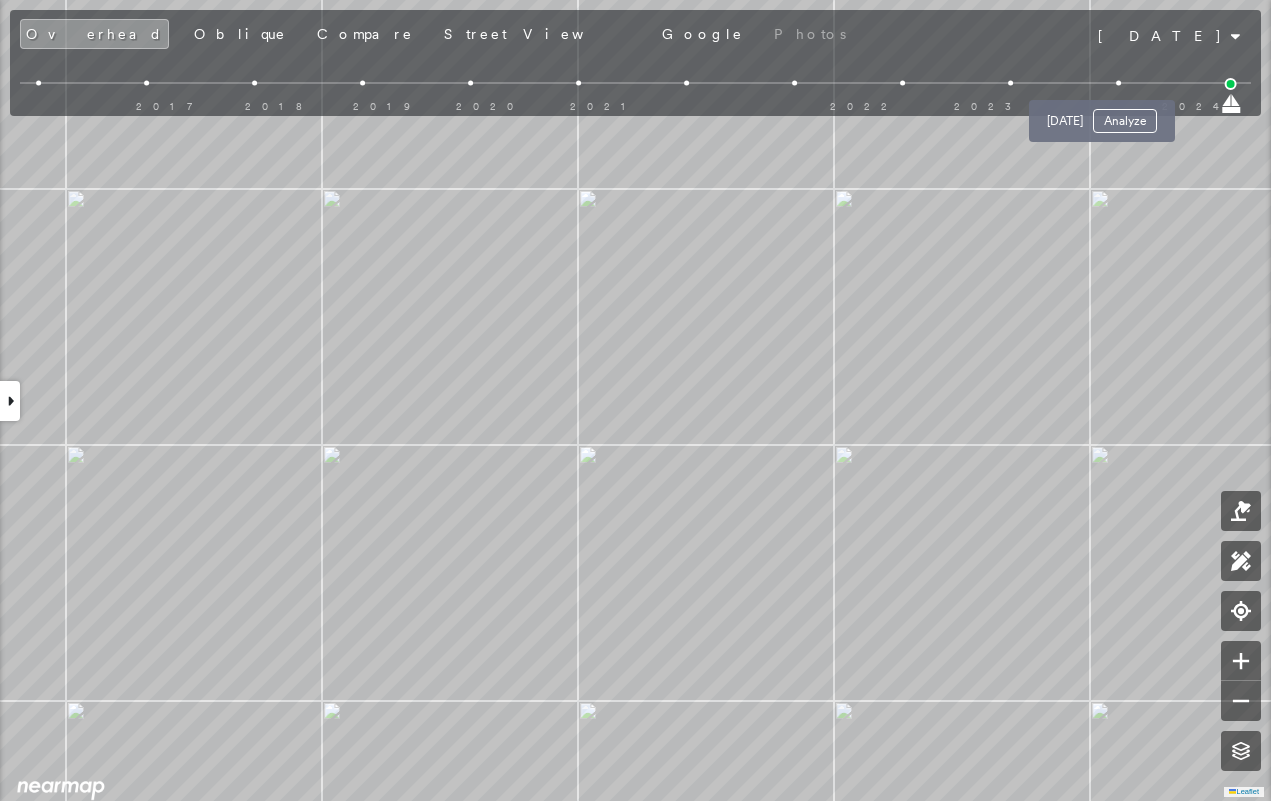 click at bounding box center [1119, 83] 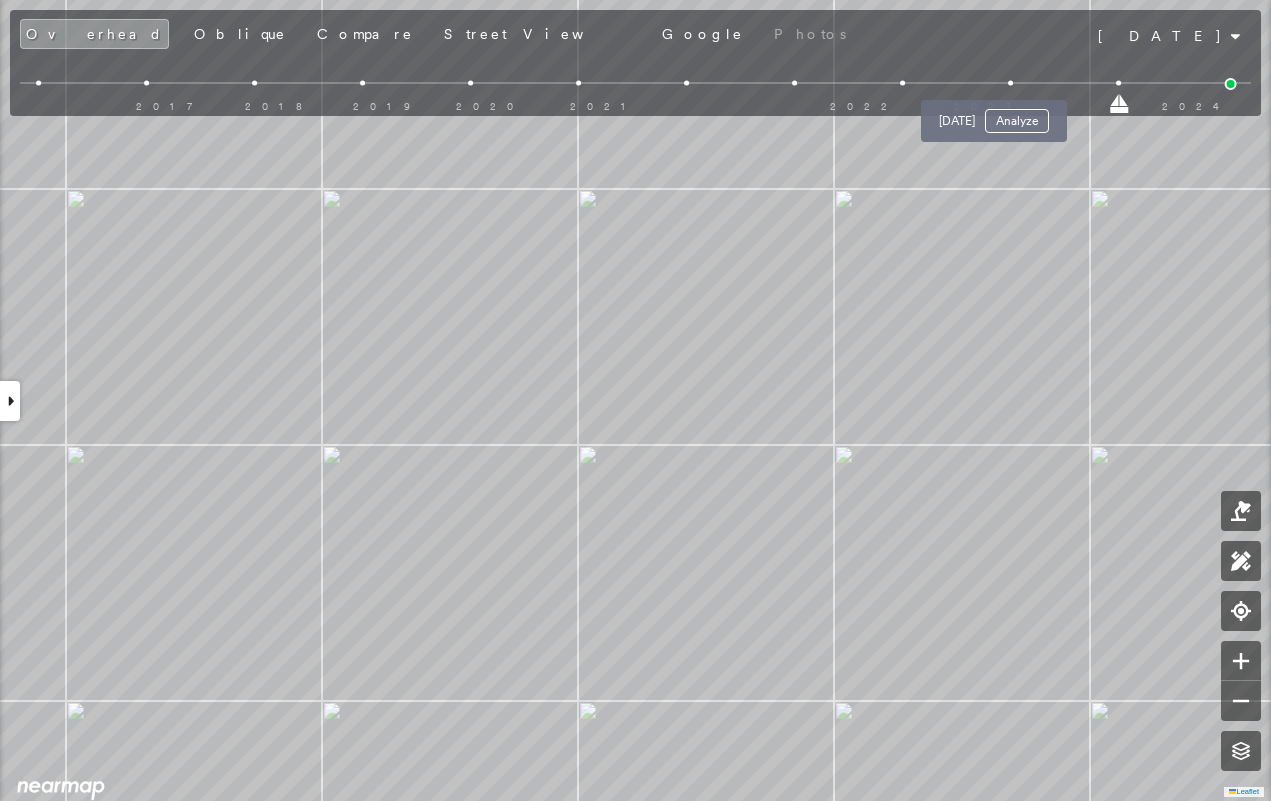 click at bounding box center [1010, 83] 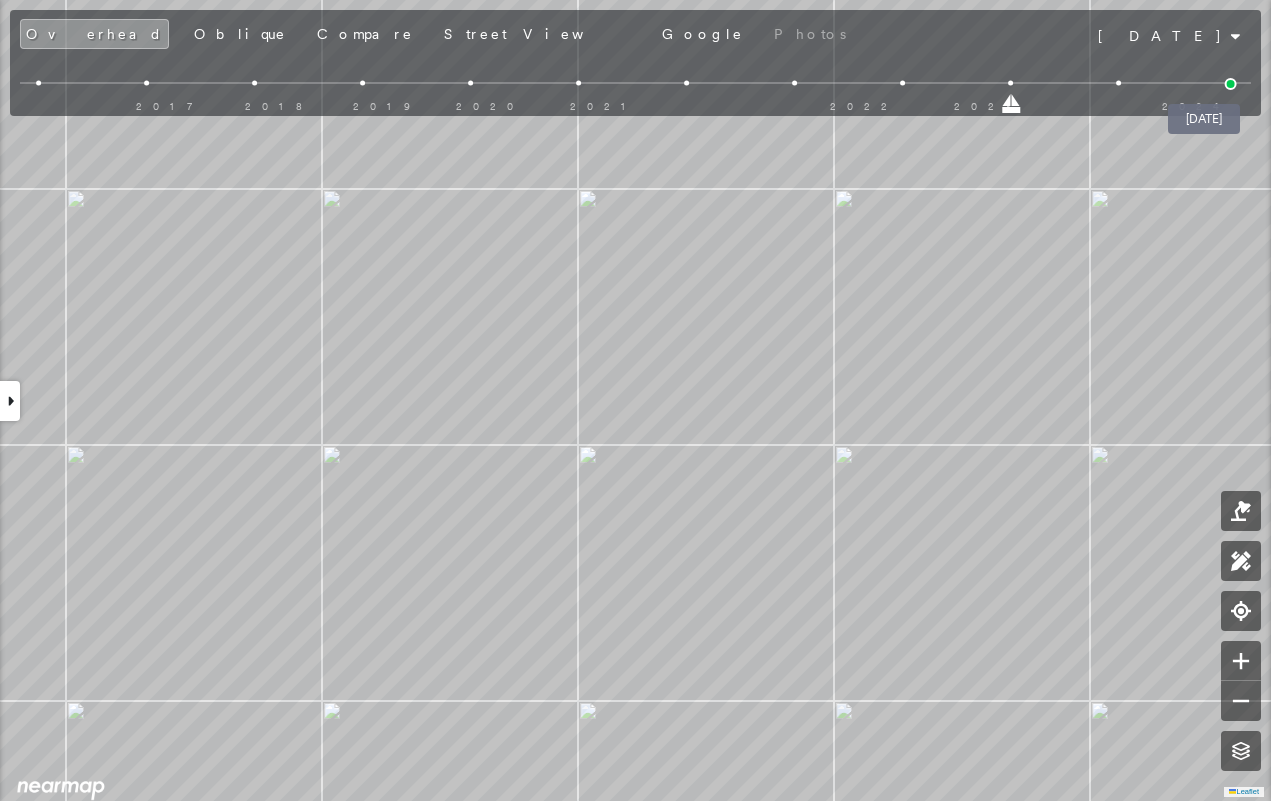 click at bounding box center [1231, 84] 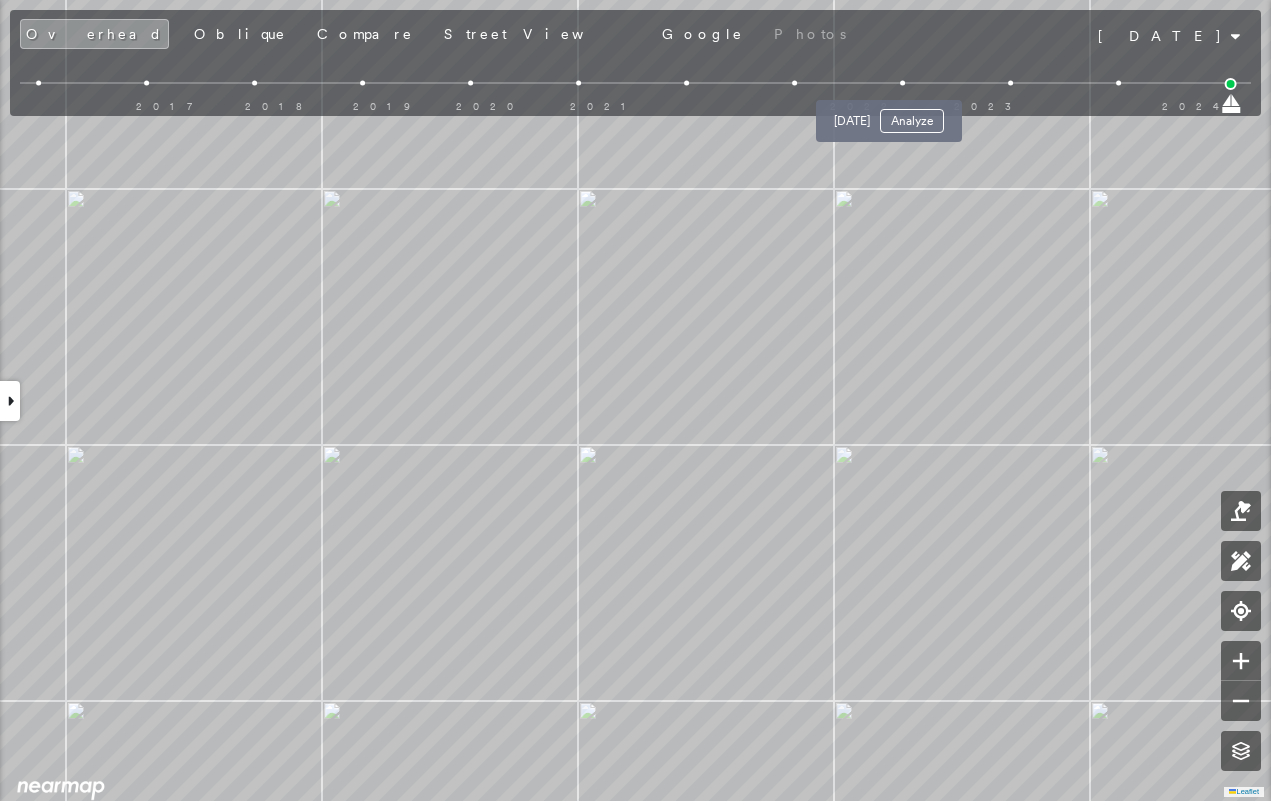 drag, startPoint x: 900, startPoint y: 80, endPoint x: 942, endPoint y: 80, distance: 42 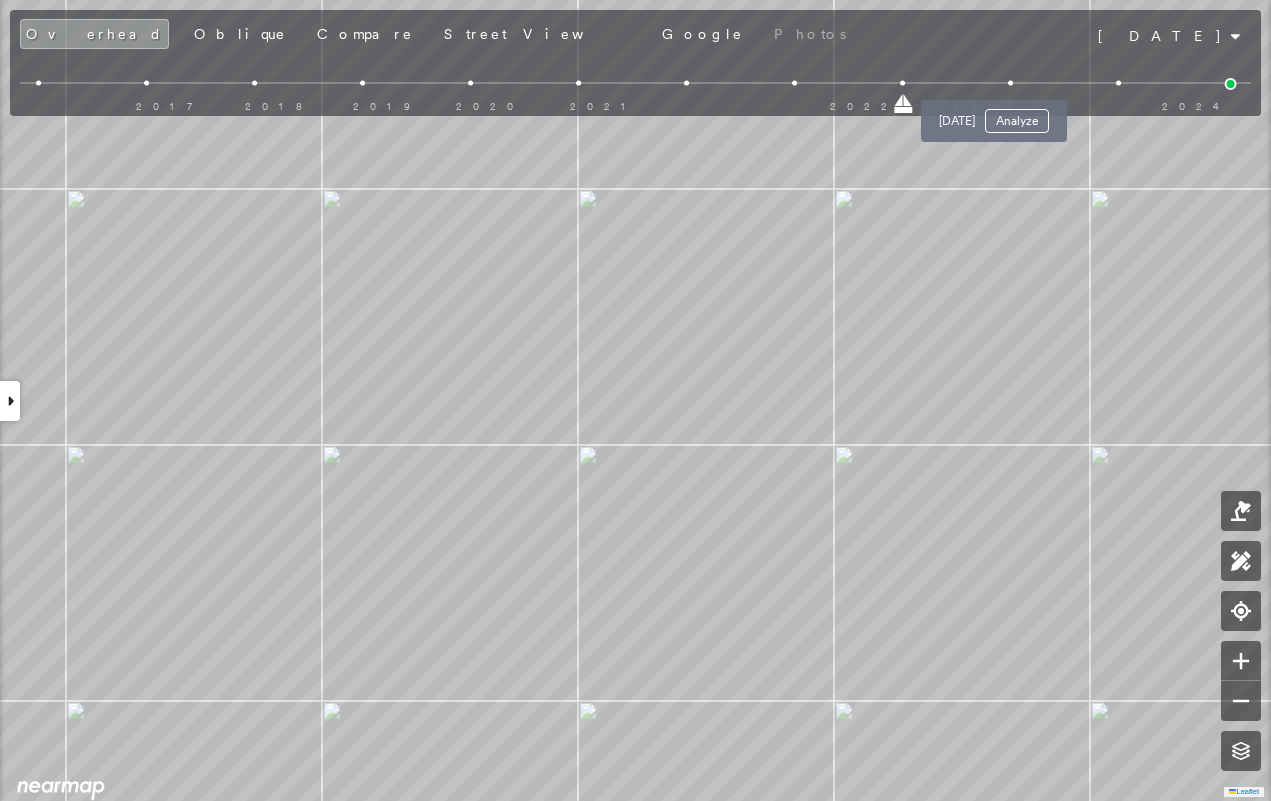 click at bounding box center [1010, 83] 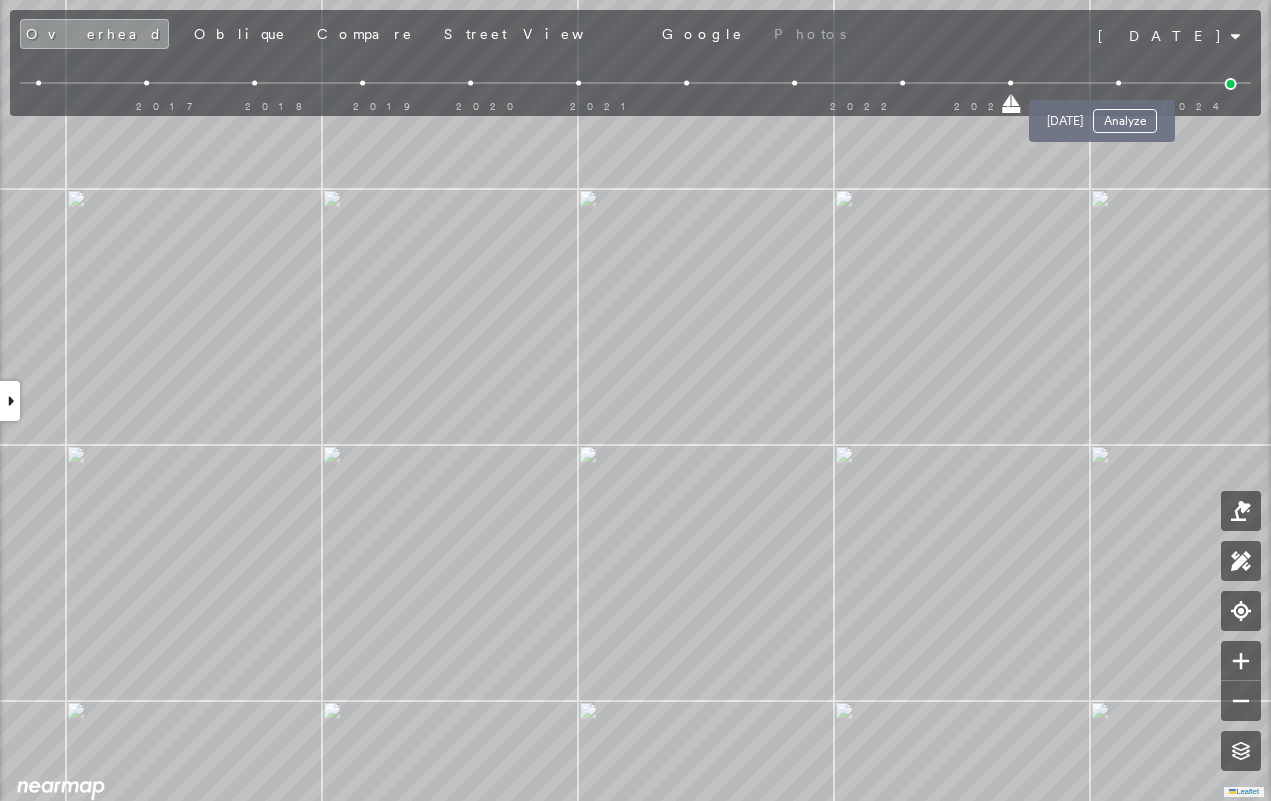 click at bounding box center (1119, 83) 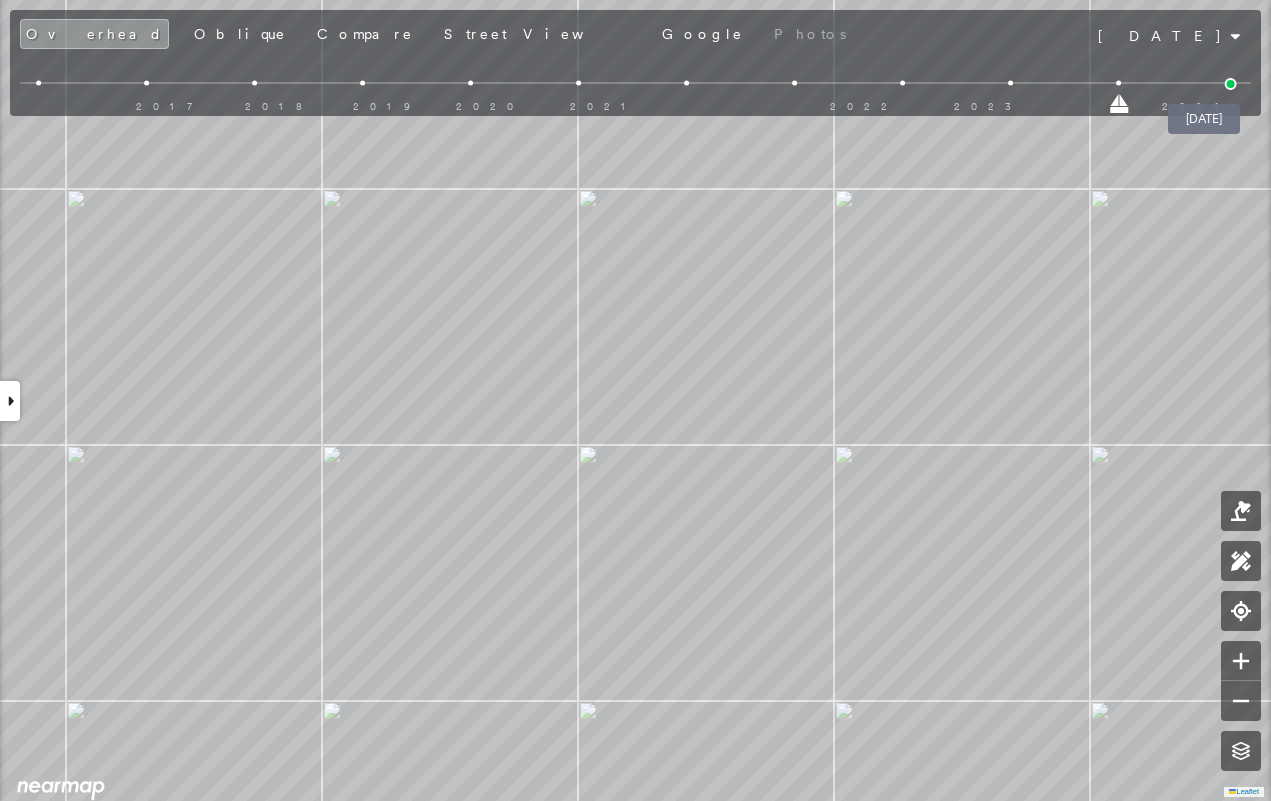 click at bounding box center (1231, 84) 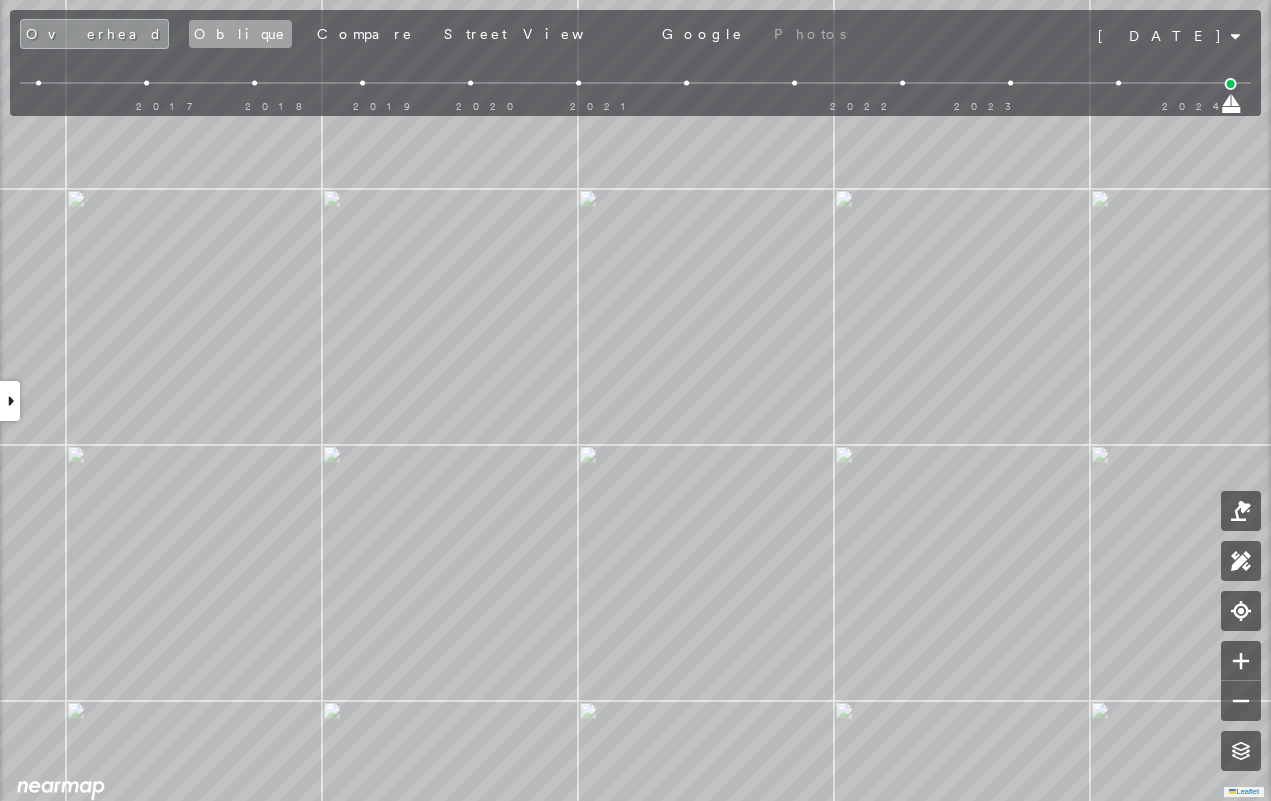 click on "Oblique" at bounding box center [240, 34] 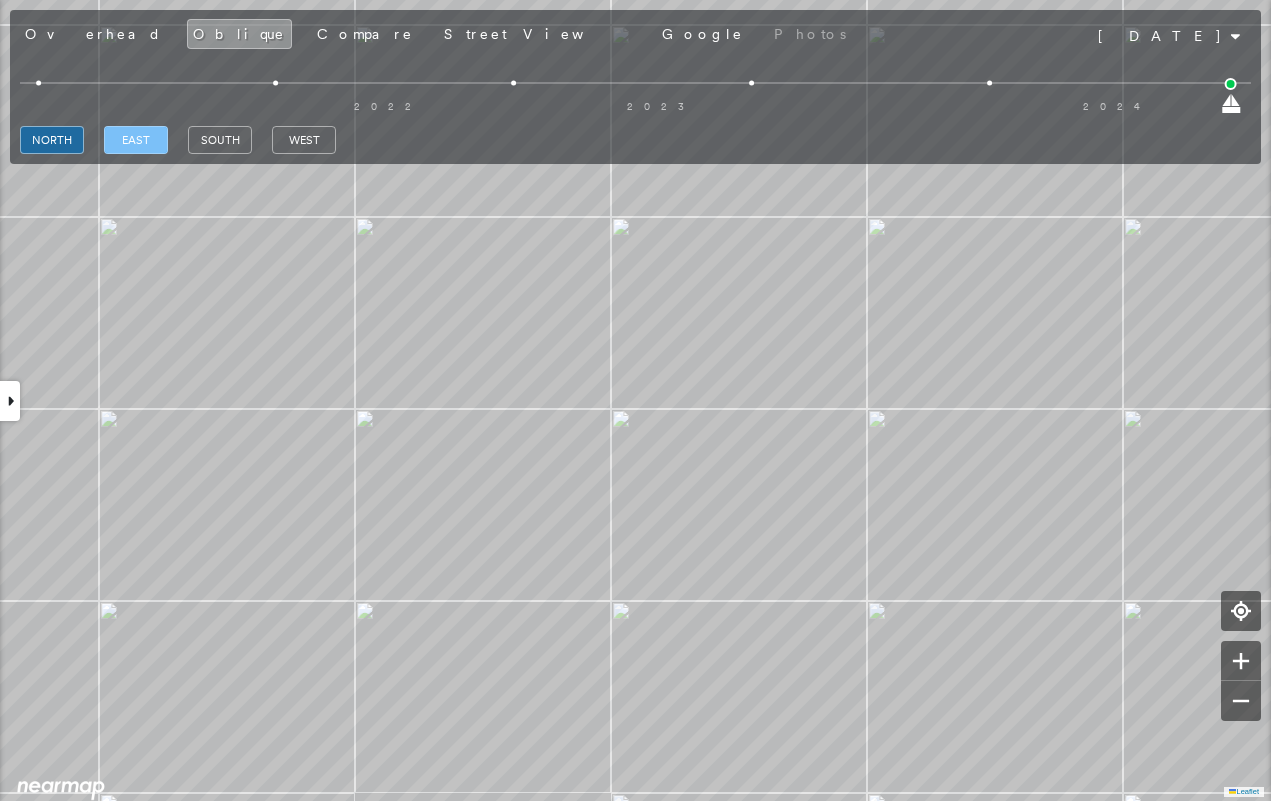 click on "east" at bounding box center (136, 140) 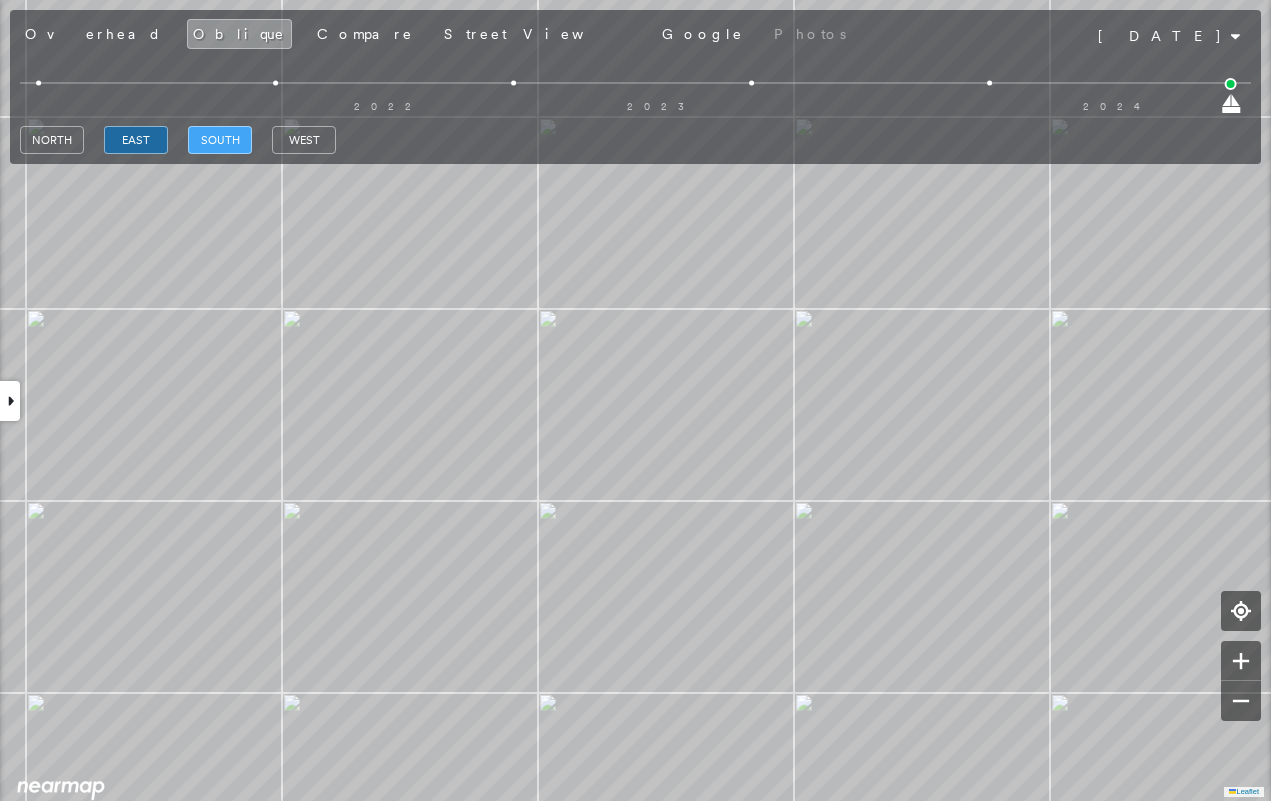 click on "south" at bounding box center [220, 140] 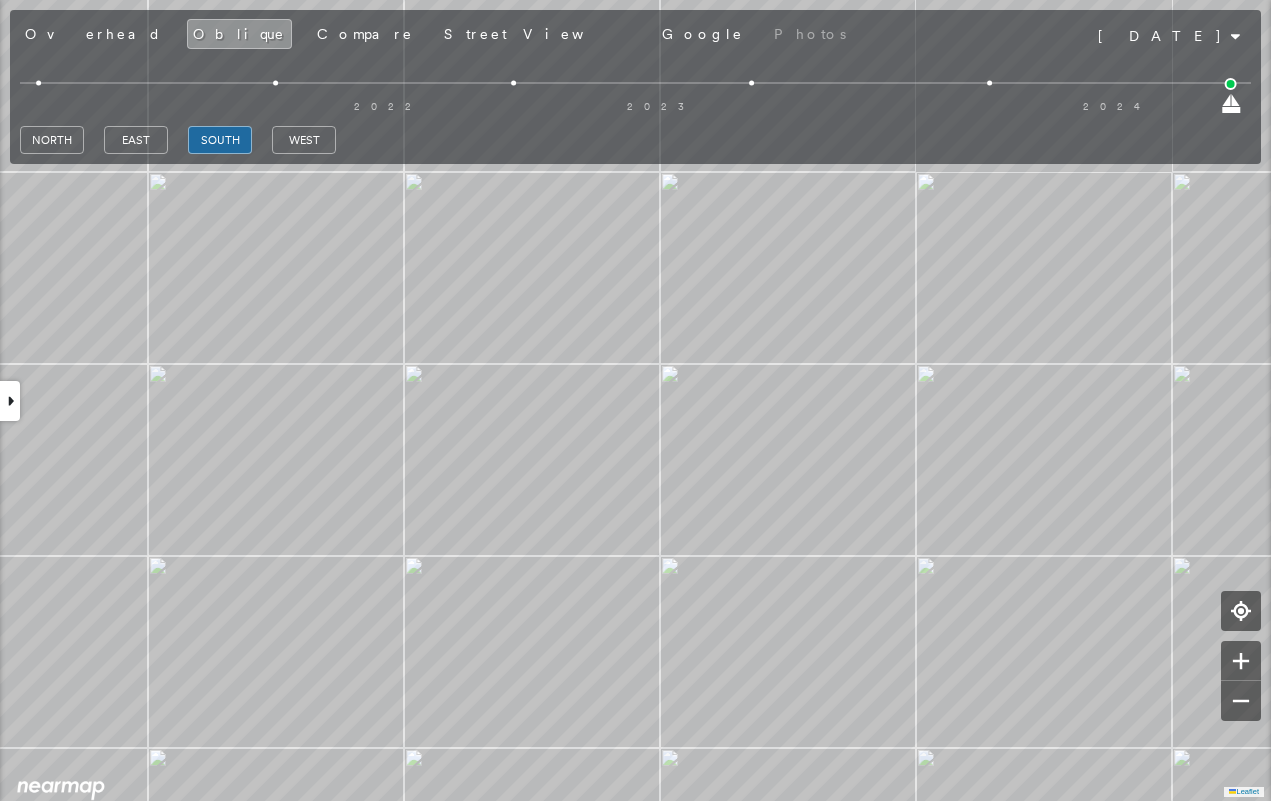 click on "[GEOGRAPHIC_DATA]" at bounding box center [178, 140] 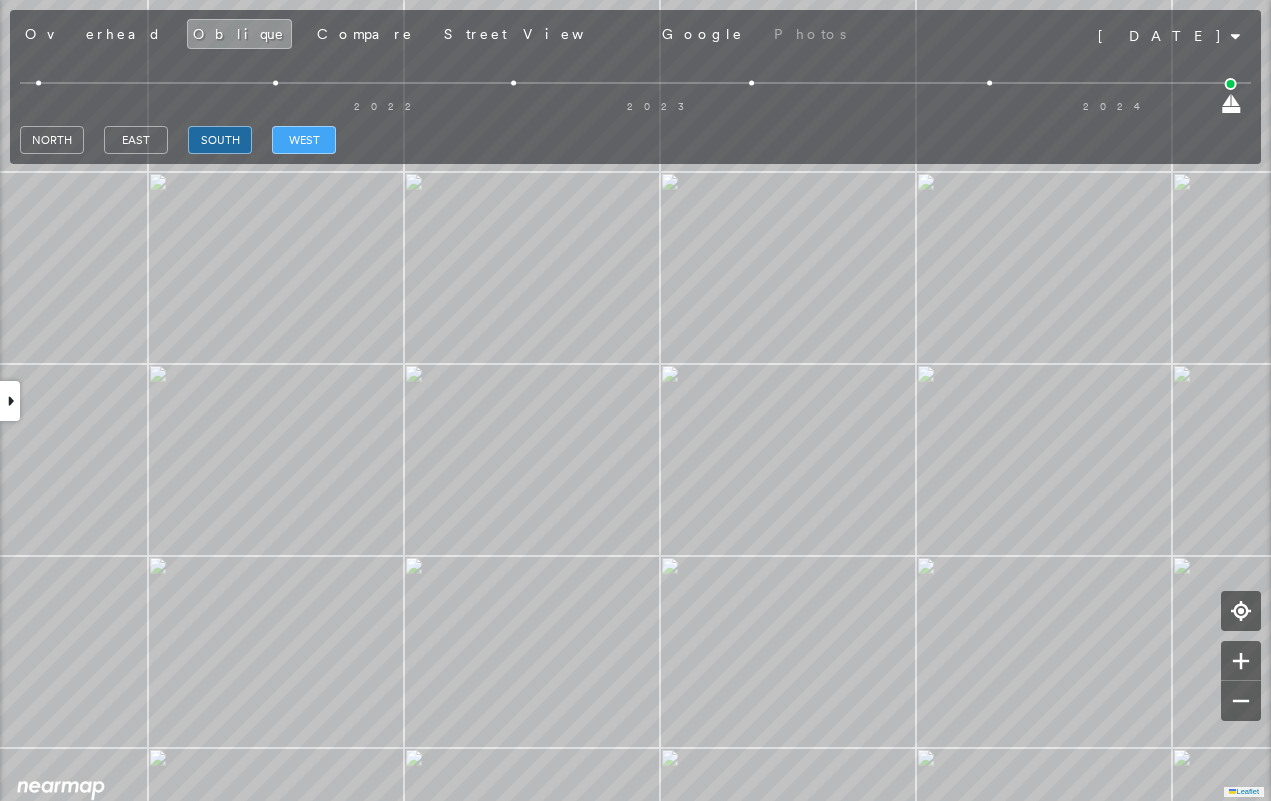 click on "west" at bounding box center (304, 140) 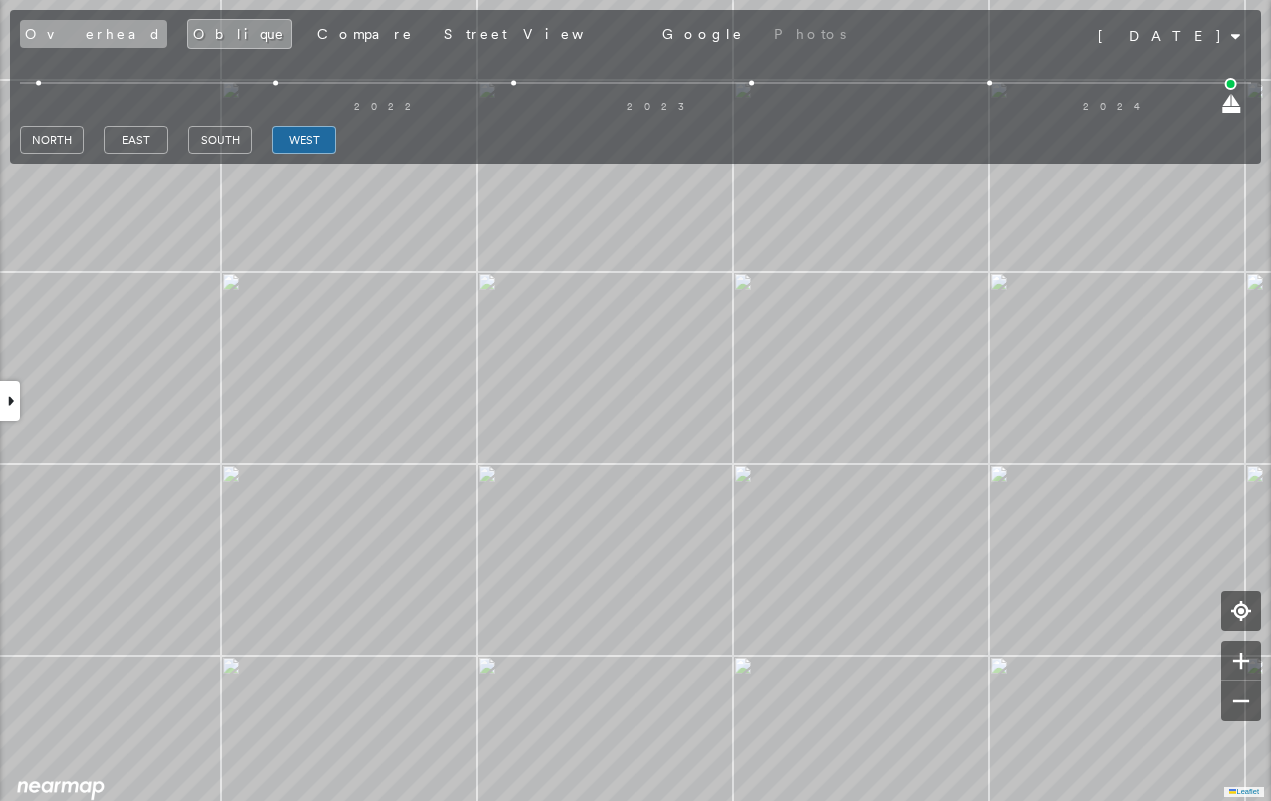 click on "Overhead" at bounding box center [93, 34] 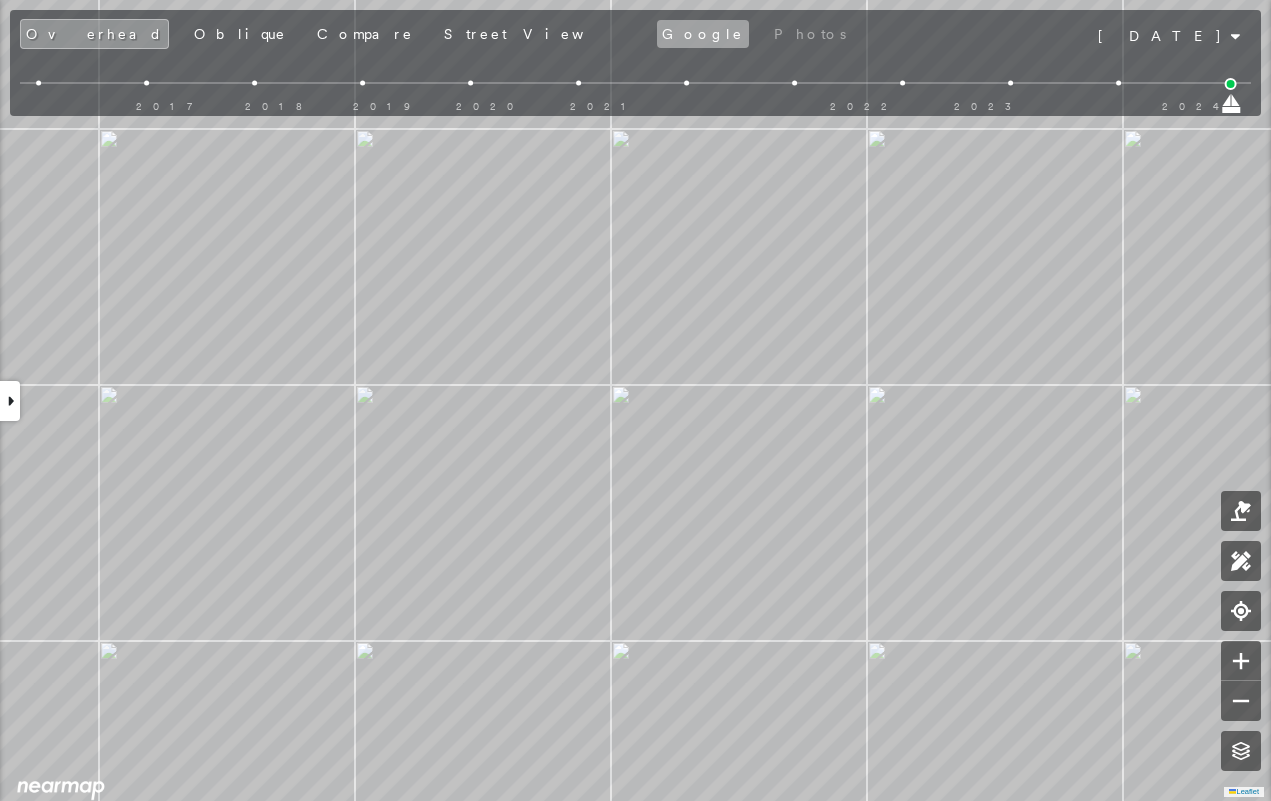 click on "Google" at bounding box center [703, 34] 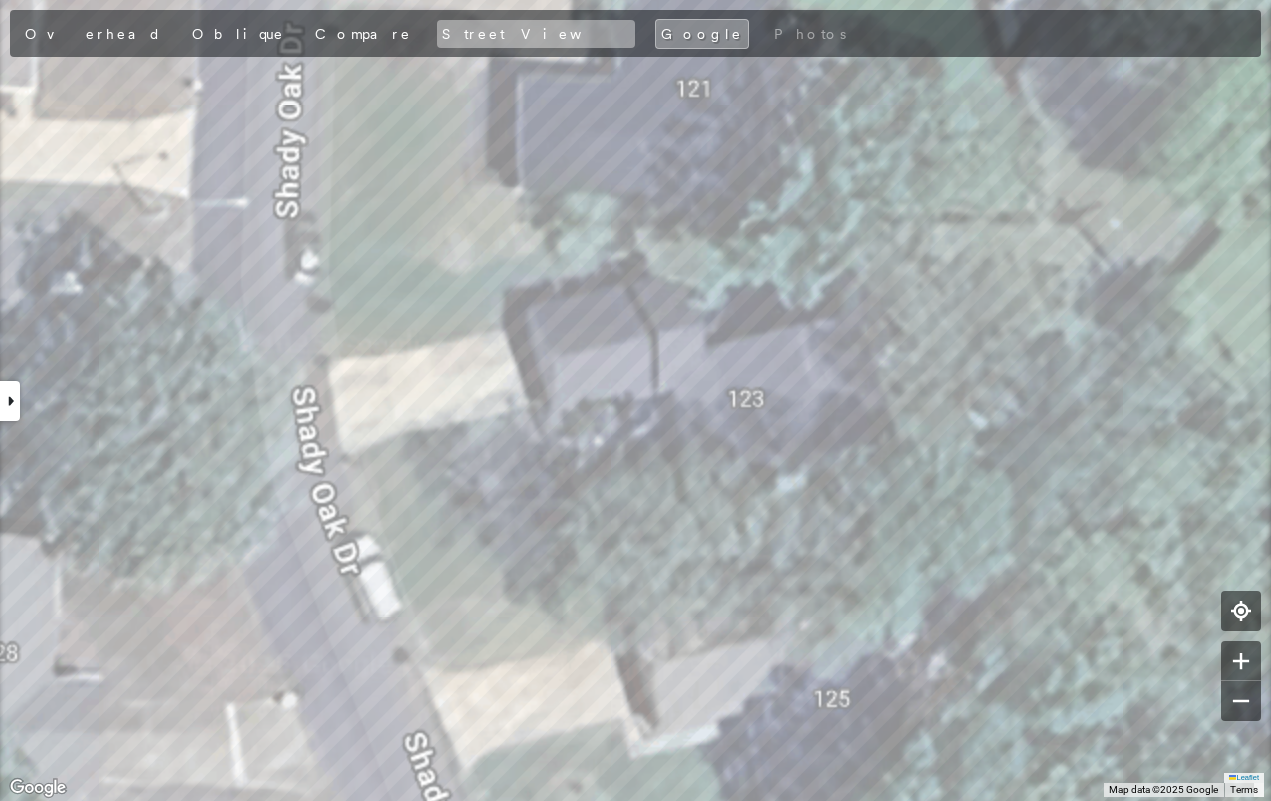 click on "Street View" at bounding box center (536, 34) 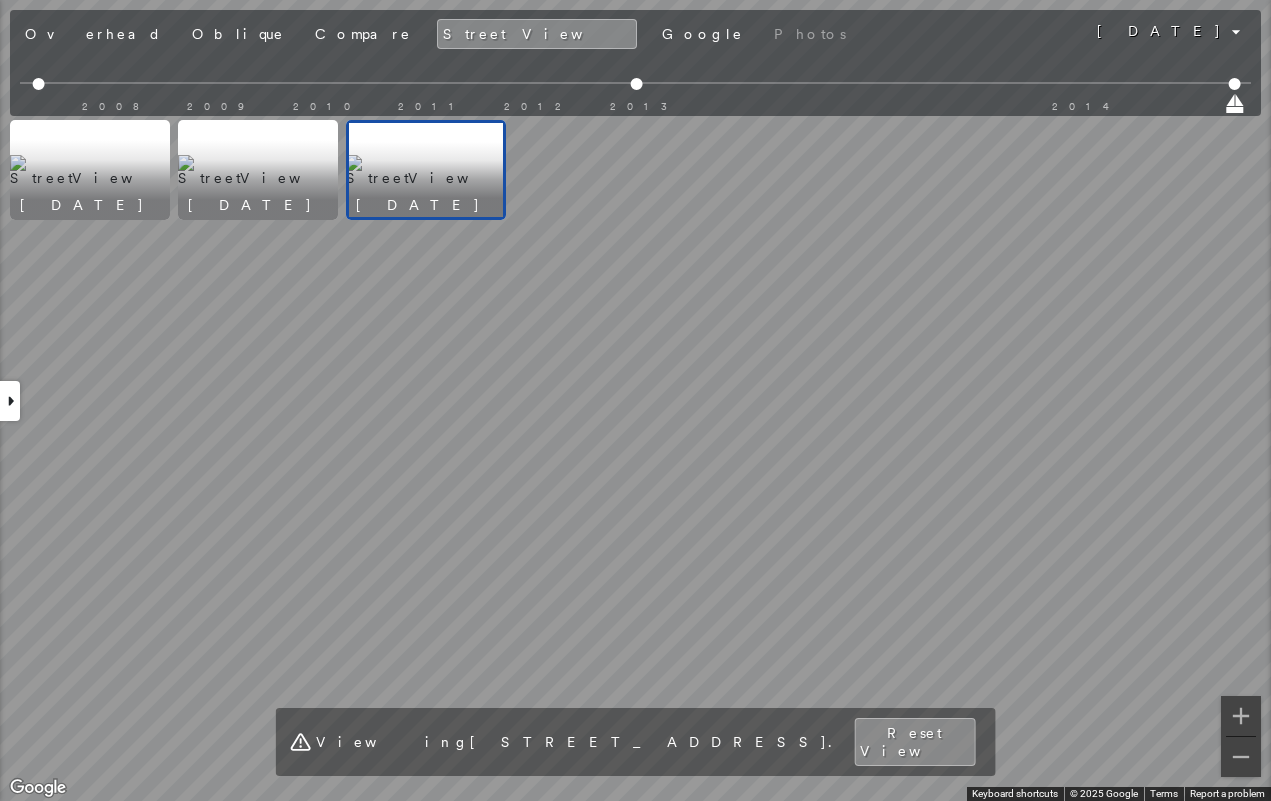click at bounding box center [426, 170] 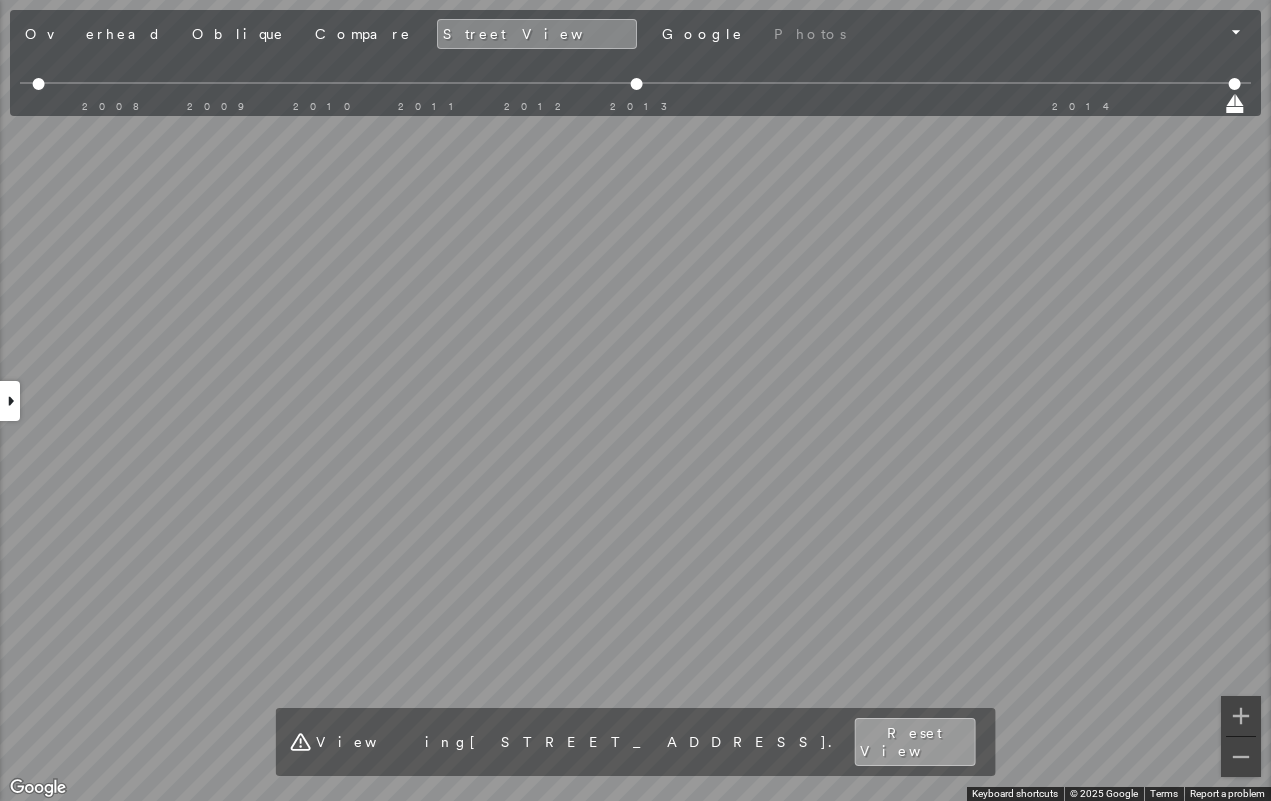 click on "Reset View" at bounding box center [914, 742] 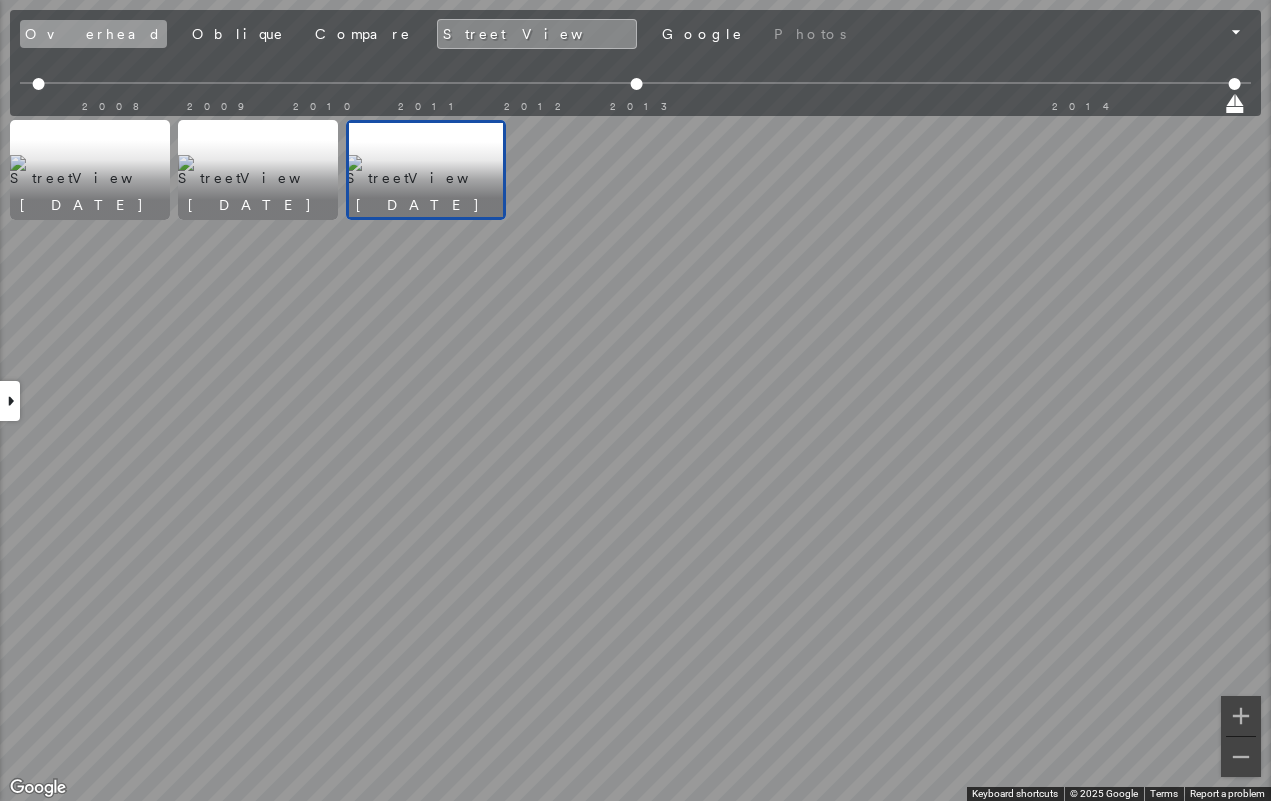 click on "Overhead" at bounding box center (93, 34) 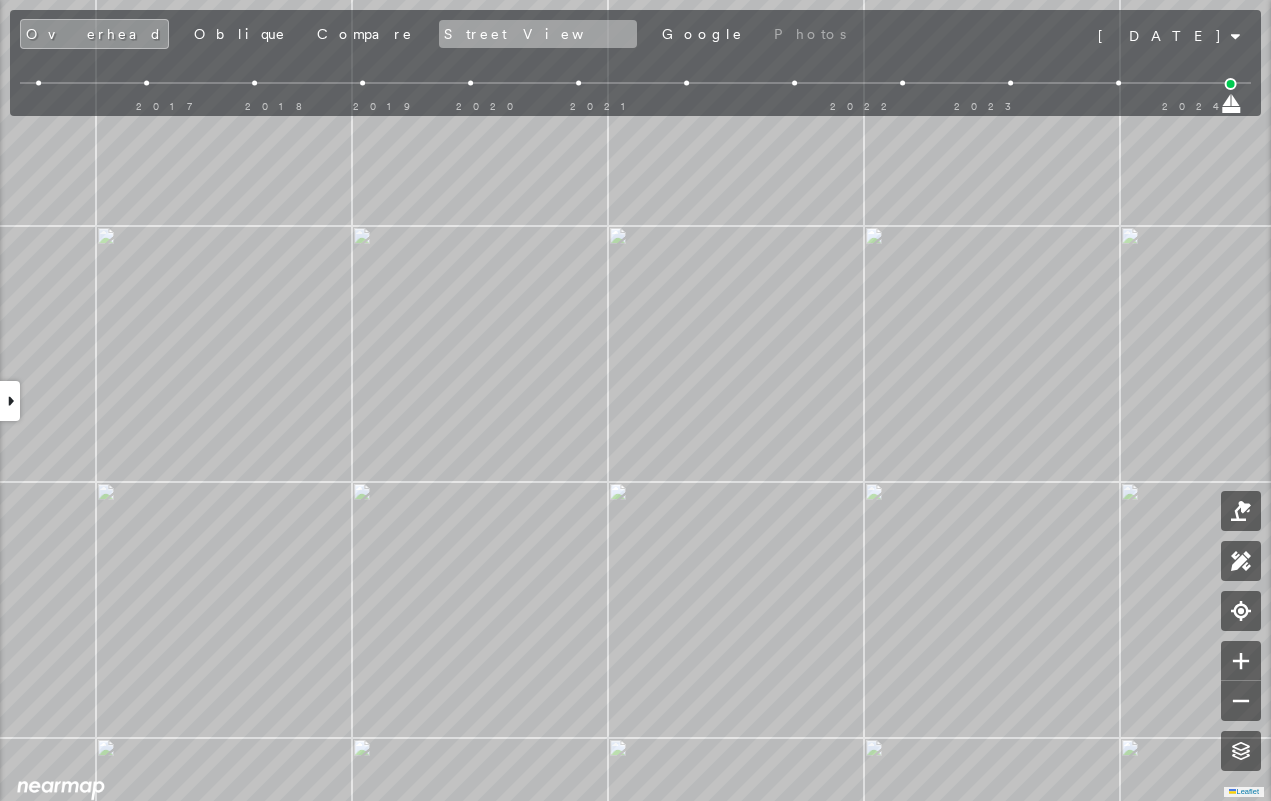 click on "Street View" at bounding box center (538, 34) 